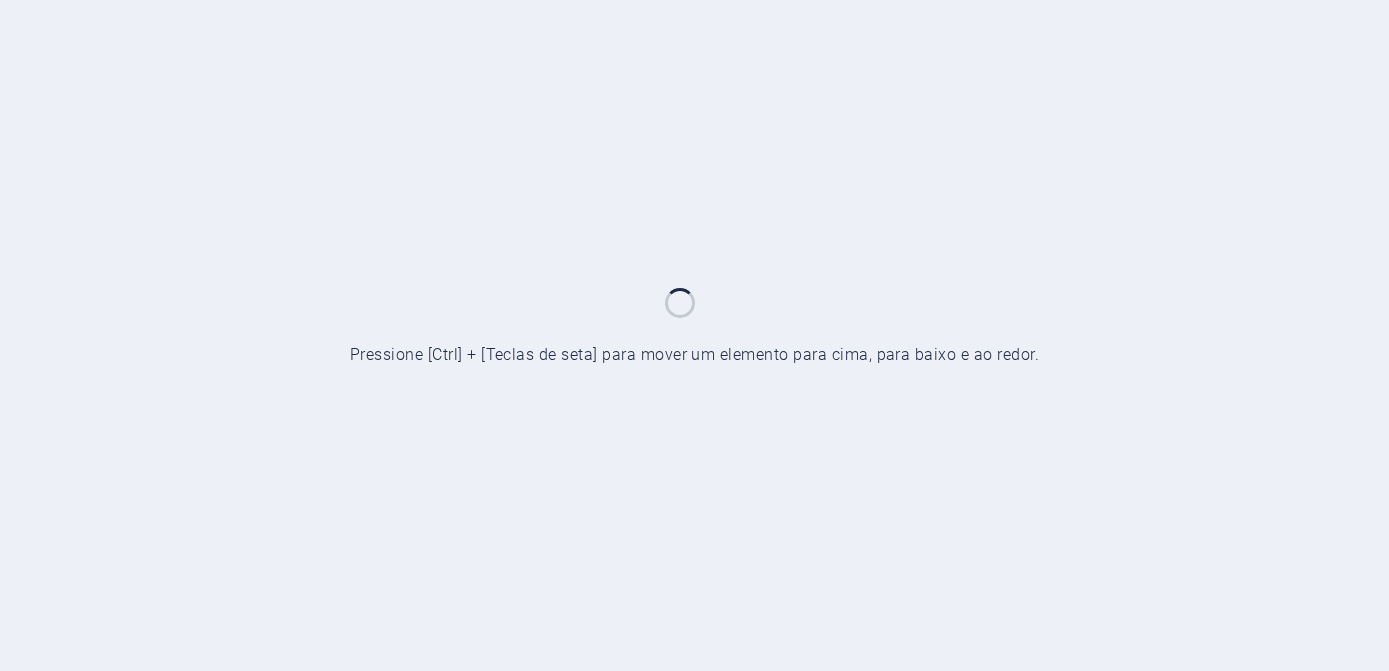 scroll, scrollTop: 0, scrollLeft: 0, axis: both 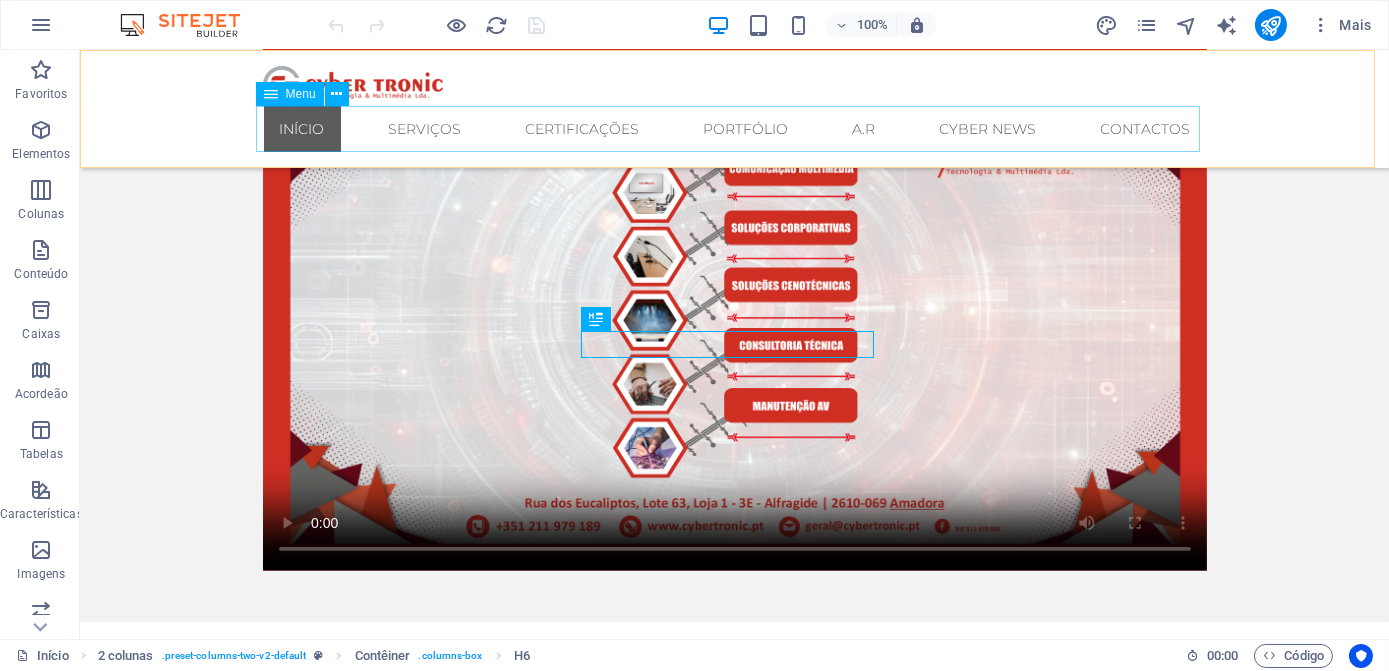 click on "Início Serviços Certificações Portfólio A.R Cyber News Contactos" at bounding box center [735, 129] 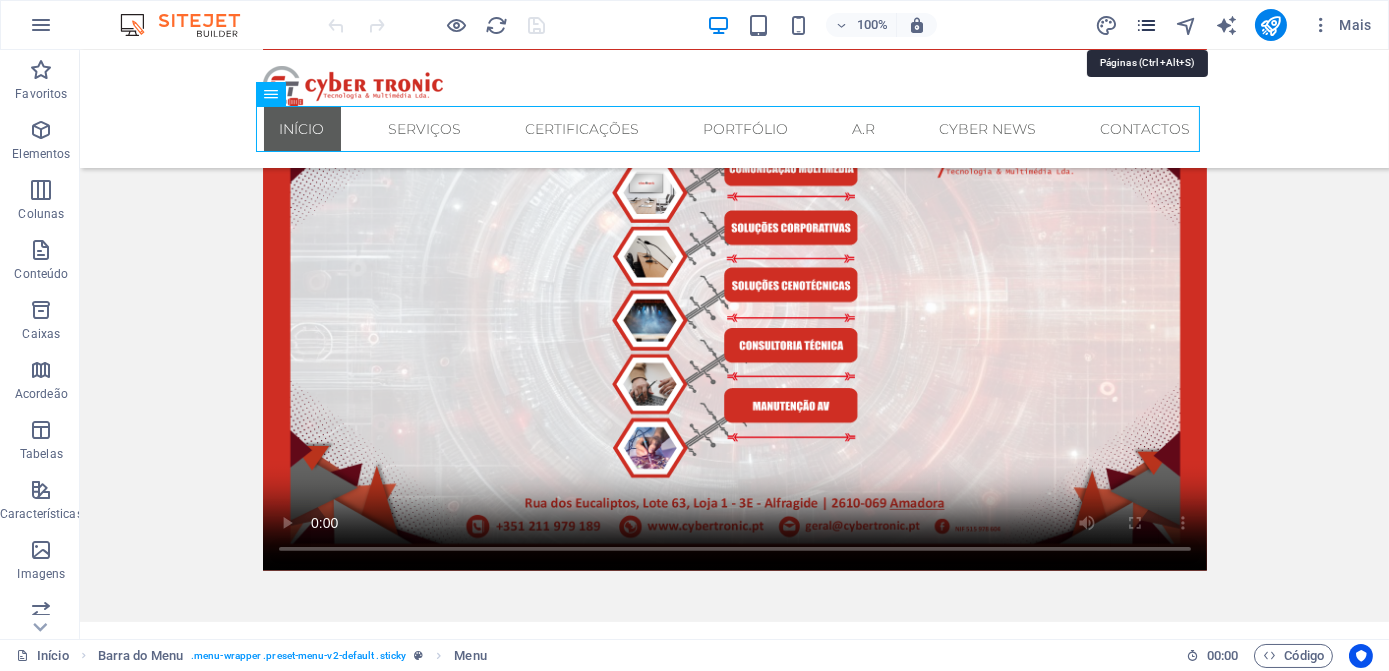click at bounding box center [1146, 25] 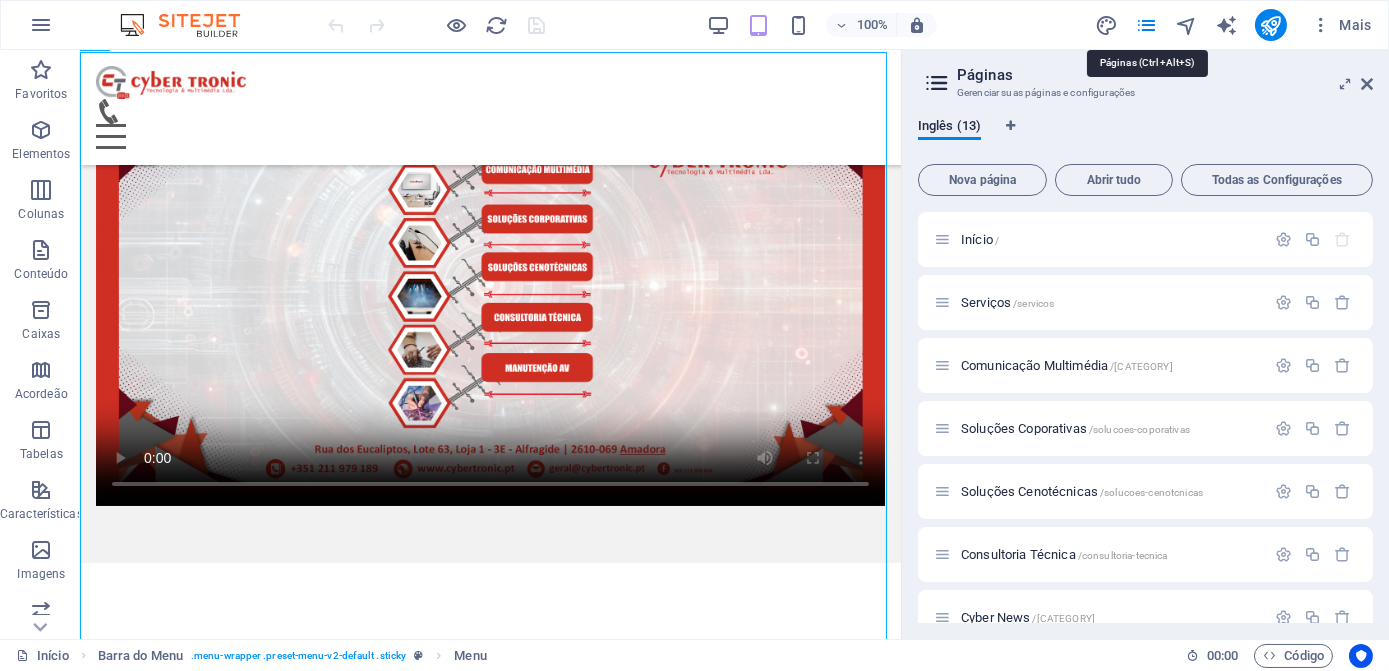 scroll, scrollTop: 1404, scrollLeft: 0, axis: vertical 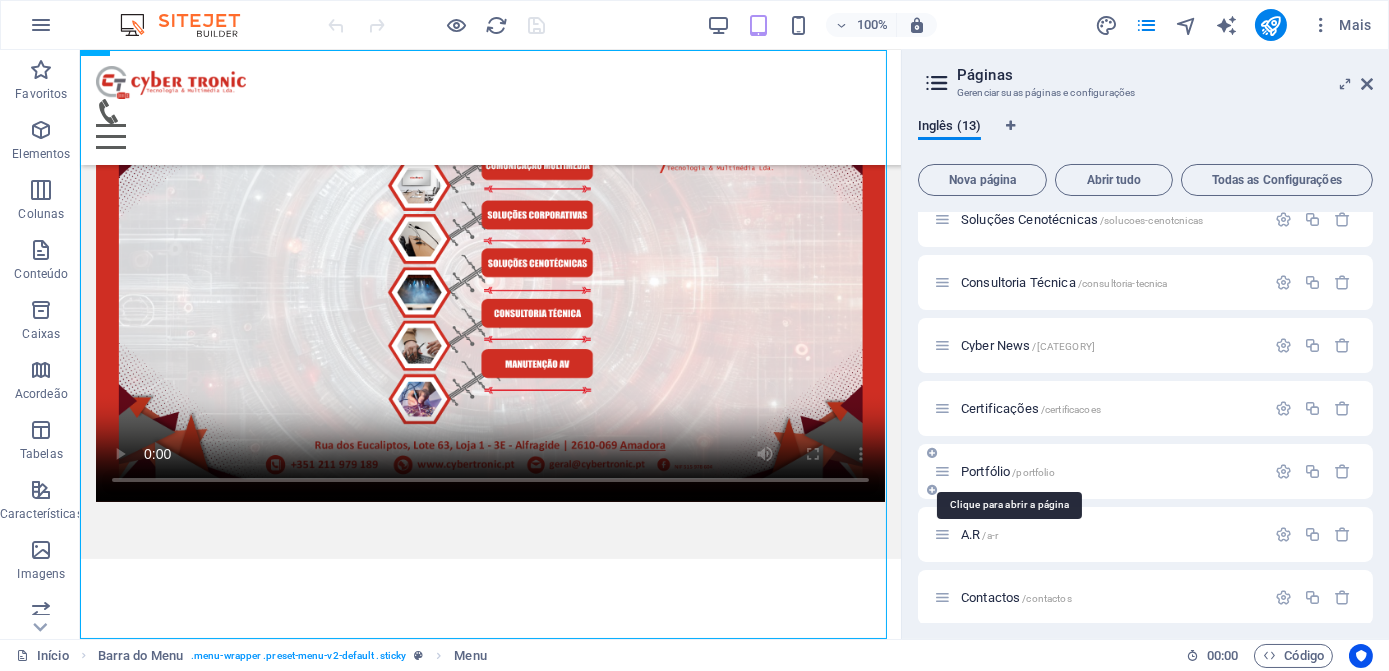 click on "Portfólio /portfolio" at bounding box center (1008, 471) 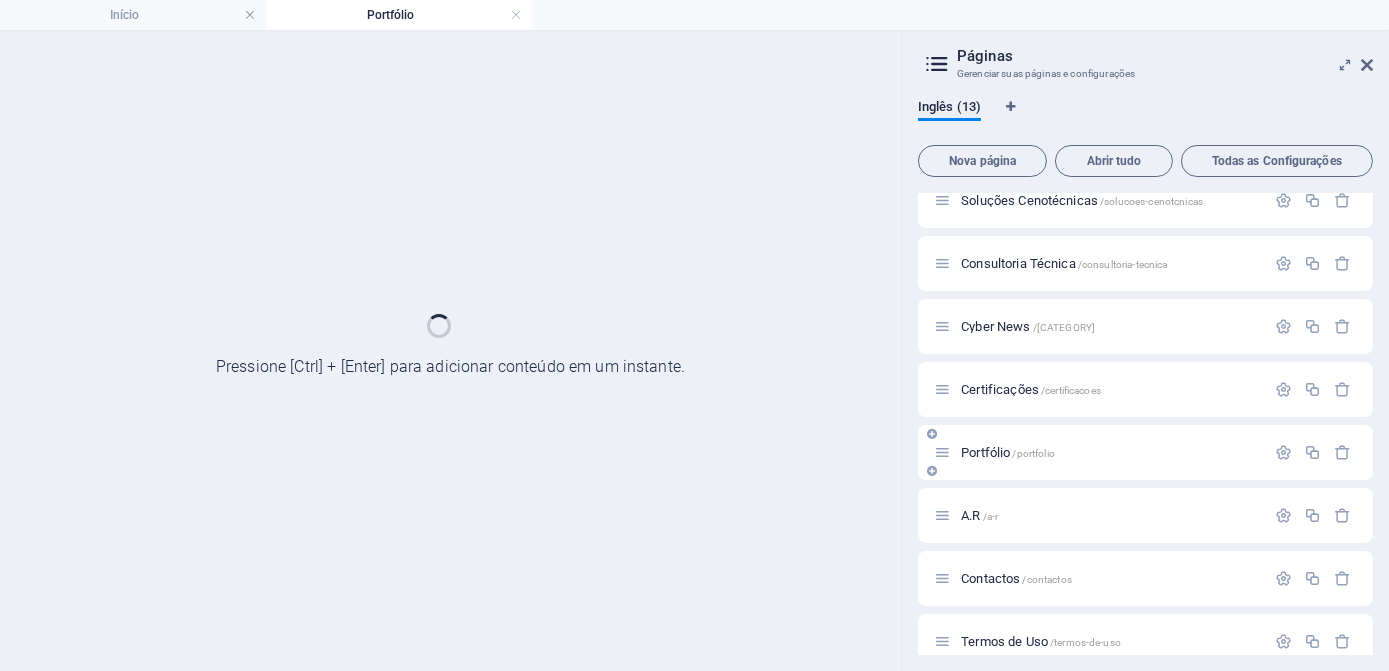 scroll, scrollTop: 0, scrollLeft: 0, axis: both 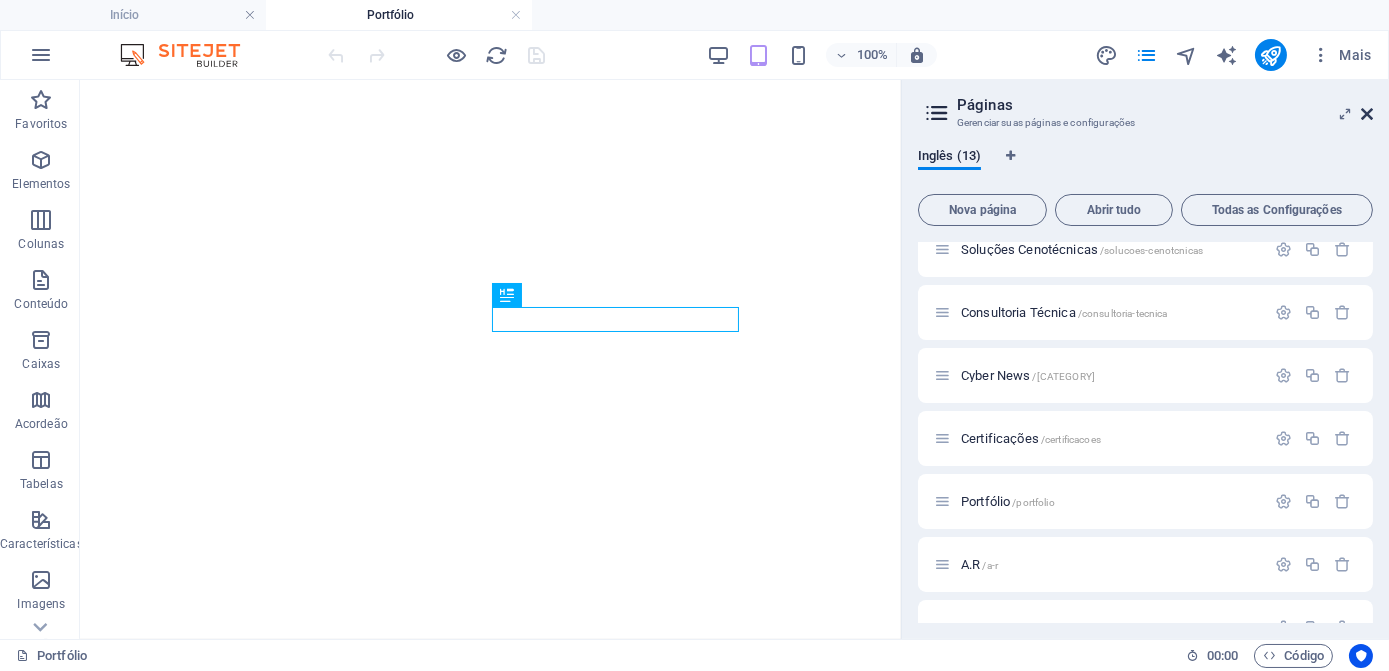 click at bounding box center (1367, 114) 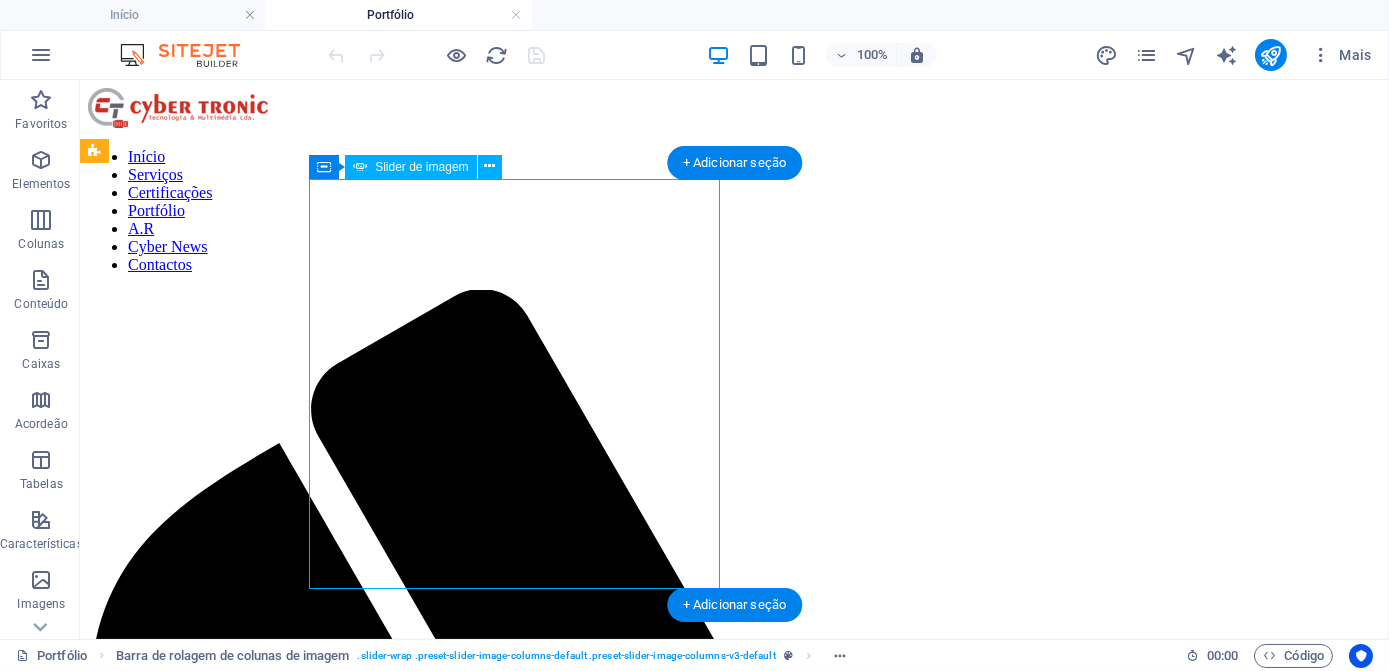 scroll, scrollTop: 970, scrollLeft: 0, axis: vertical 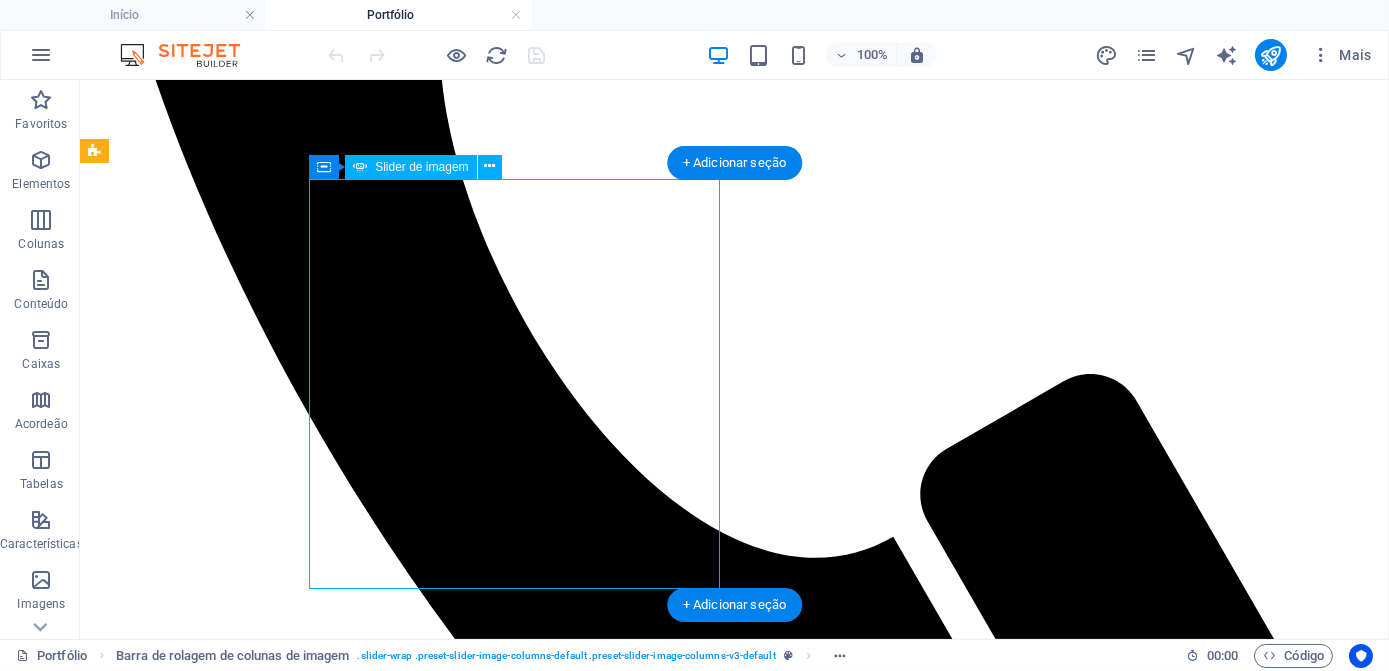 drag, startPoint x: 1445, startPoint y: 193, endPoint x: 682, endPoint y: 380, distance: 785.5813 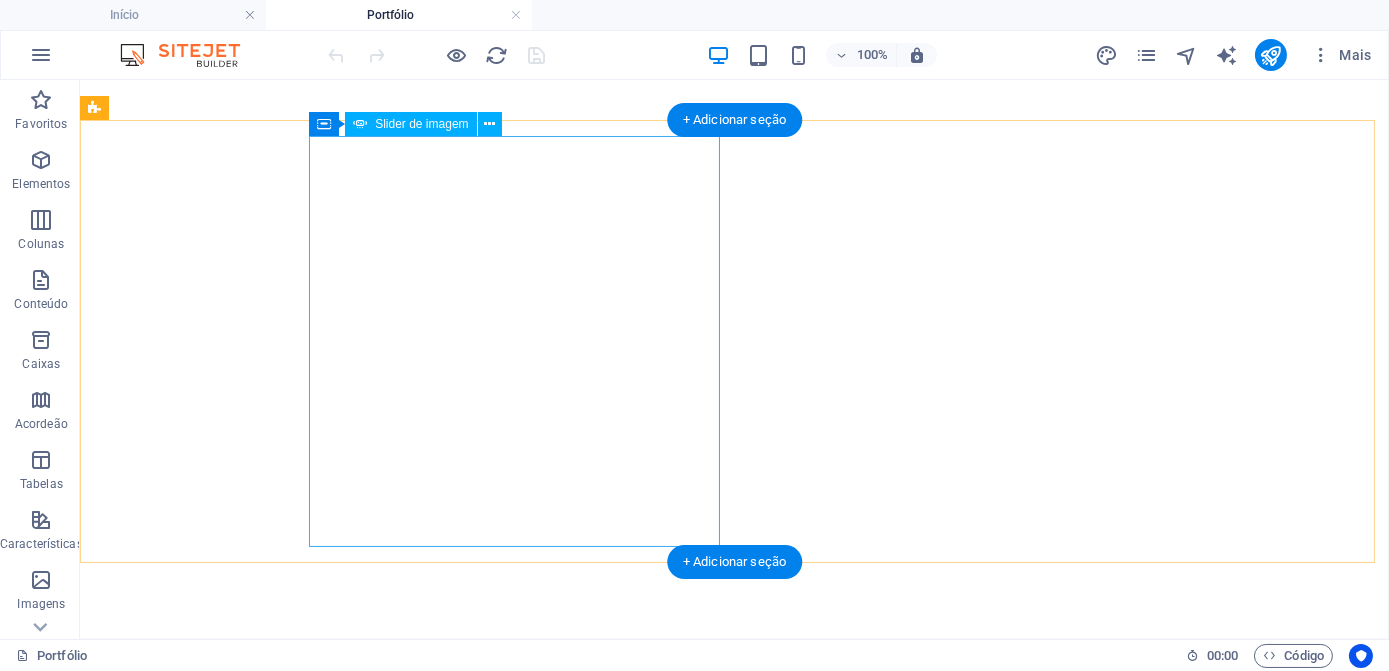 scroll, scrollTop: 3243, scrollLeft: 0, axis: vertical 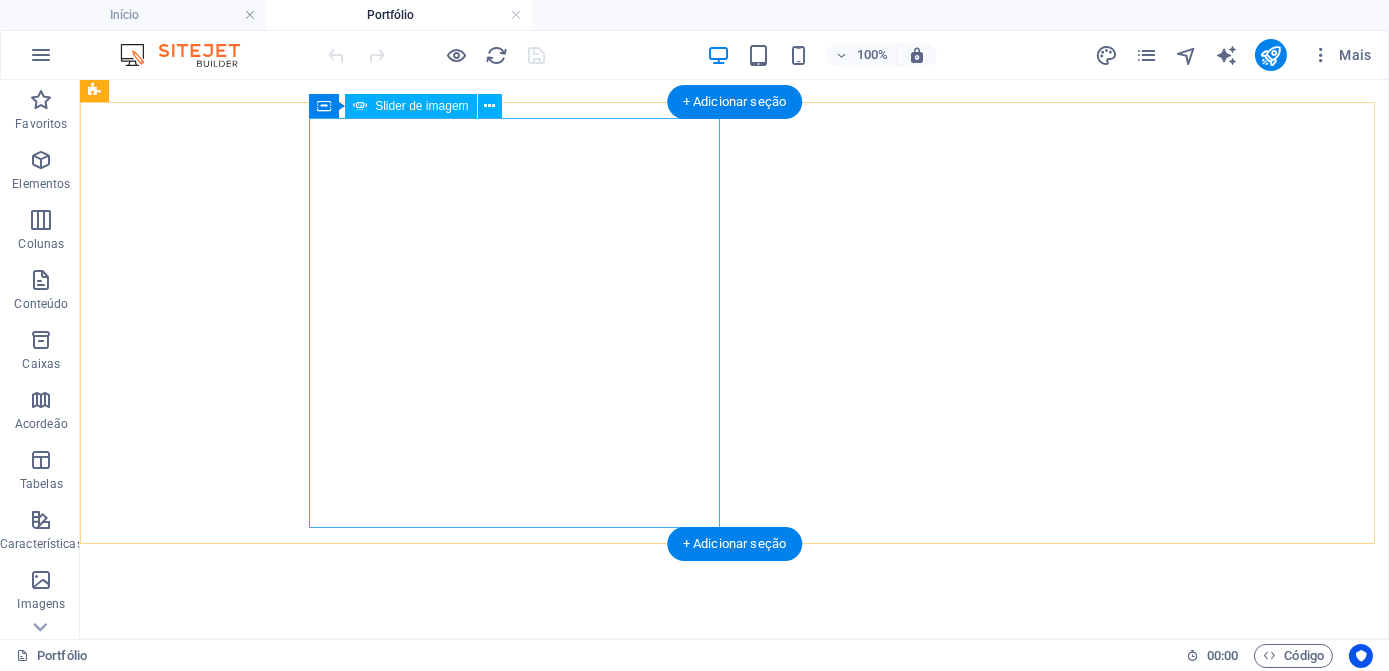 click at bounding box center [96, 59233] 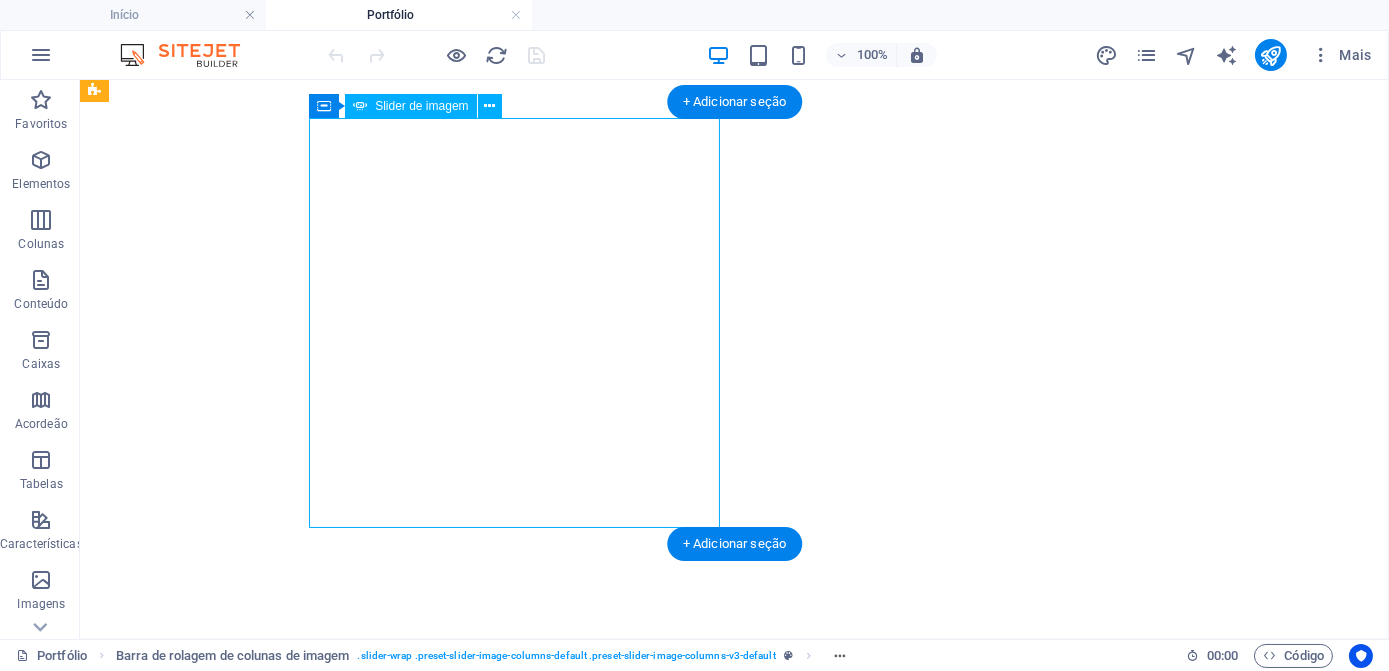 click at bounding box center [96, 59233] 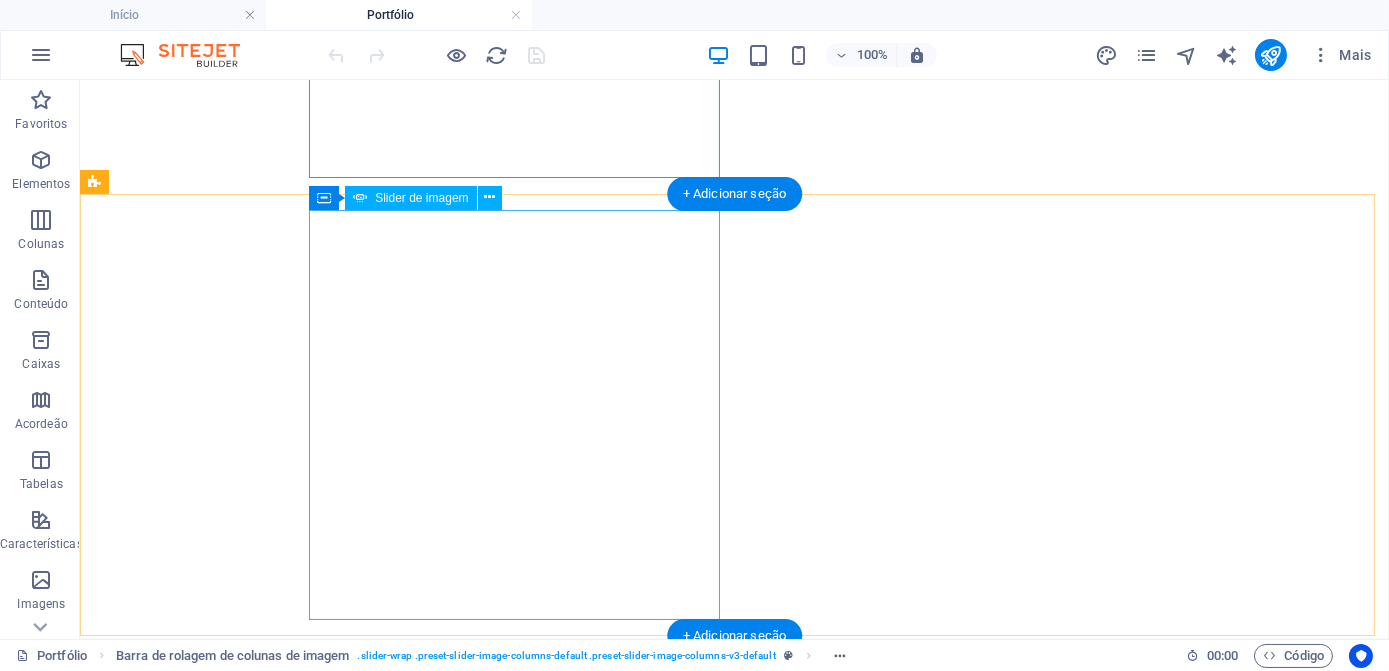 scroll, scrollTop: 3607, scrollLeft: 0, axis: vertical 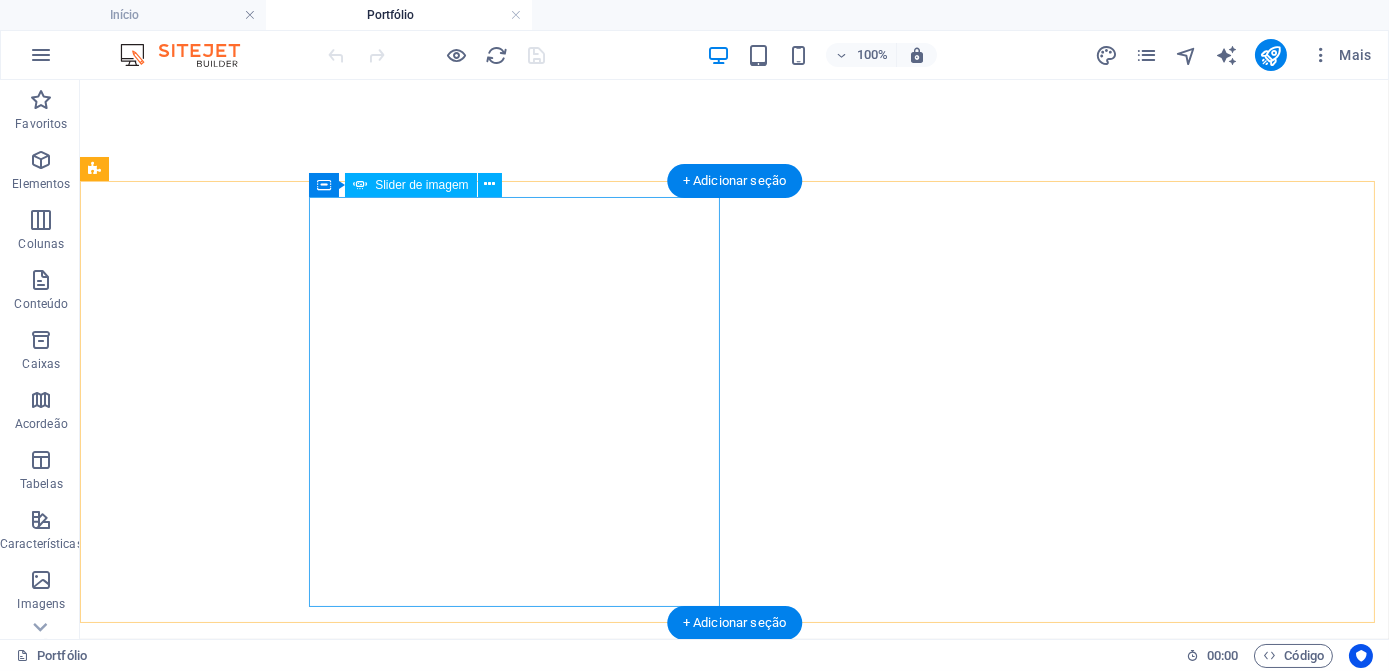 click at bounding box center (96, 75655) 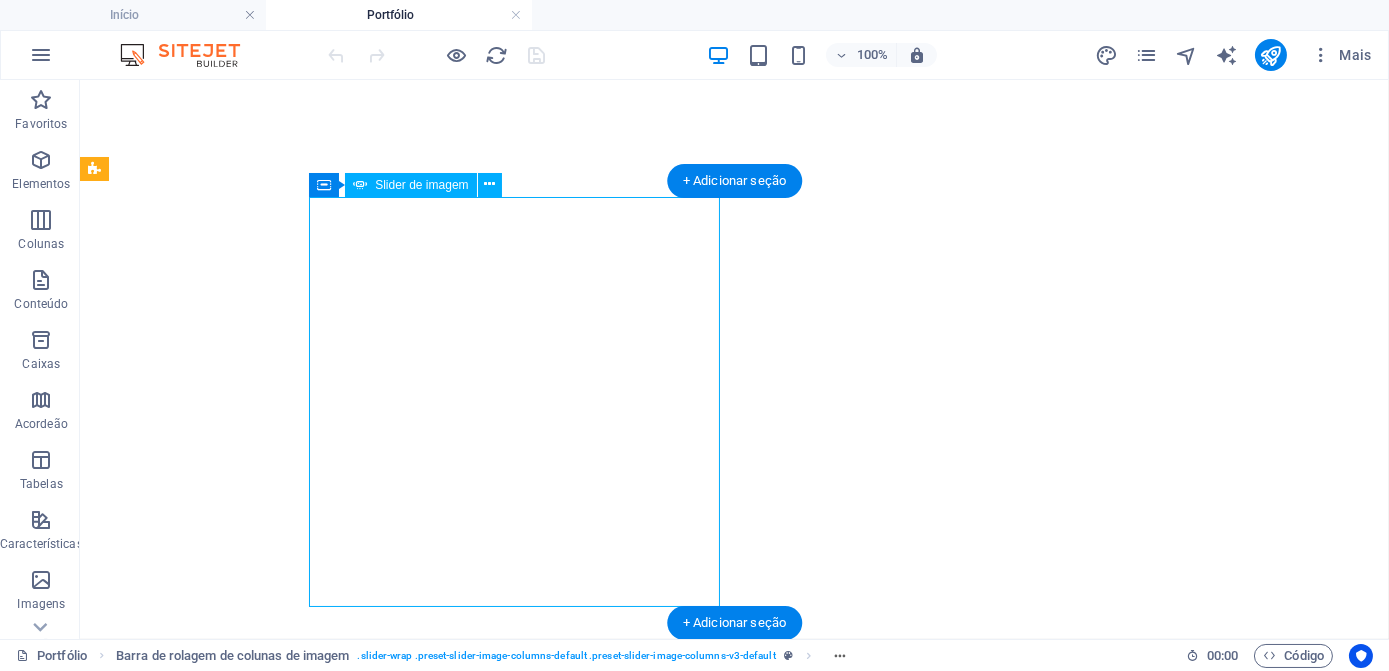 click at bounding box center [96, 75655] 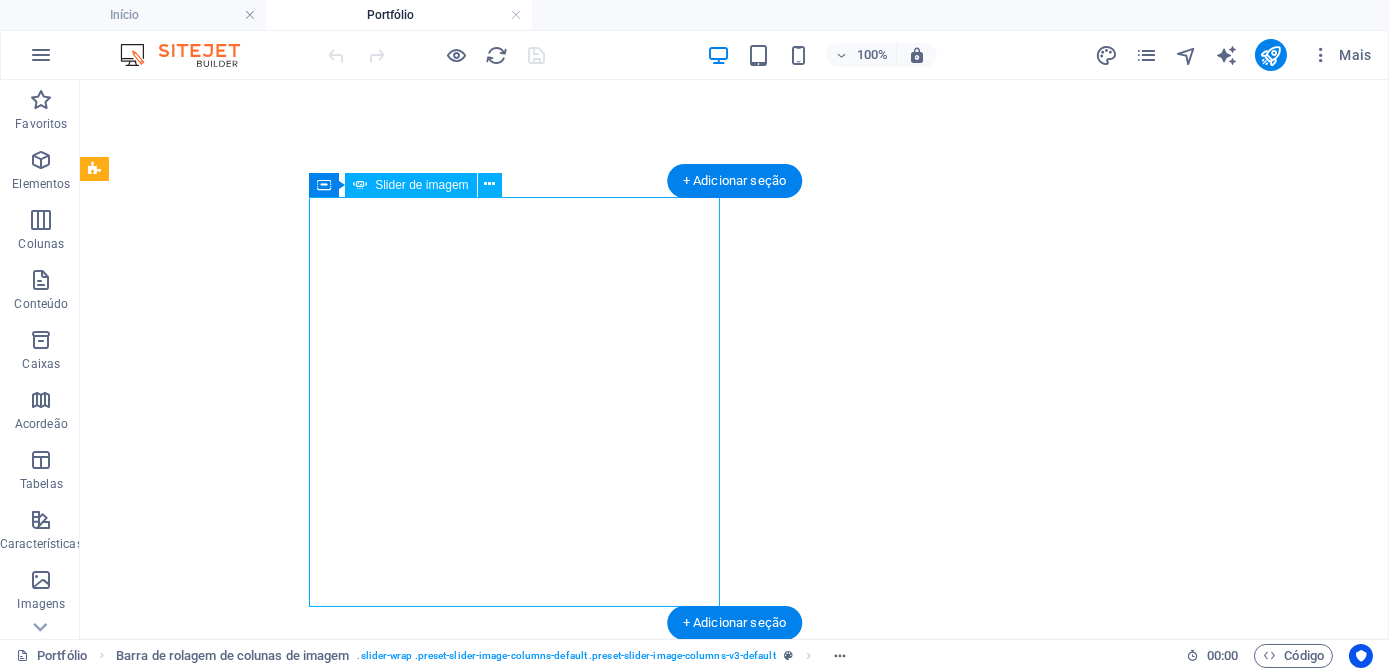 click at bounding box center [96, 75655] 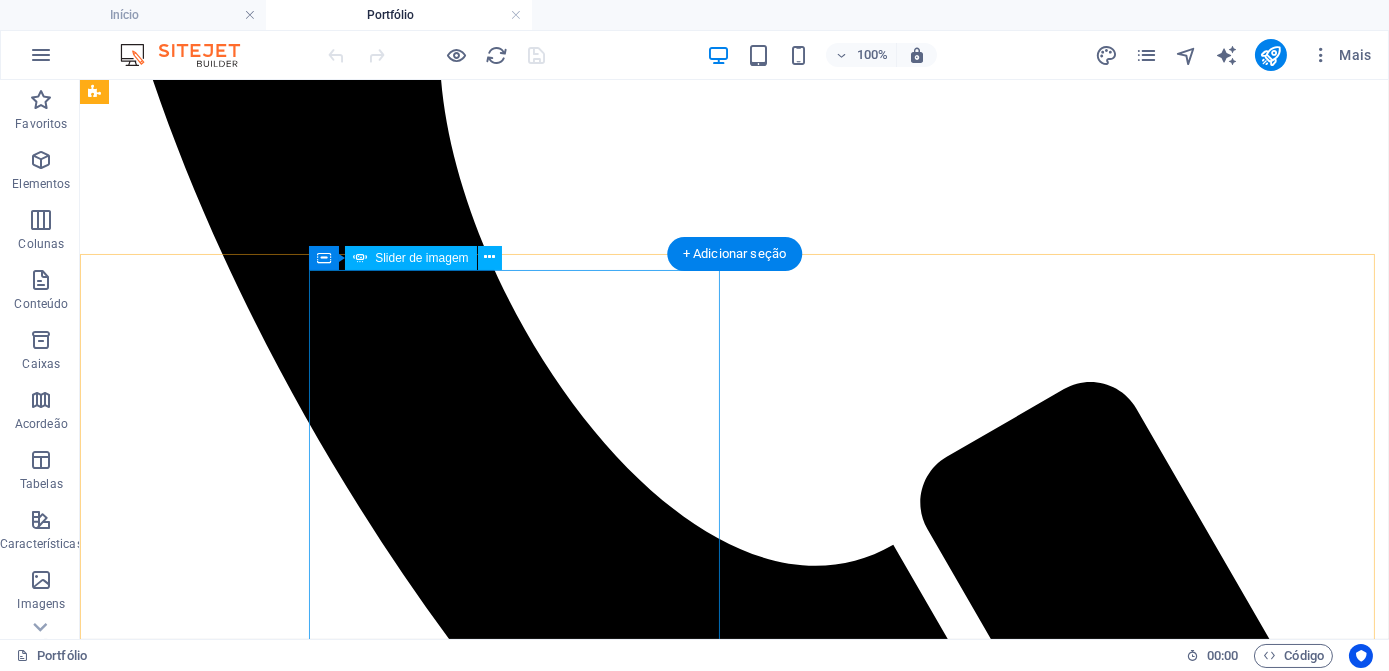 scroll, scrollTop: 880, scrollLeft: 0, axis: vertical 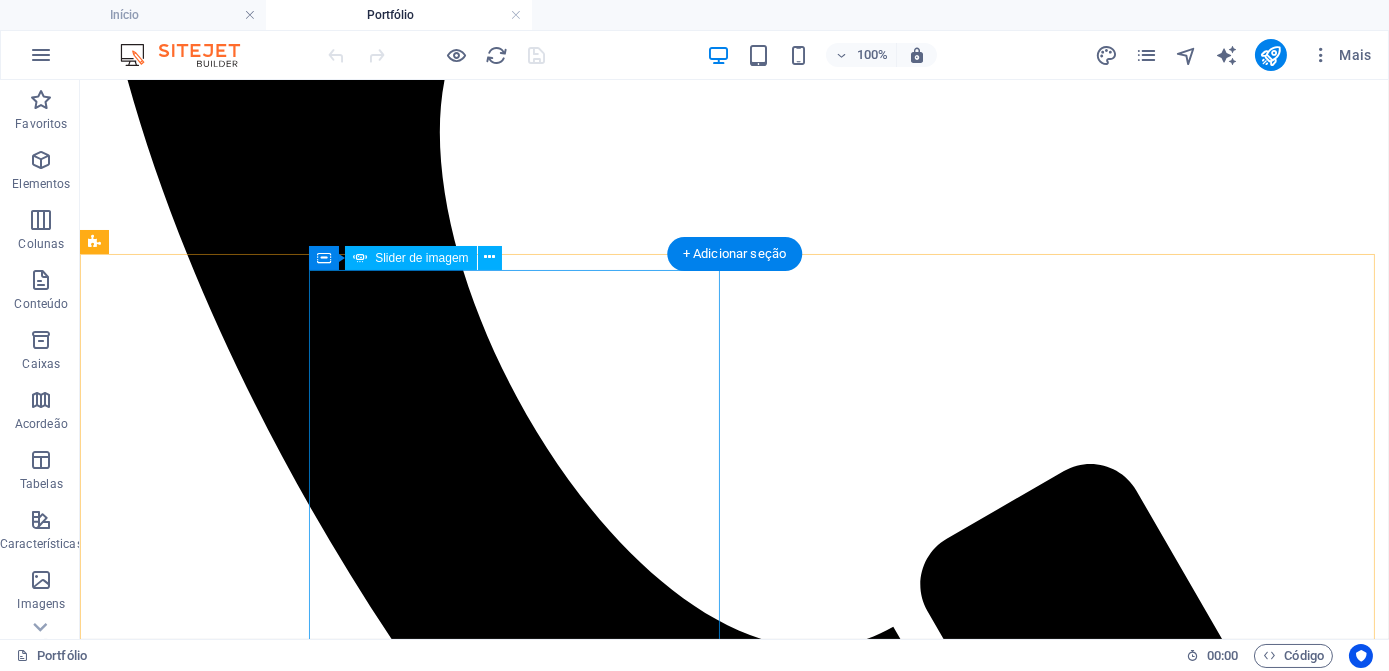 click at bounding box center [96, 15721] 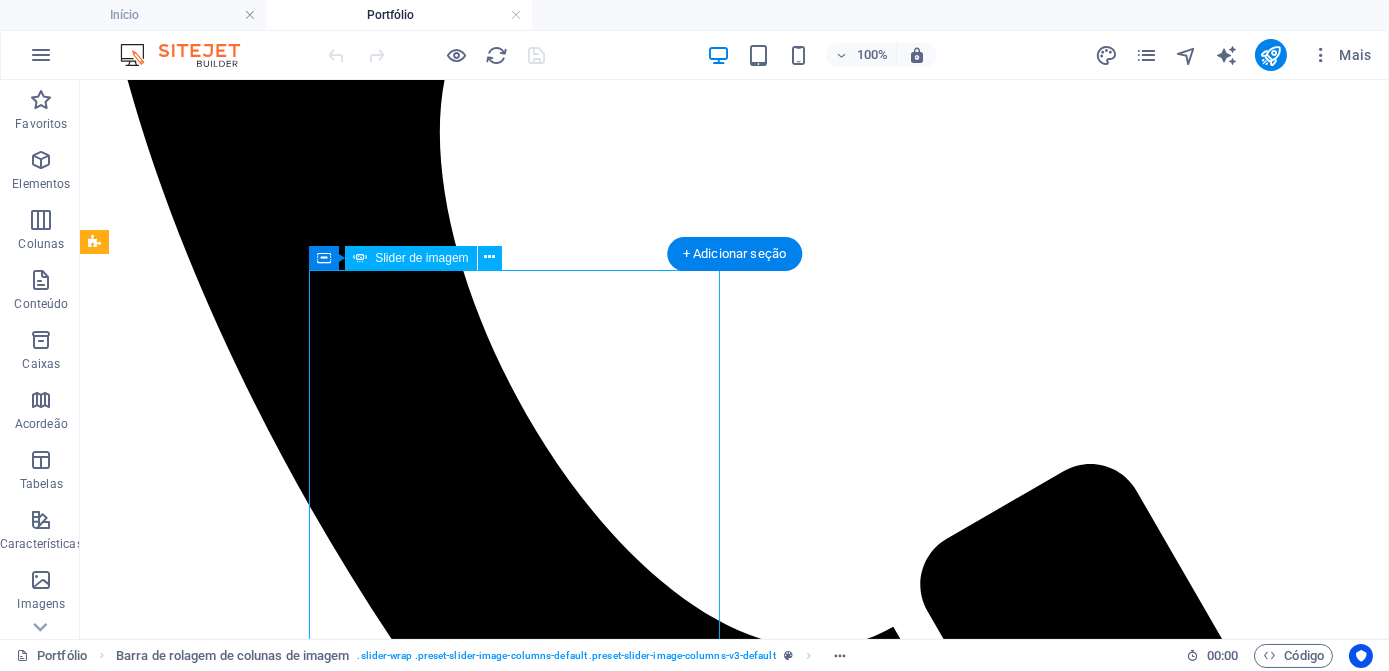 click at bounding box center [96, 15721] 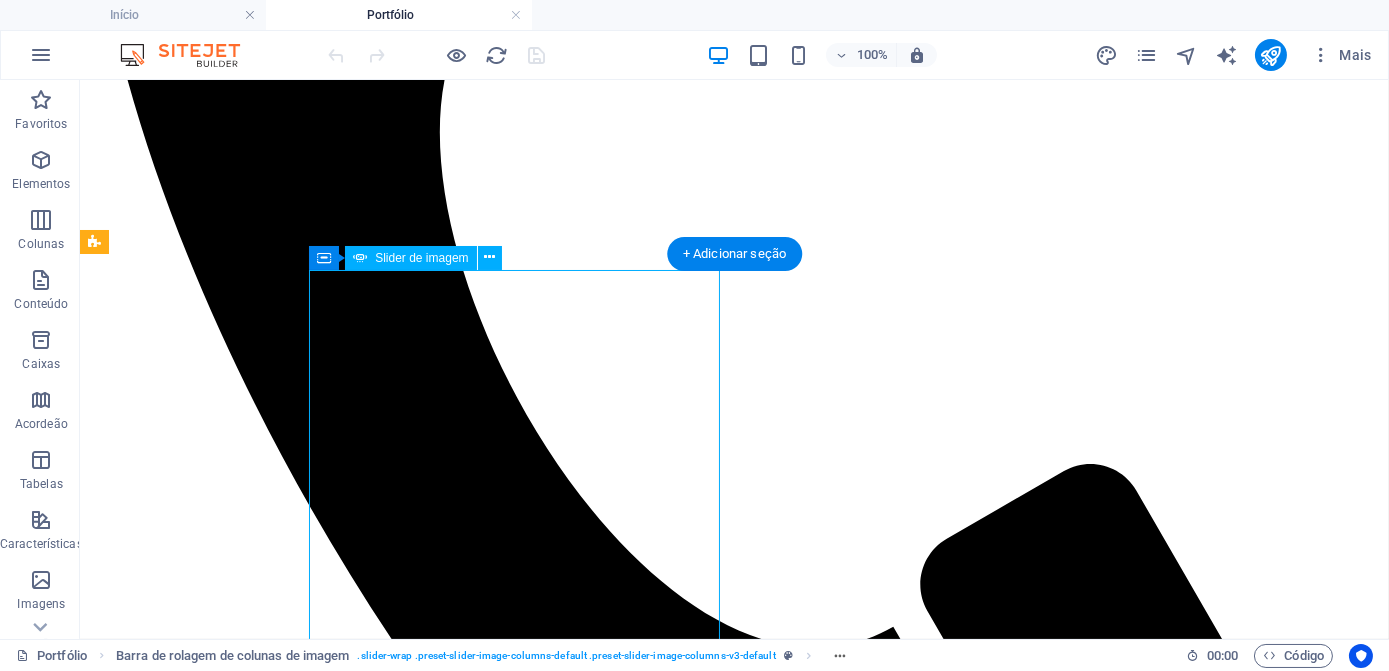 click at bounding box center [96, 15721] 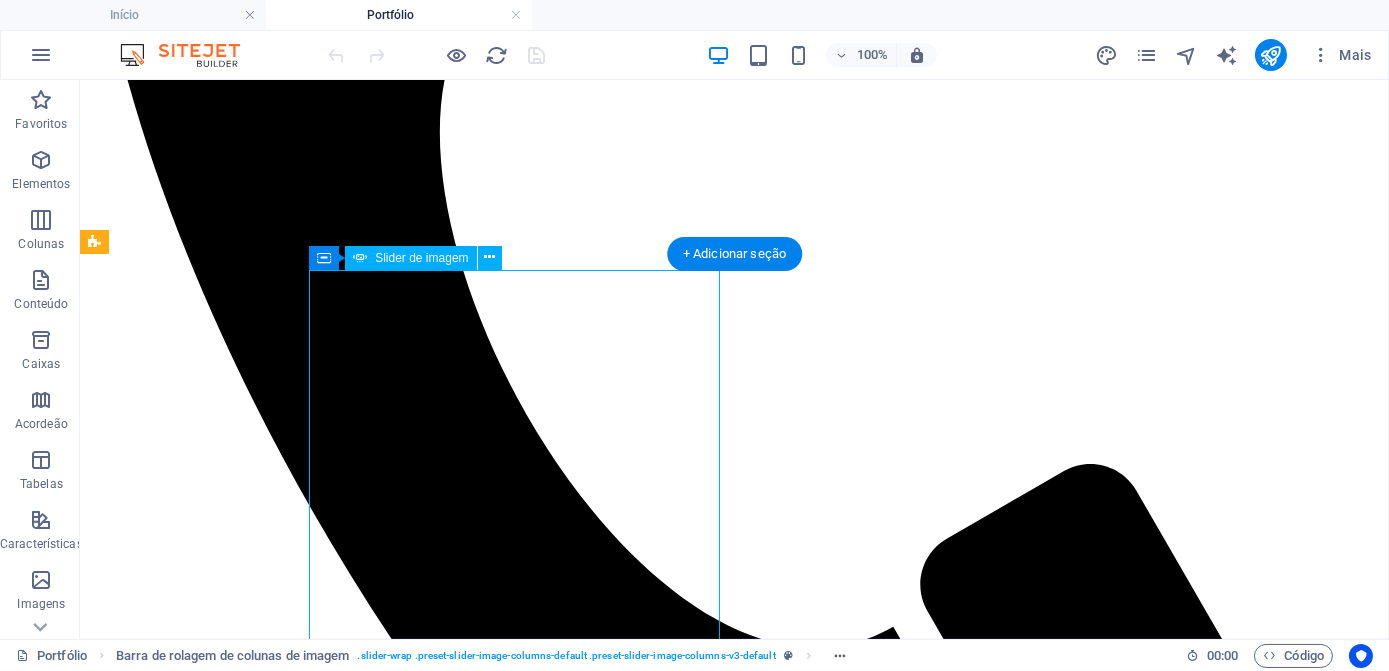 click at bounding box center (96, 3615) 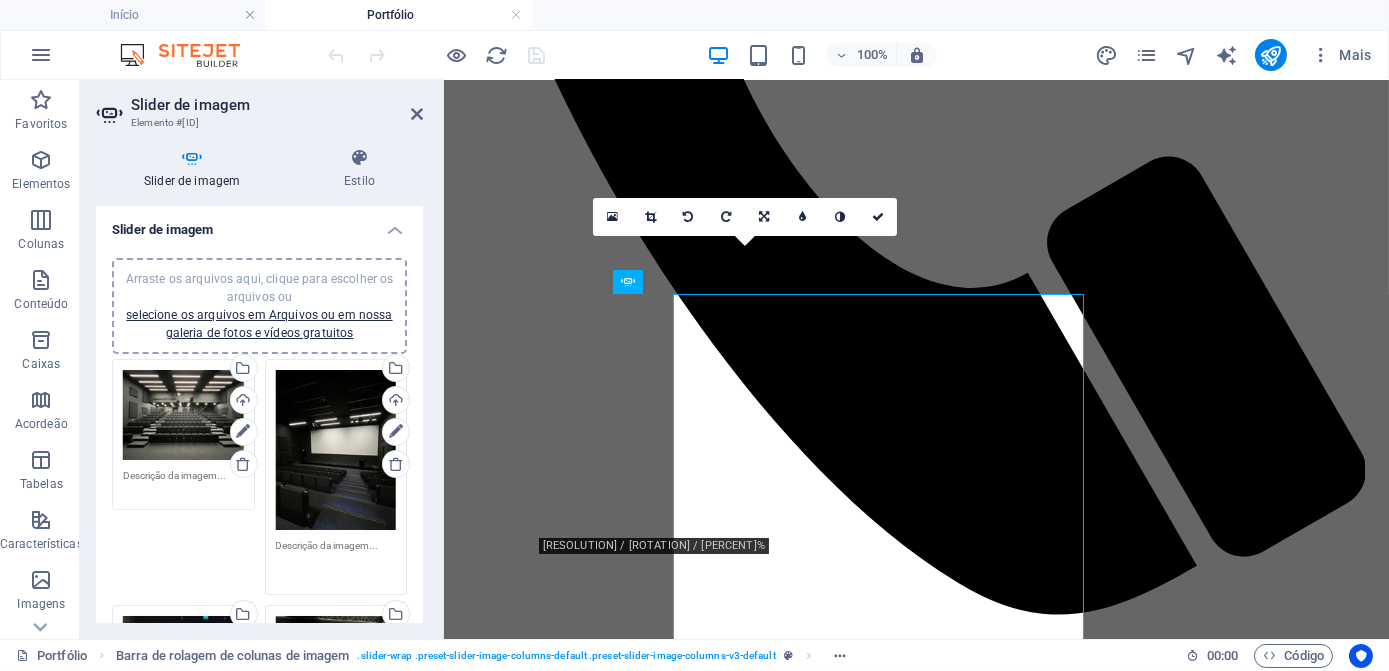 scroll, scrollTop: 853, scrollLeft: 0, axis: vertical 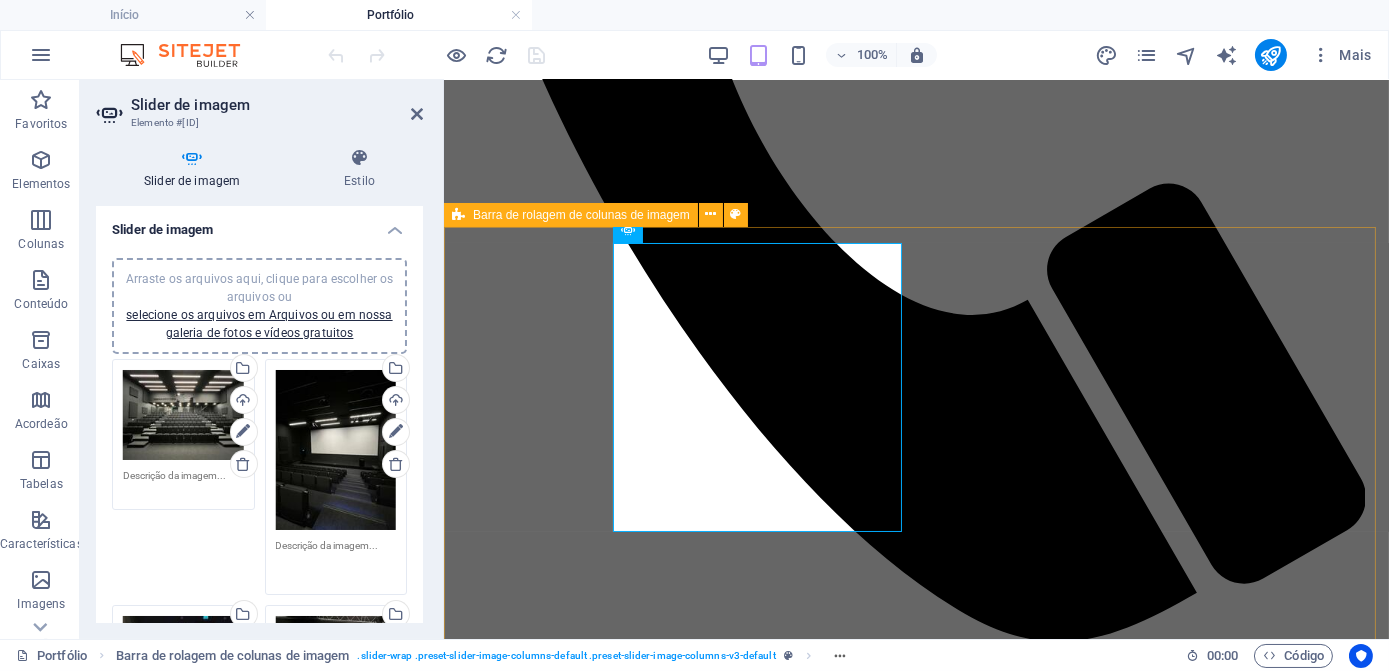 drag, startPoint x: 535, startPoint y: 294, endPoint x: 896, endPoint y: 297, distance: 361.01245 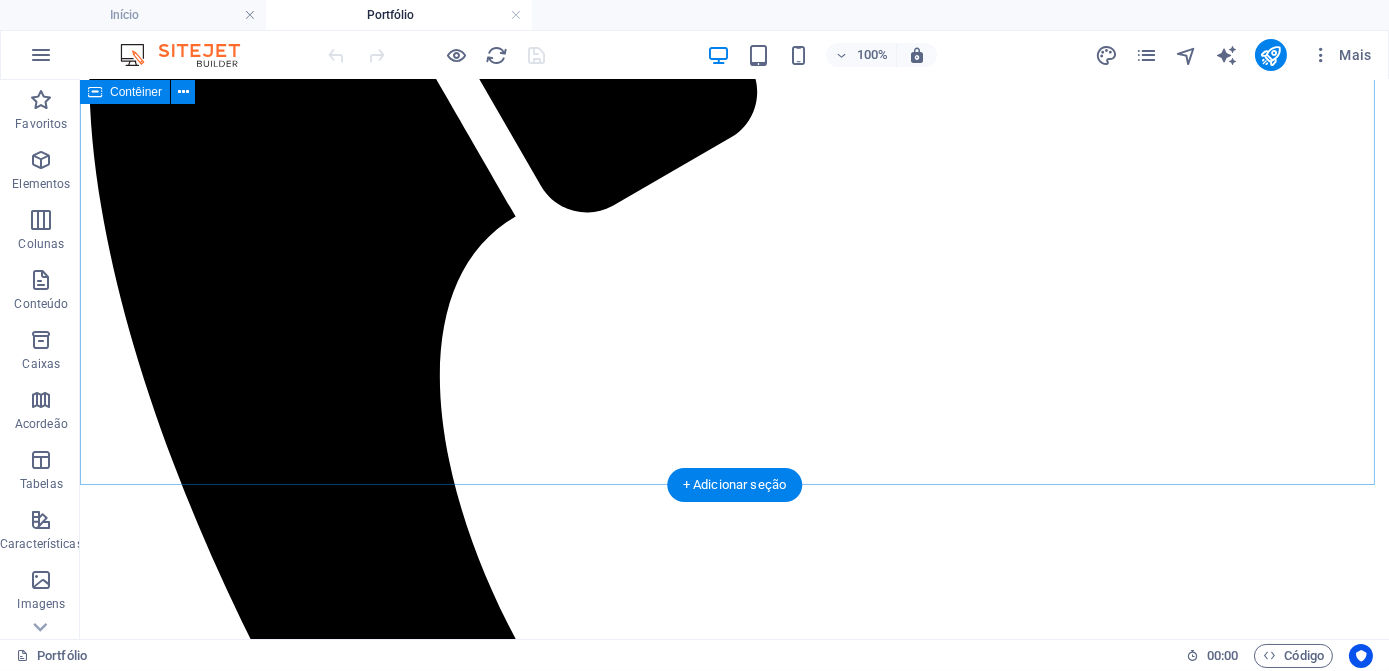 scroll, scrollTop: 909, scrollLeft: 0, axis: vertical 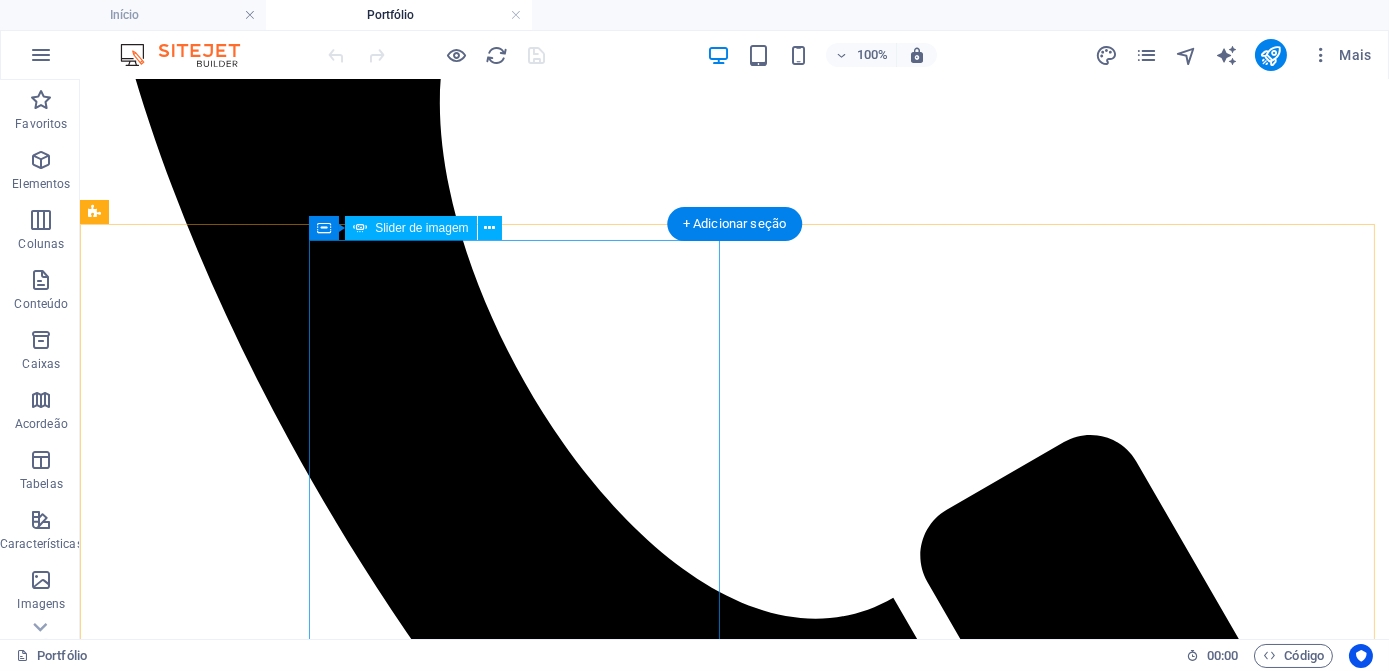 click at bounding box center [96, 15692] 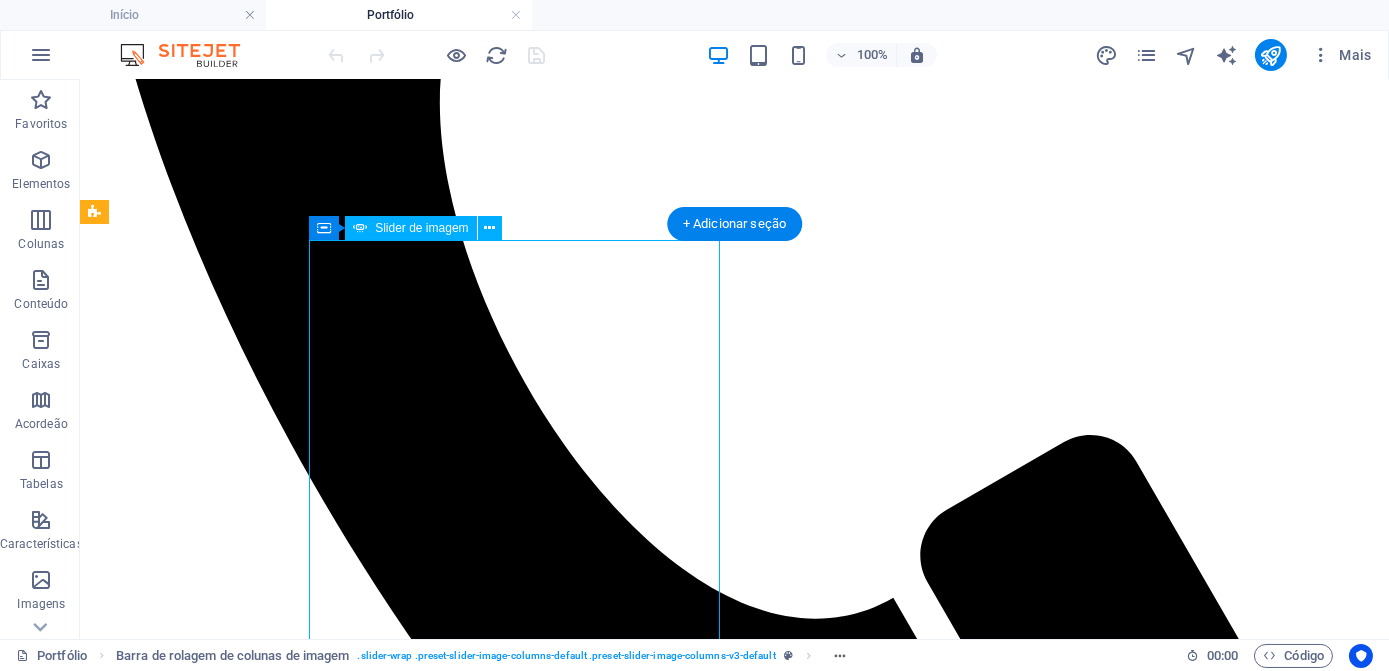 click at bounding box center [96, 3586] 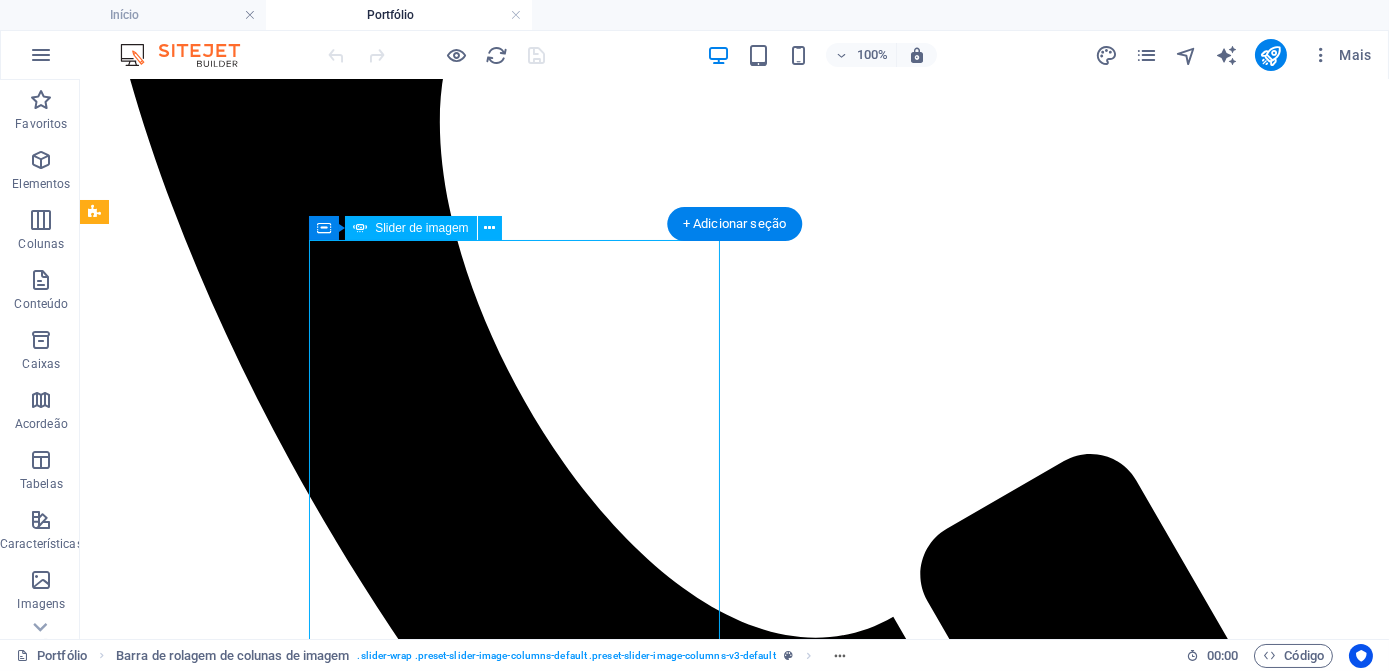select on "px" 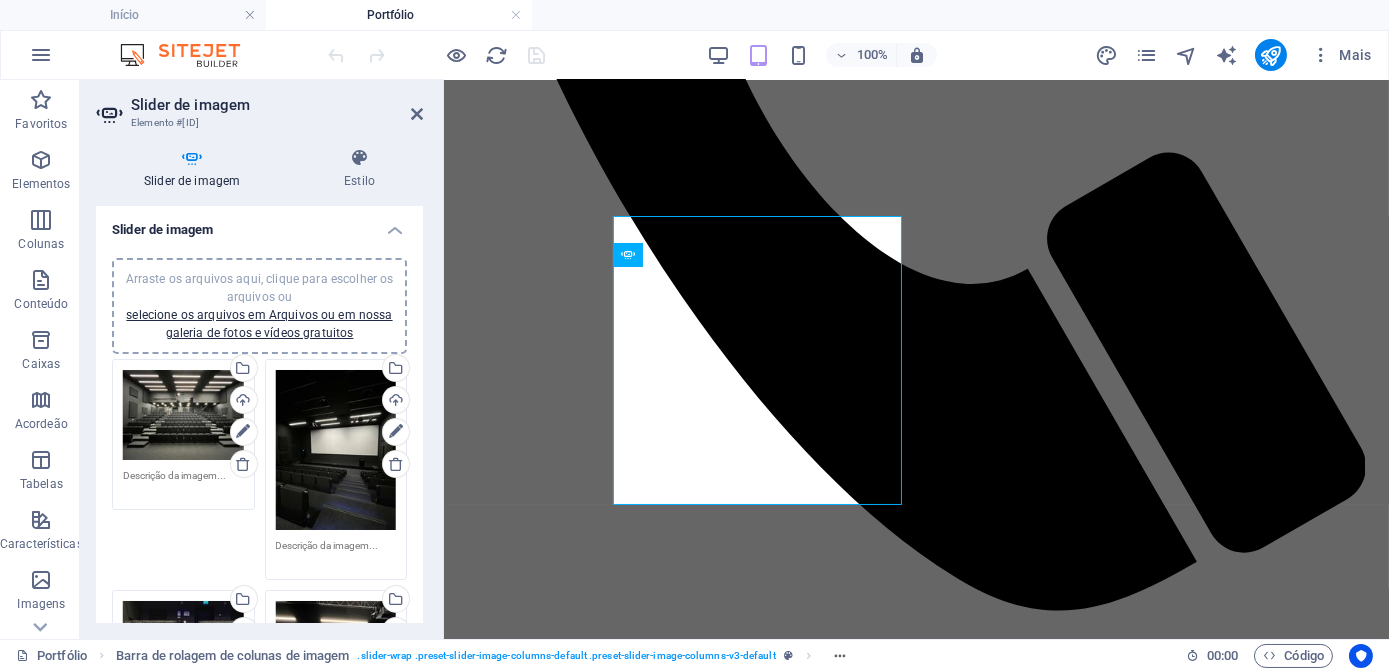 scroll, scrollTop: 882, scrollLeft: 0, axis: vertical 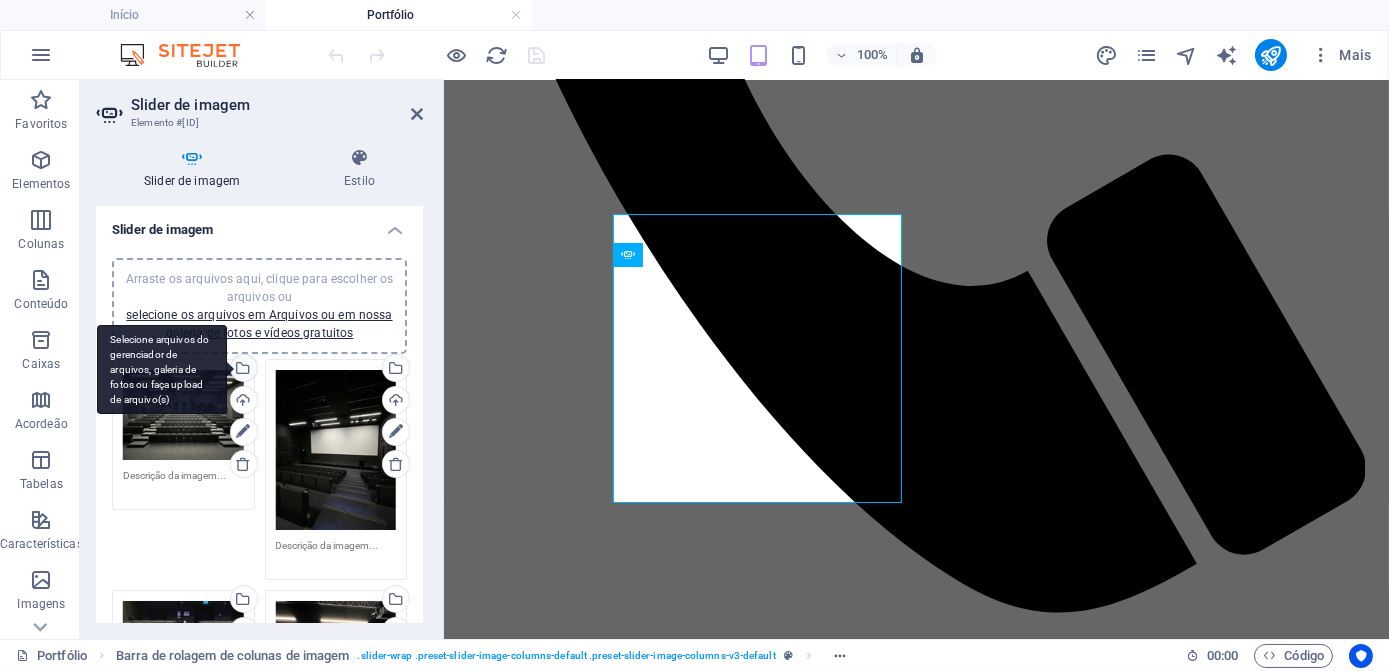 click on "Selecione arquivos do gerenciador de arquivos, galeria de fotos ou faça upload de arquivo(s)" at bounding box center [242, 370] 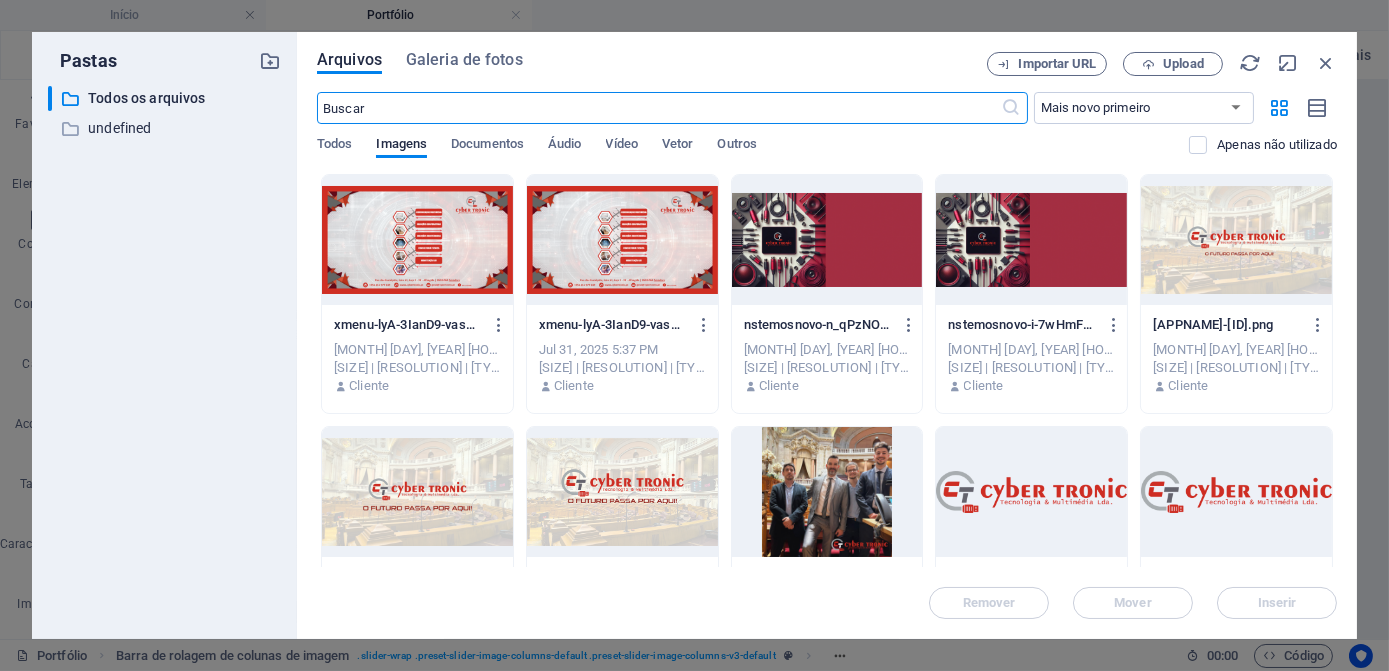 scroll, scrollTop: 877, scrollLeft: 0, axis: vertical 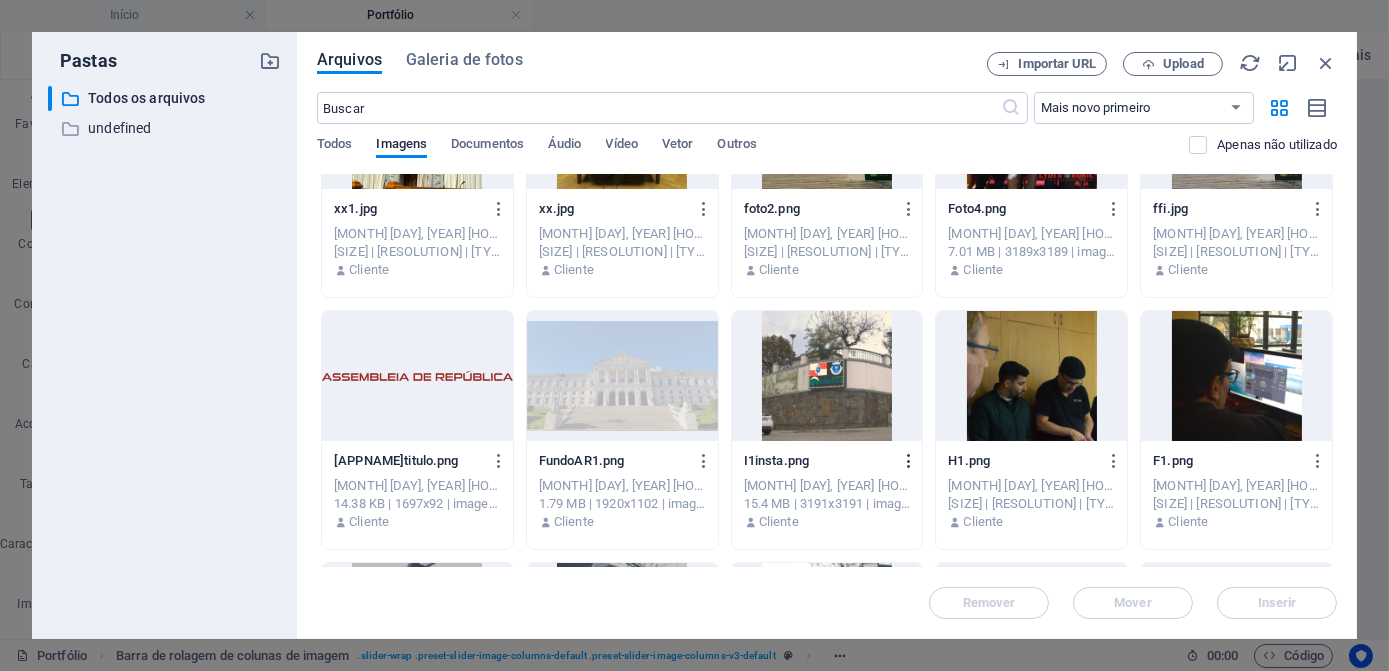 click at bounding box center [909, 461] 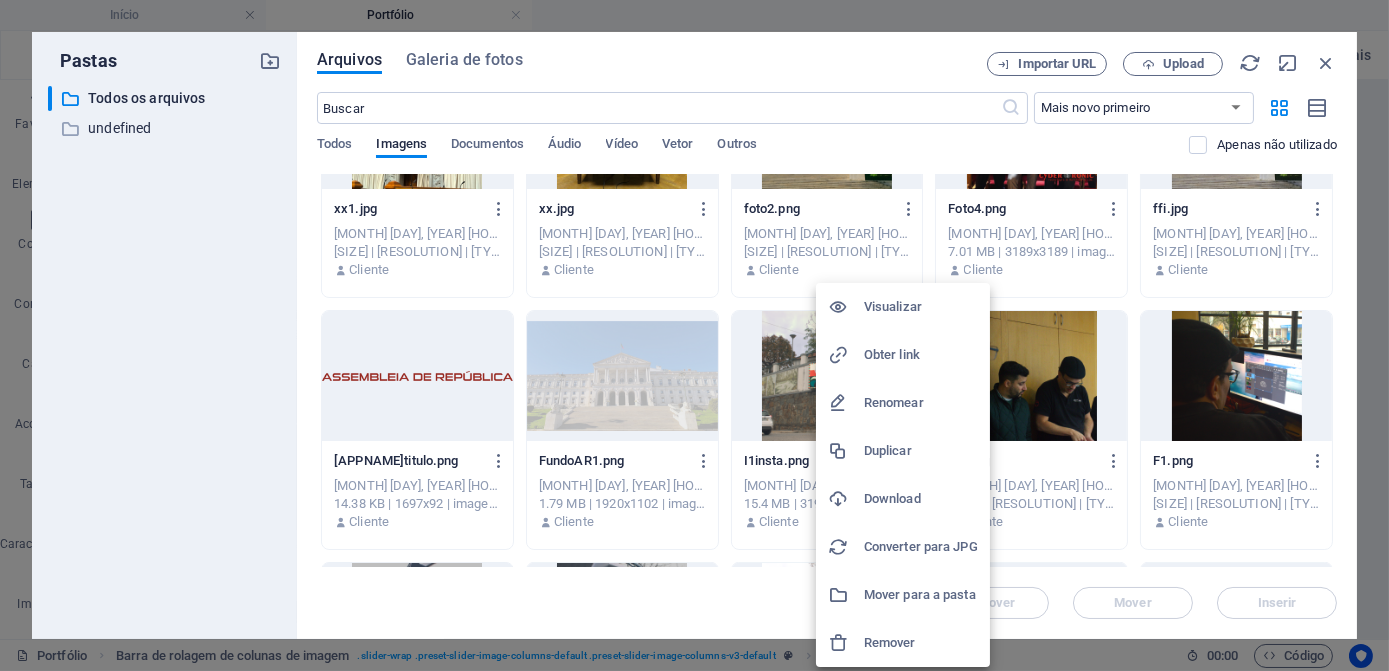 click on "Download" at bounding box center [921, 499] 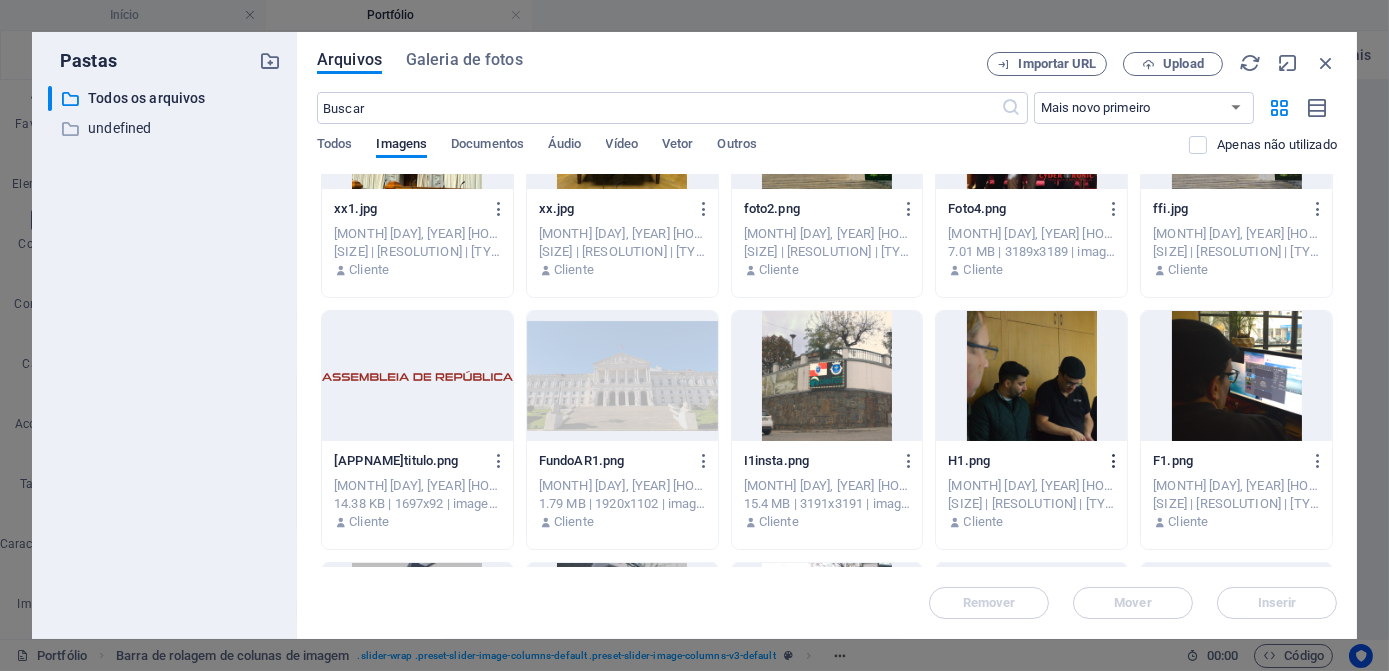 click at bounding box center (1114, 461) 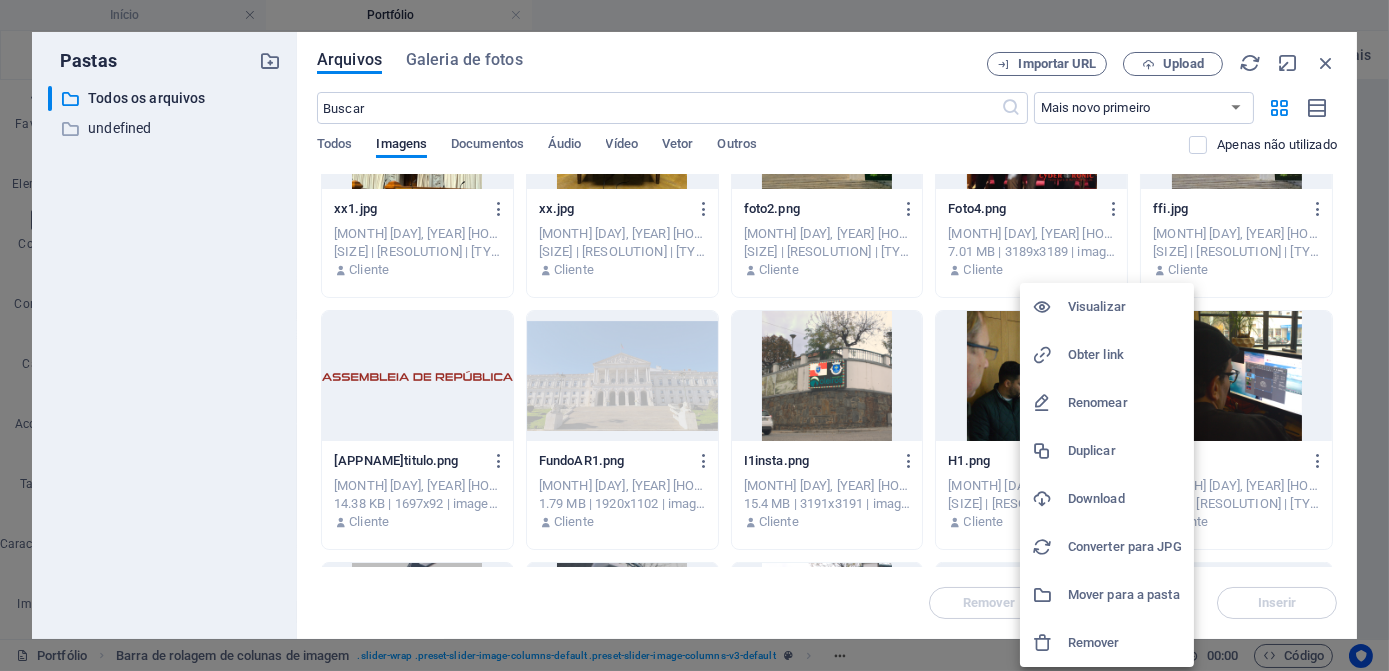 click on "Download" at bounding box center [1125, 499] 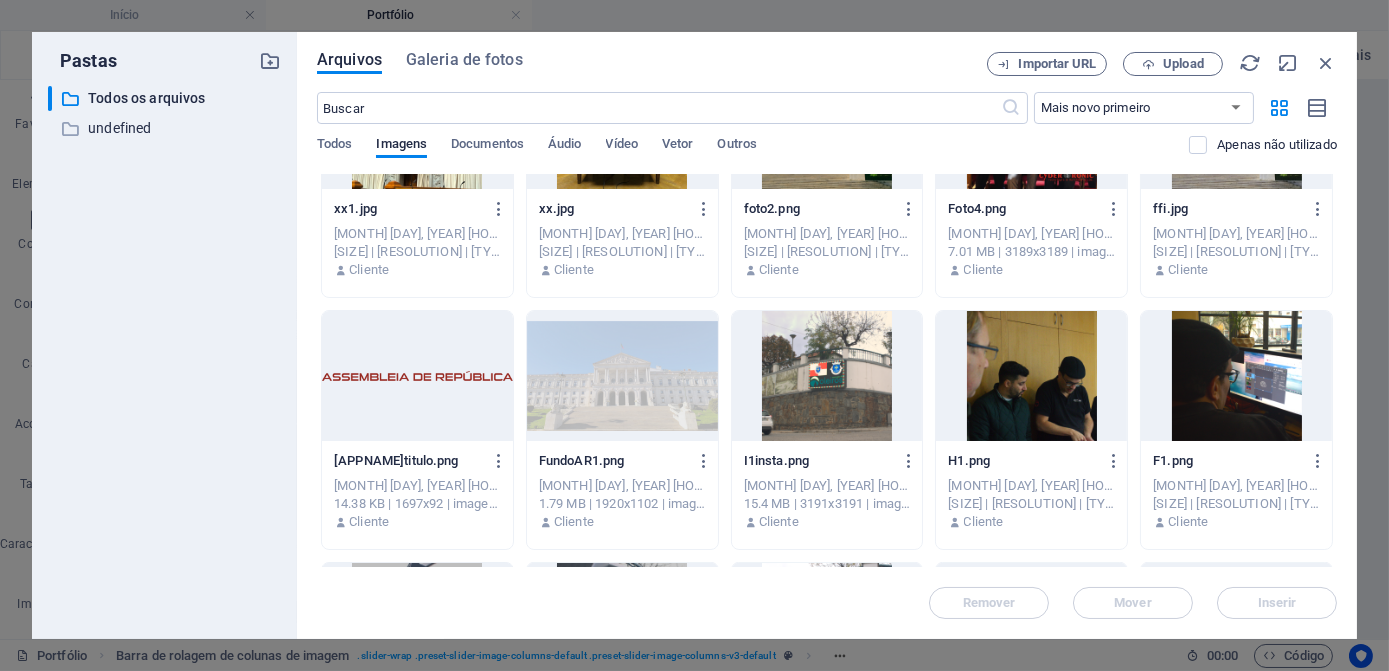 scroll, scrollTop: 2727, scrollLeft: 0, axis: vertical 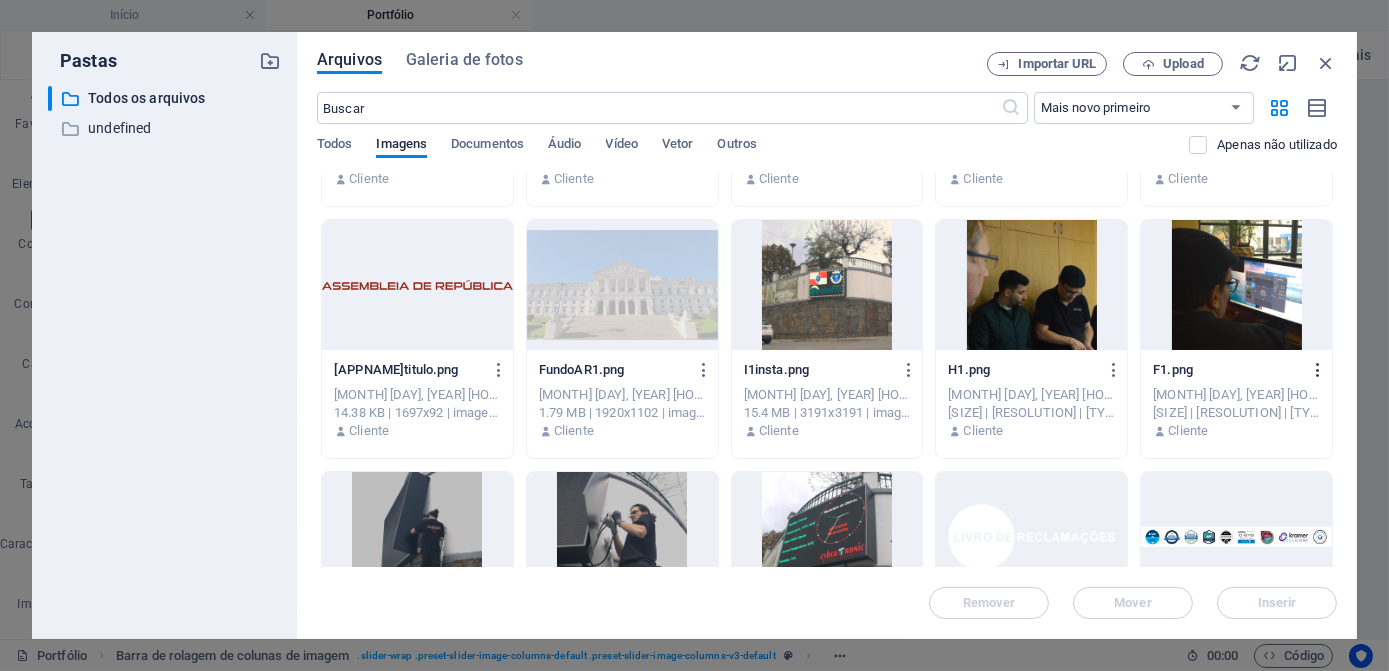 click at bounding box center [1318, 370] 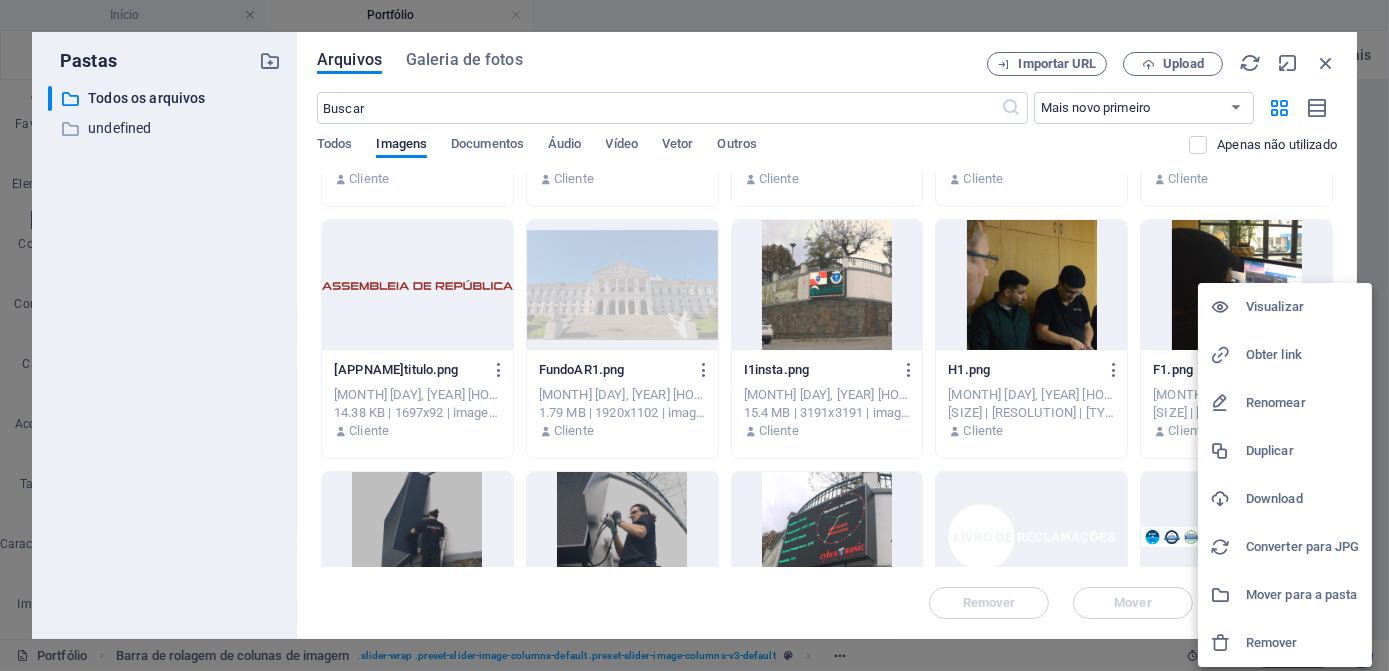 click on "Download" at bounding box center [1303, 499] 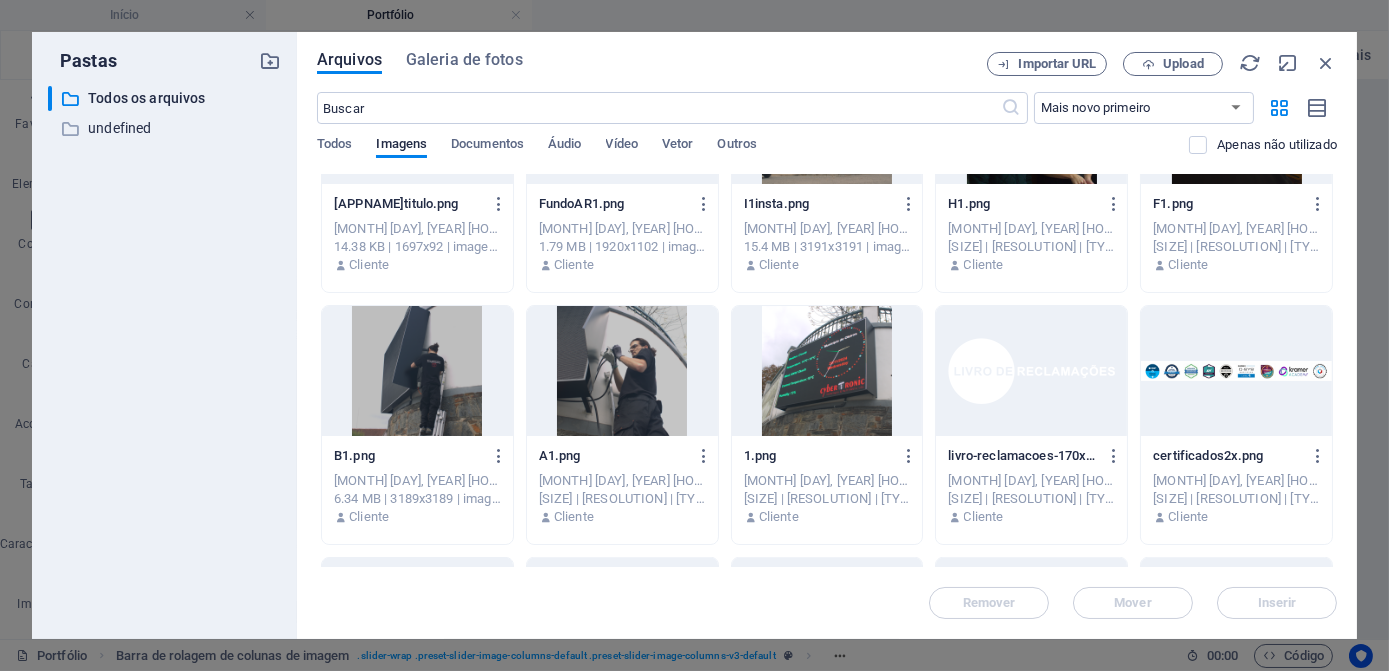 scroll, scrollTop: 2909, scrollLeft: 0, axis: vertical 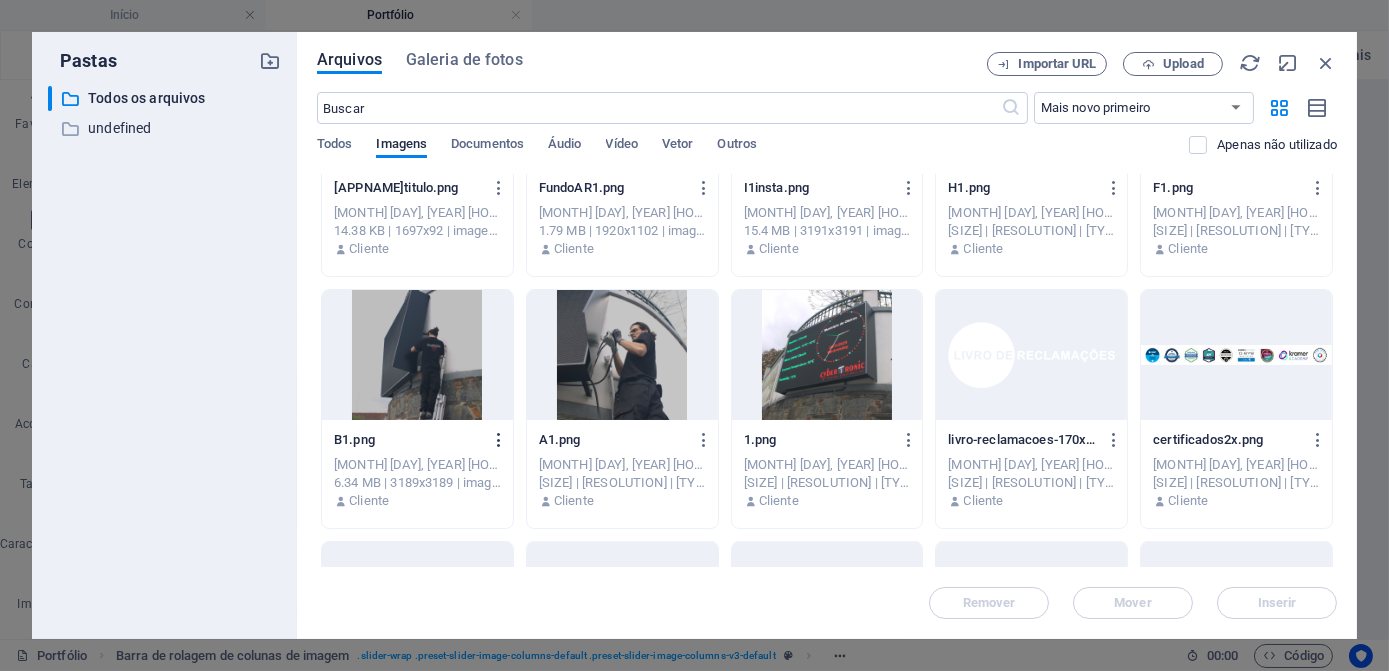 click at bounding box center (499, 440) 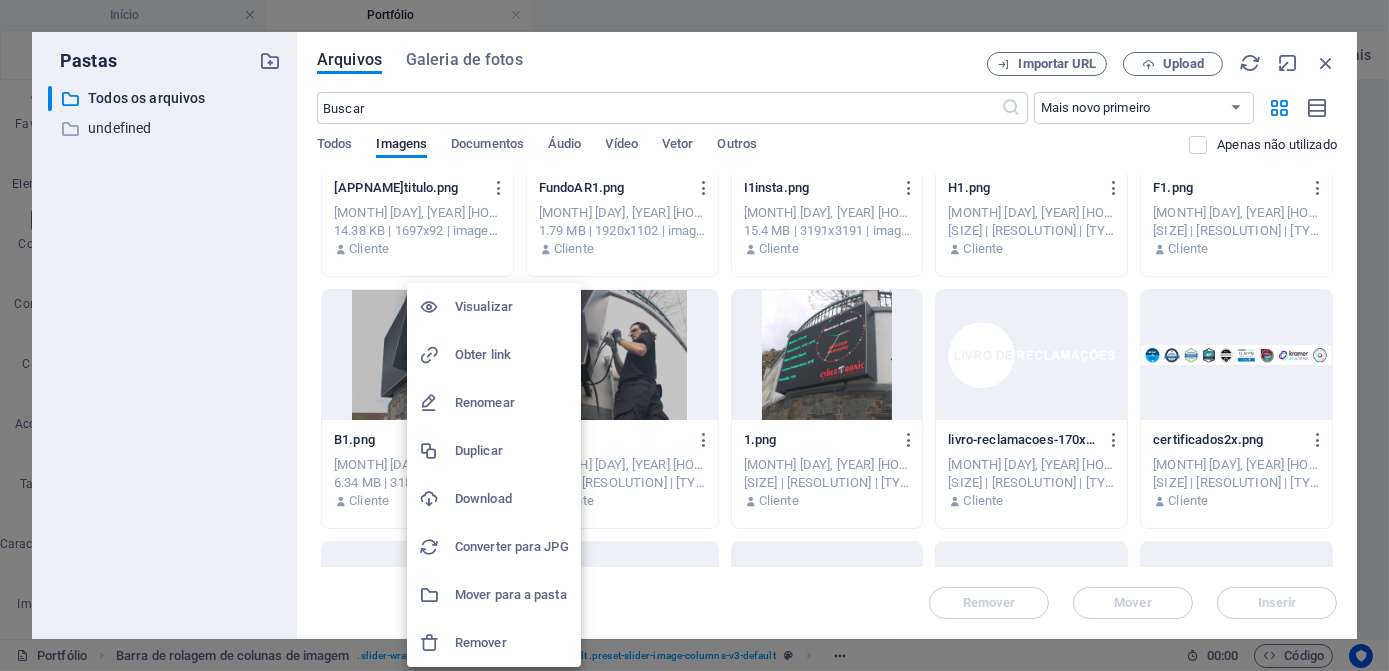 click on "Download" at bounding box center (512, 499) 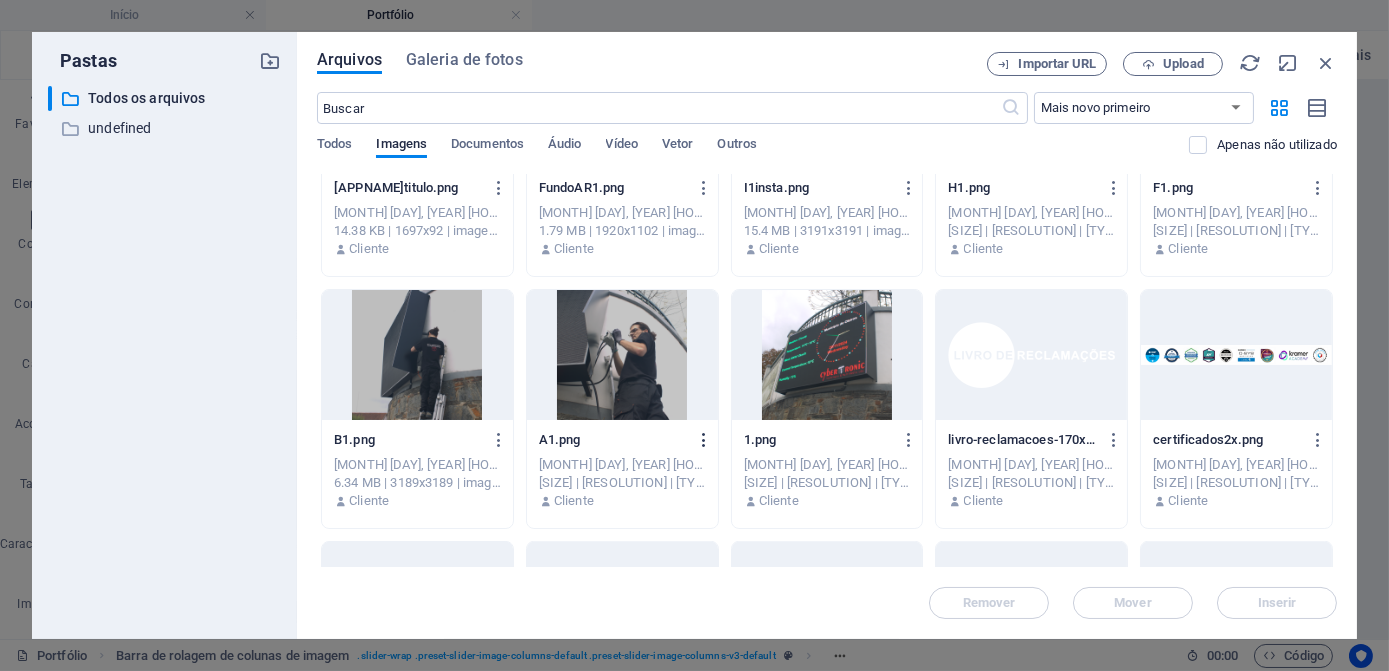click at bounding box center [704, 440] 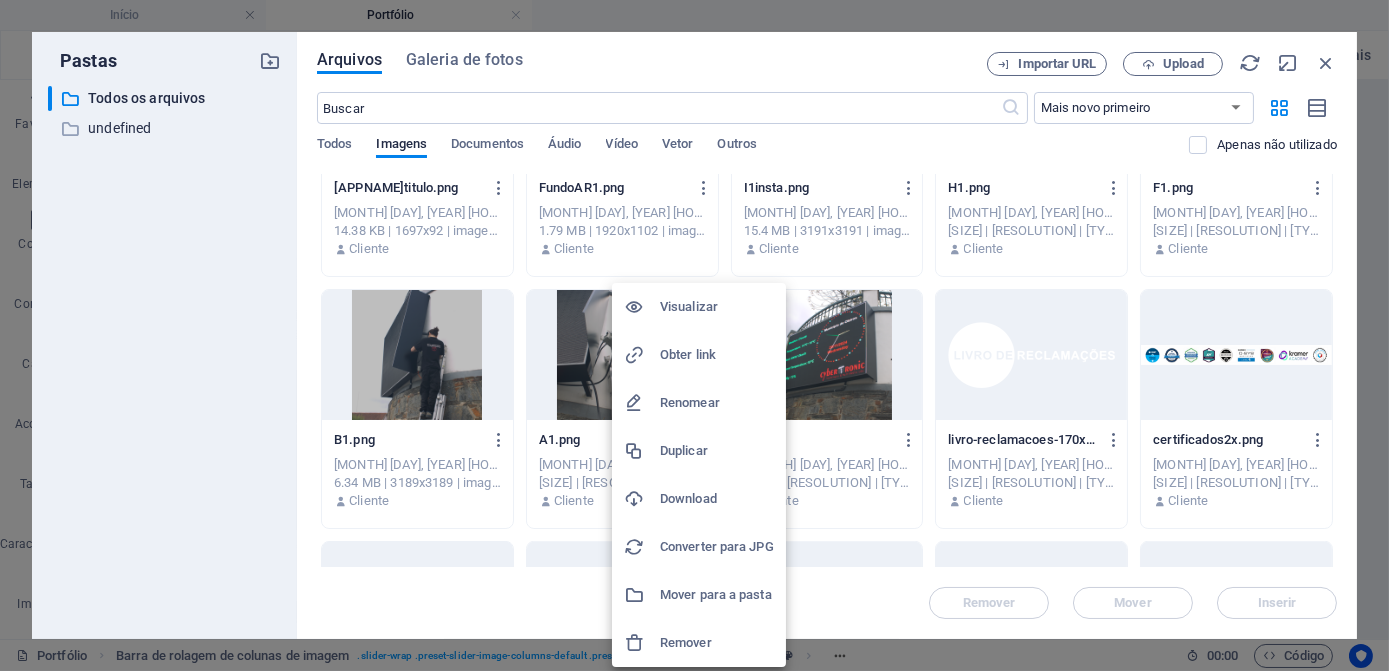 click on "Download" at bounding box center (717, 499) 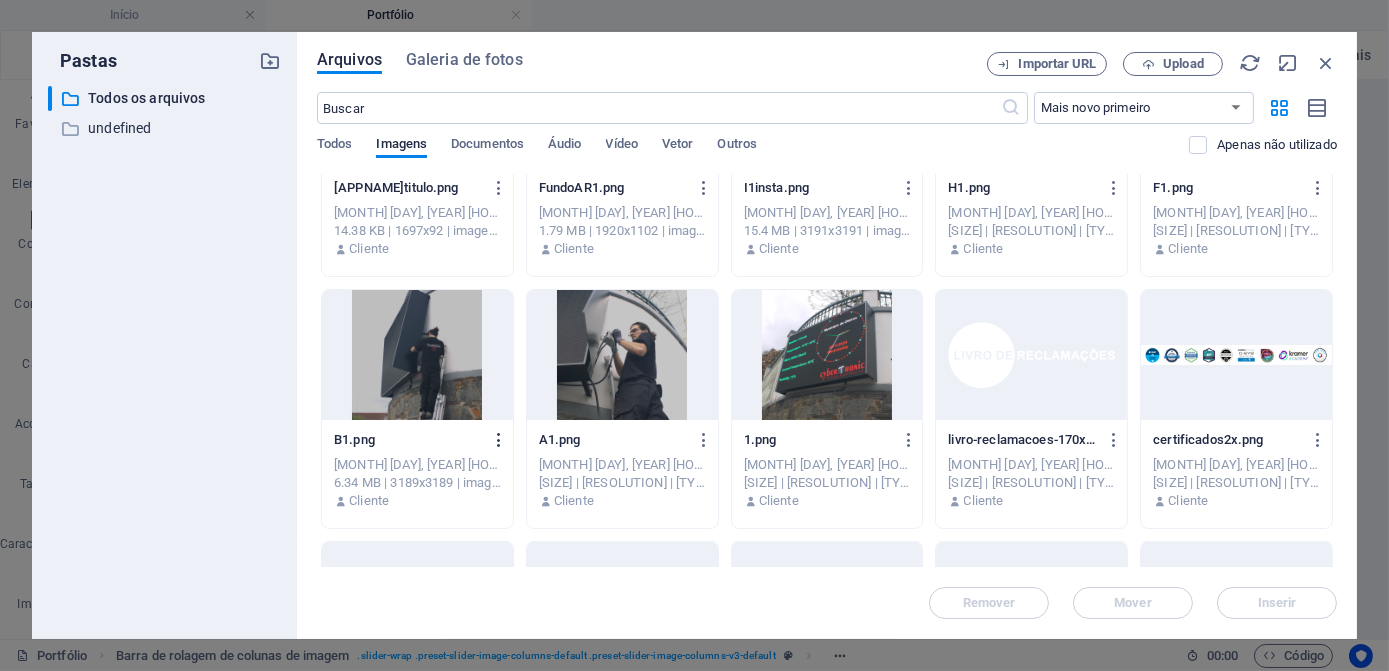 click at bounding box center (499, 440) 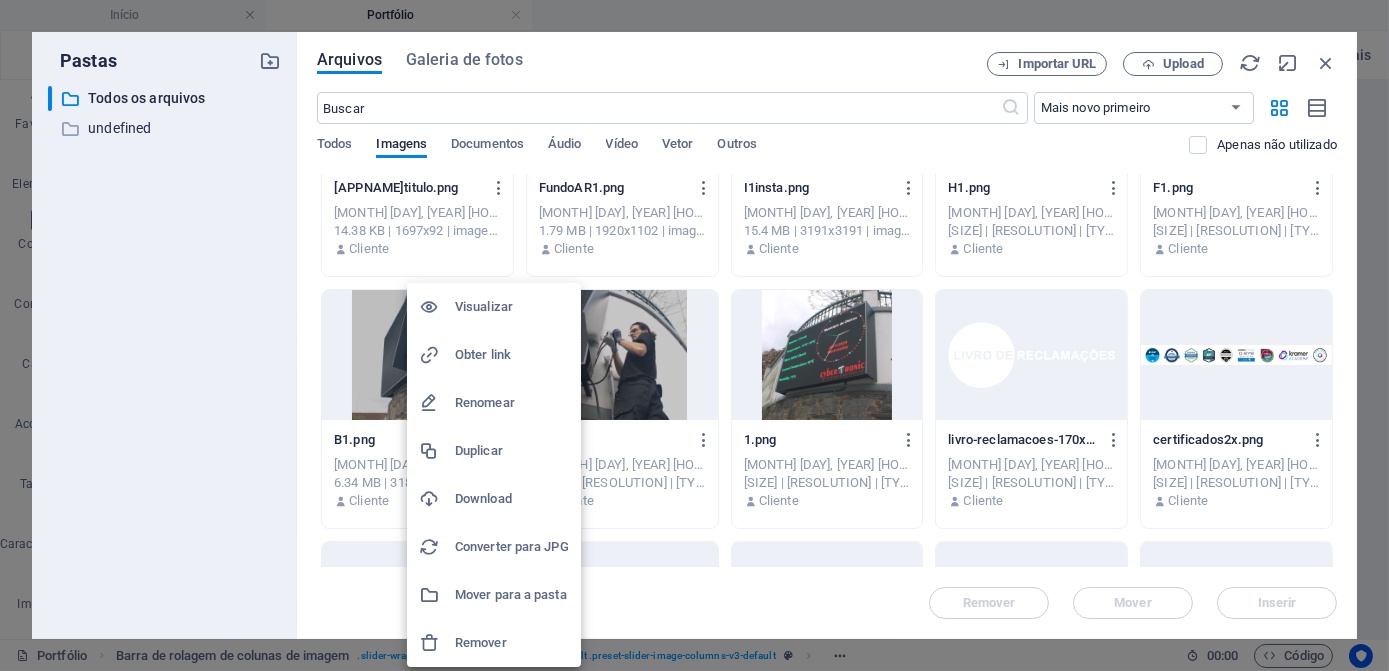 click on "Download" at bounding box center (512, 499) 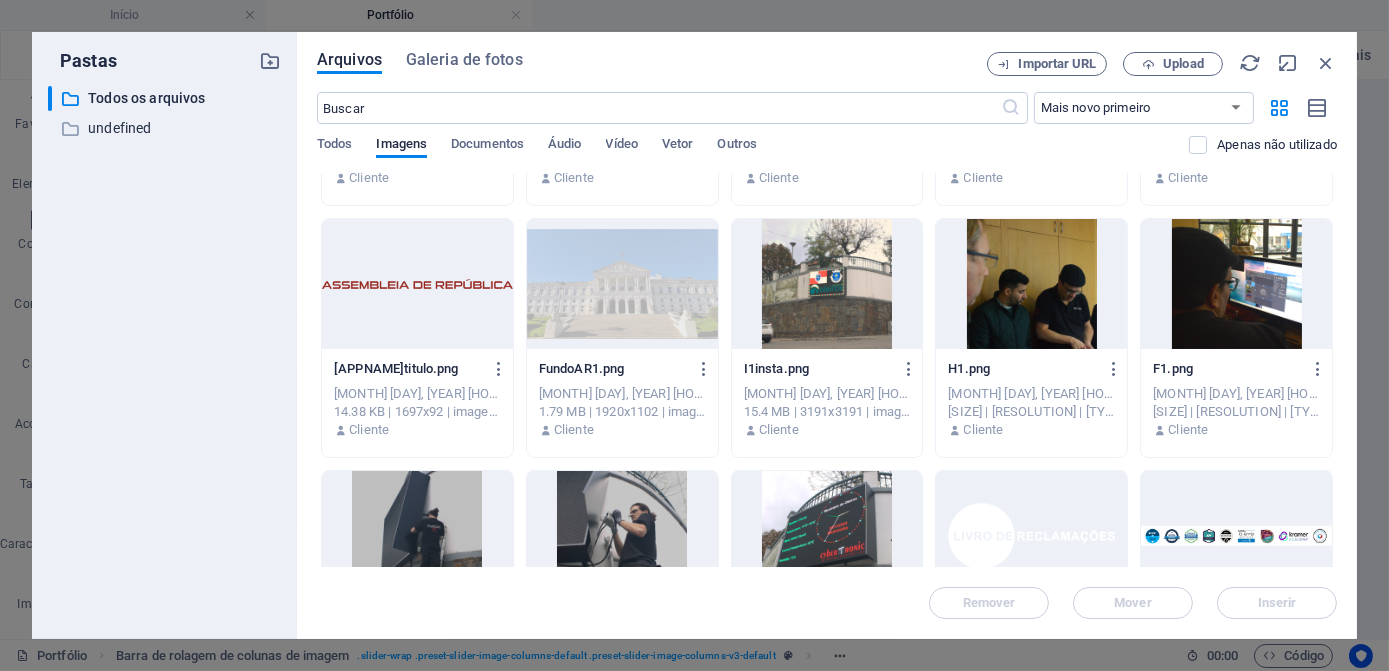 scroll, scrollTop: 2727, scrollLeft: 0, axis: vertical 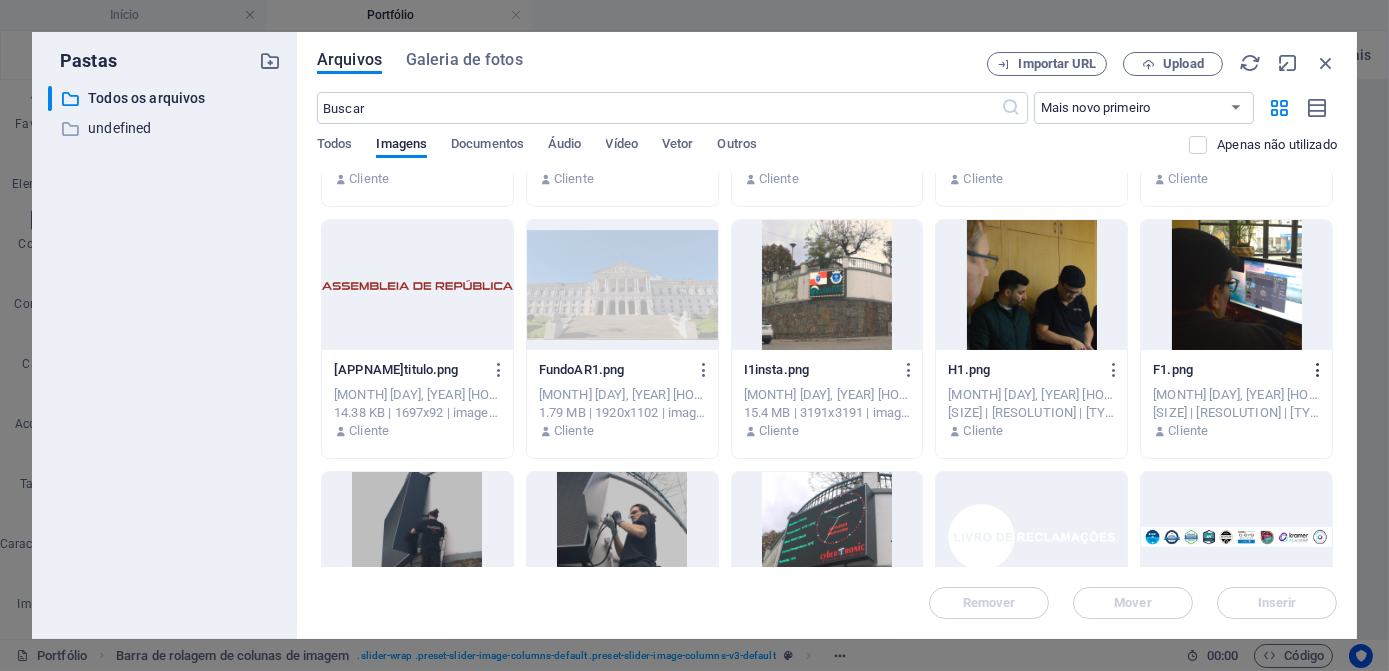 click at bounding box center (1318, 370) 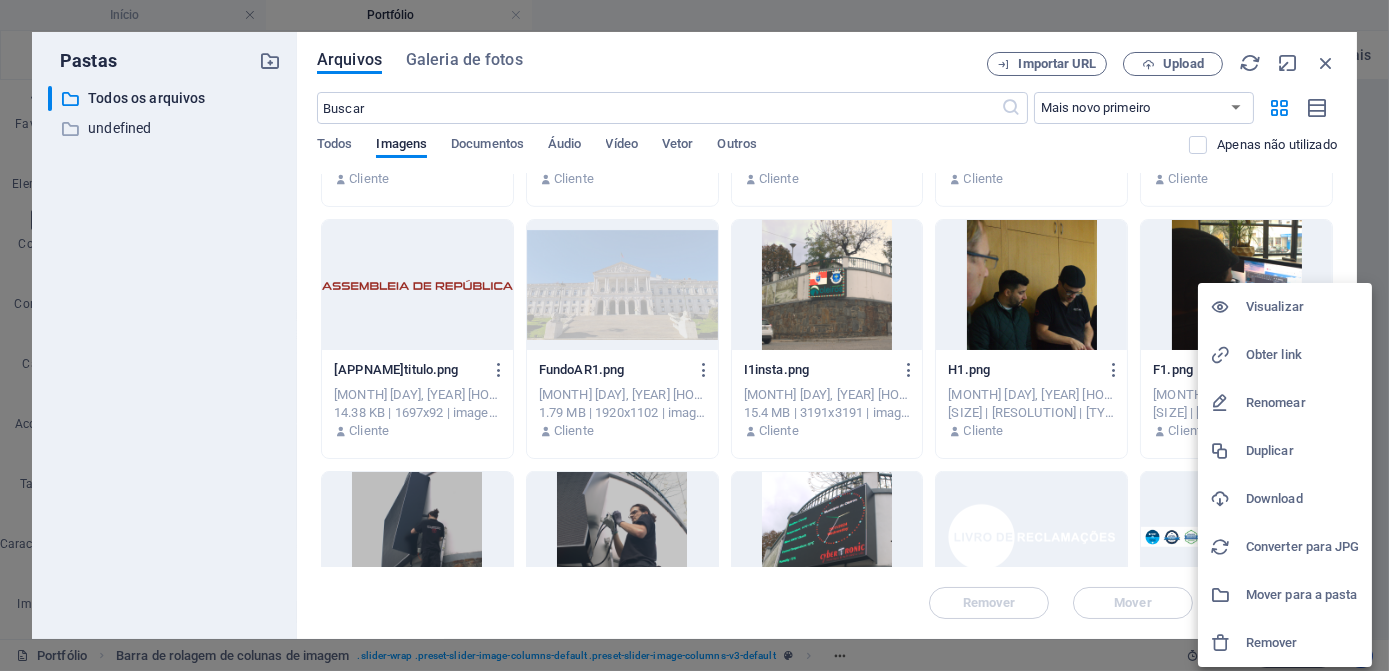 click on "Download" at bounding box center (1303, 499) 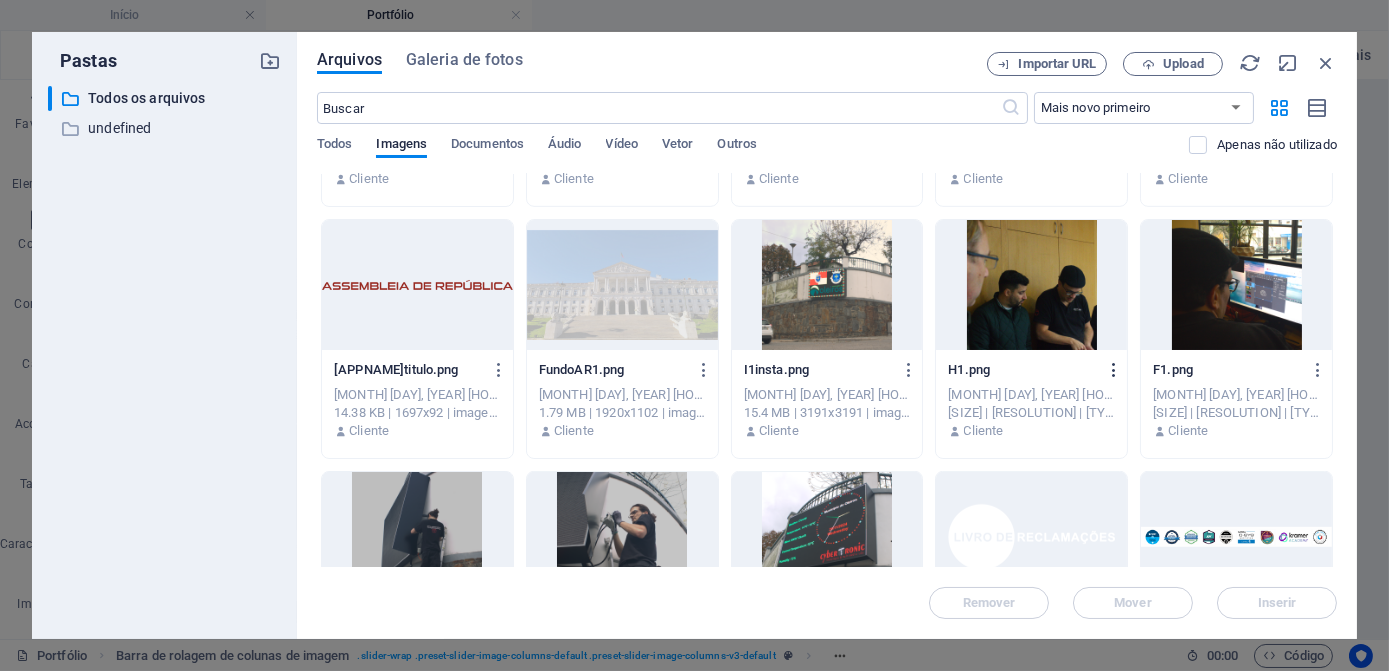 click at bounding box center [1114, 370] 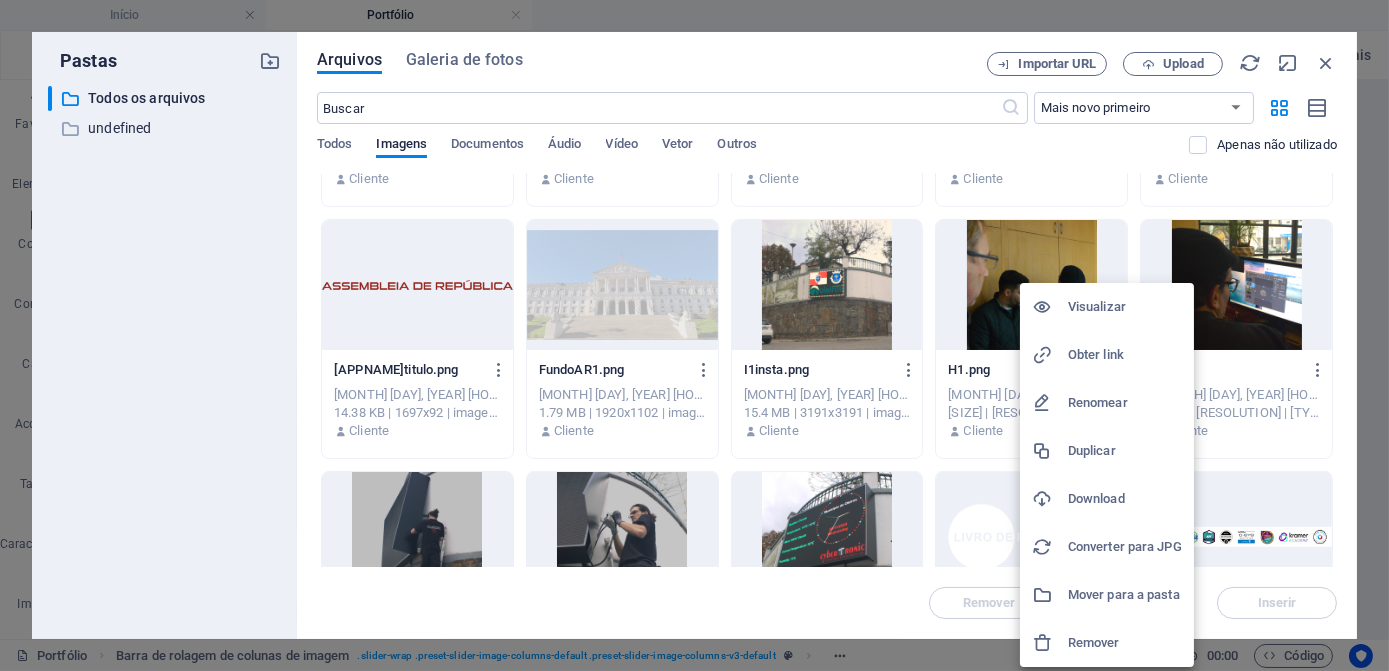 click on "Download" at bounding box center (1125, 499) 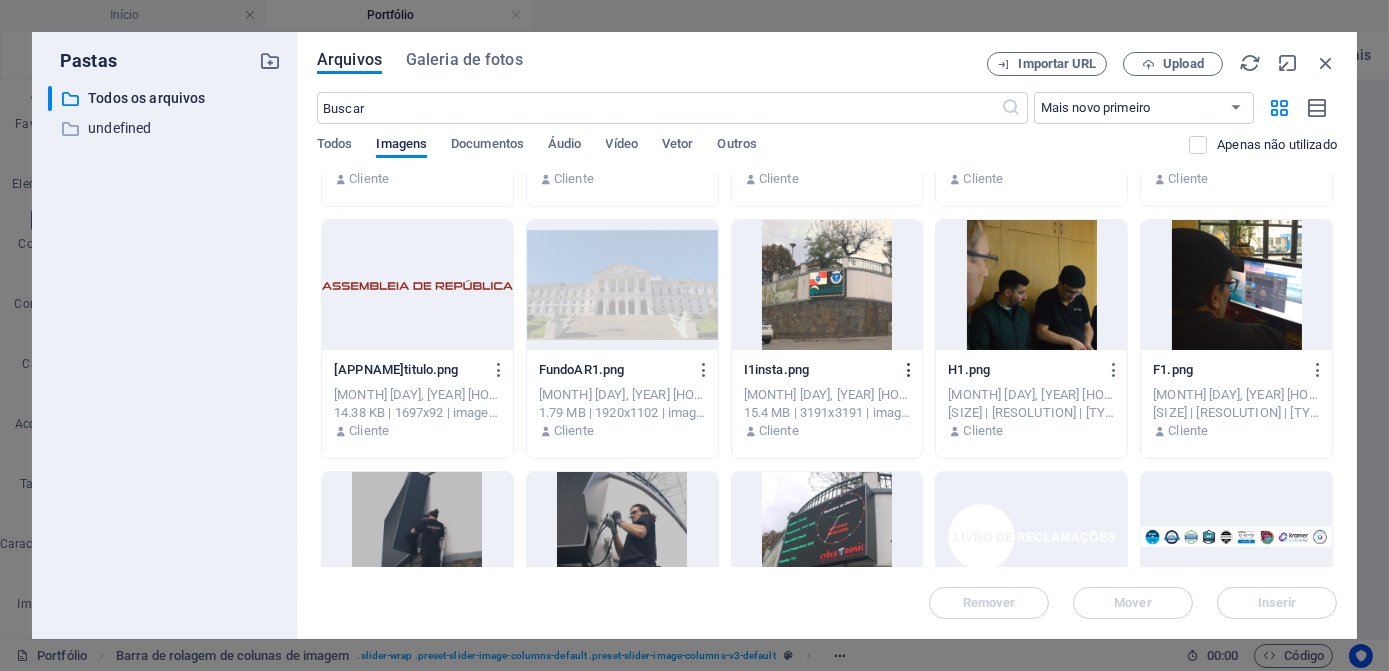 click at bounding box center [909, 370] 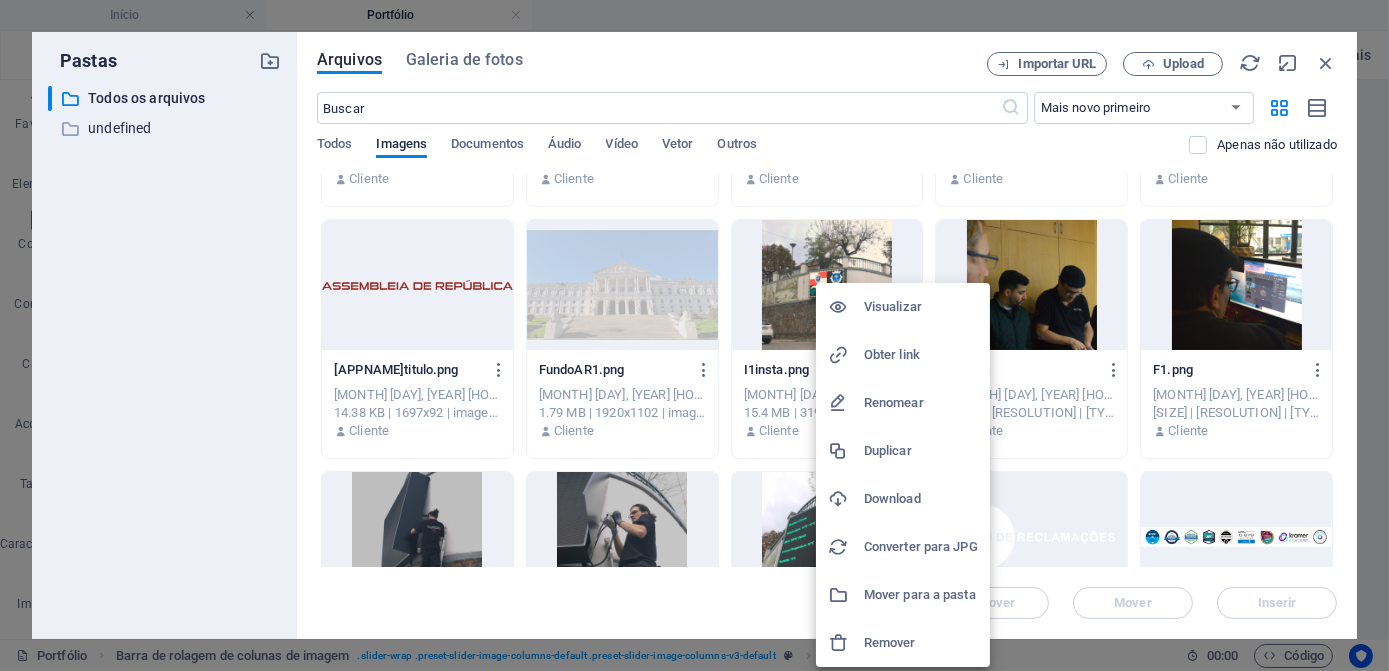 click on "Download" at bounding box center (921, 499) 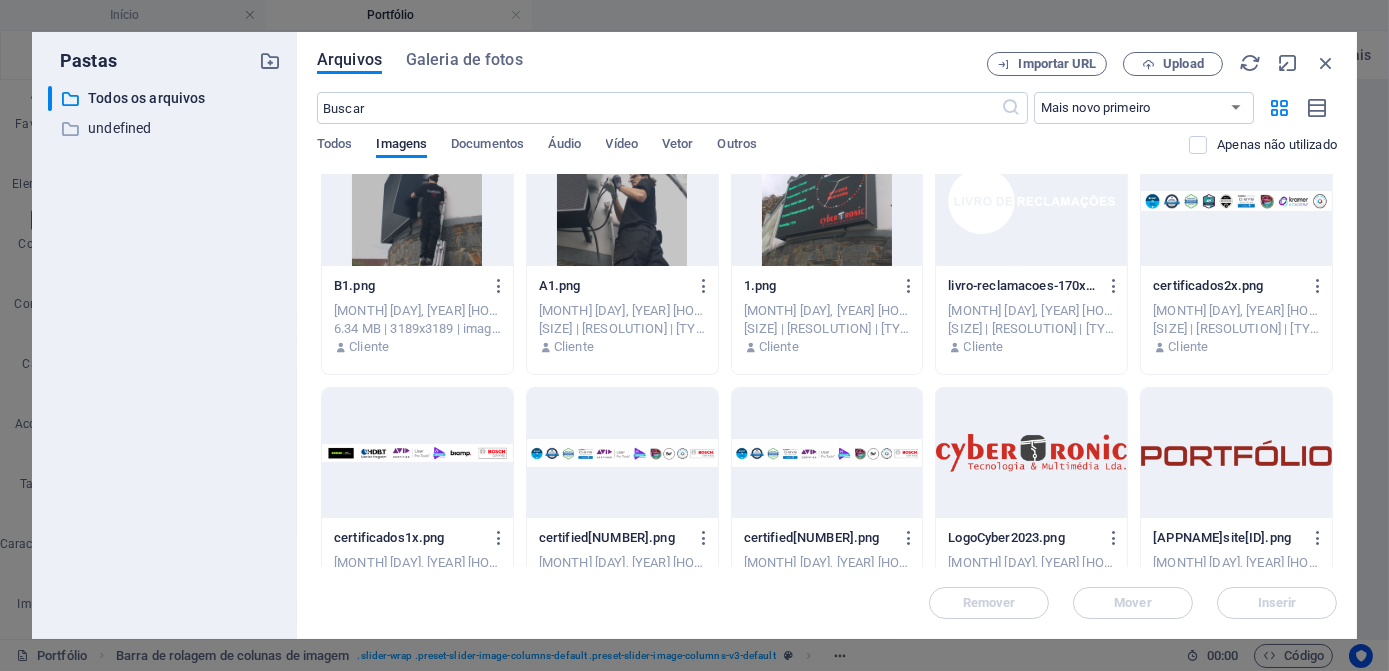 scroll, scrollTop: 3090, scrollLeft: 0, axis: vertical 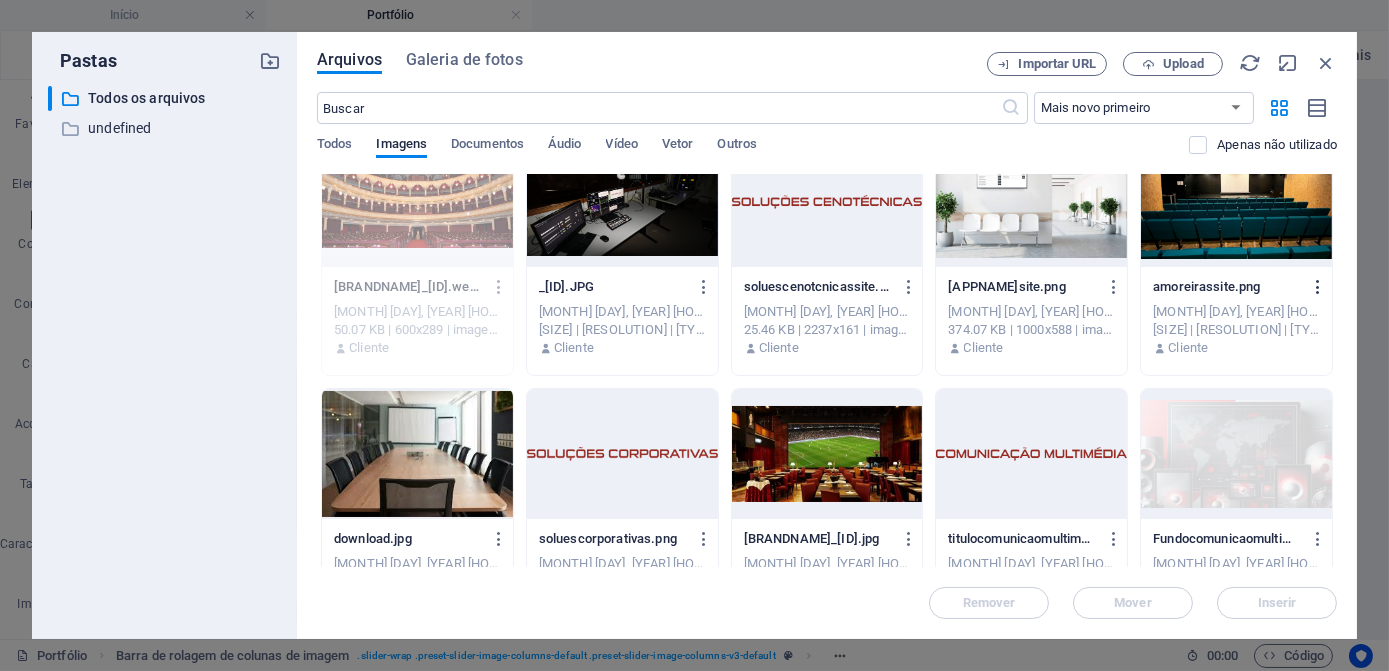 click at bounding box center (1318, 287) 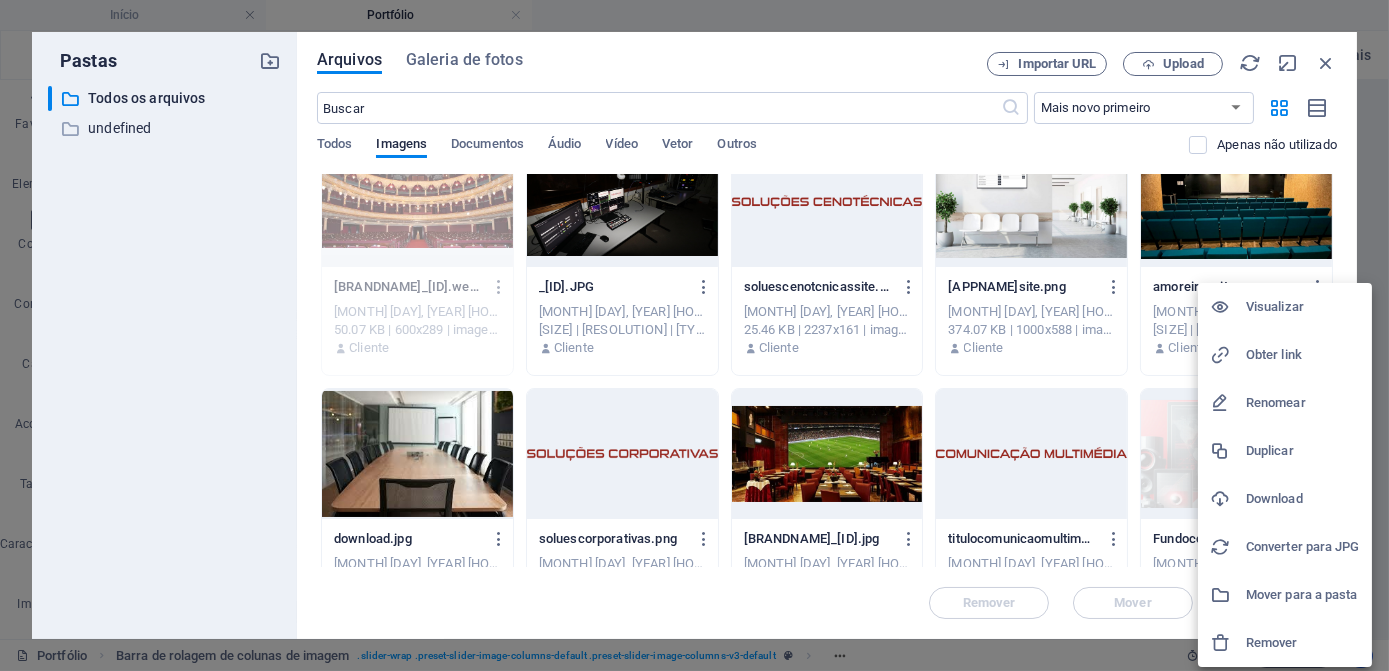 click on "Download" at bounding box center [1303, 499] 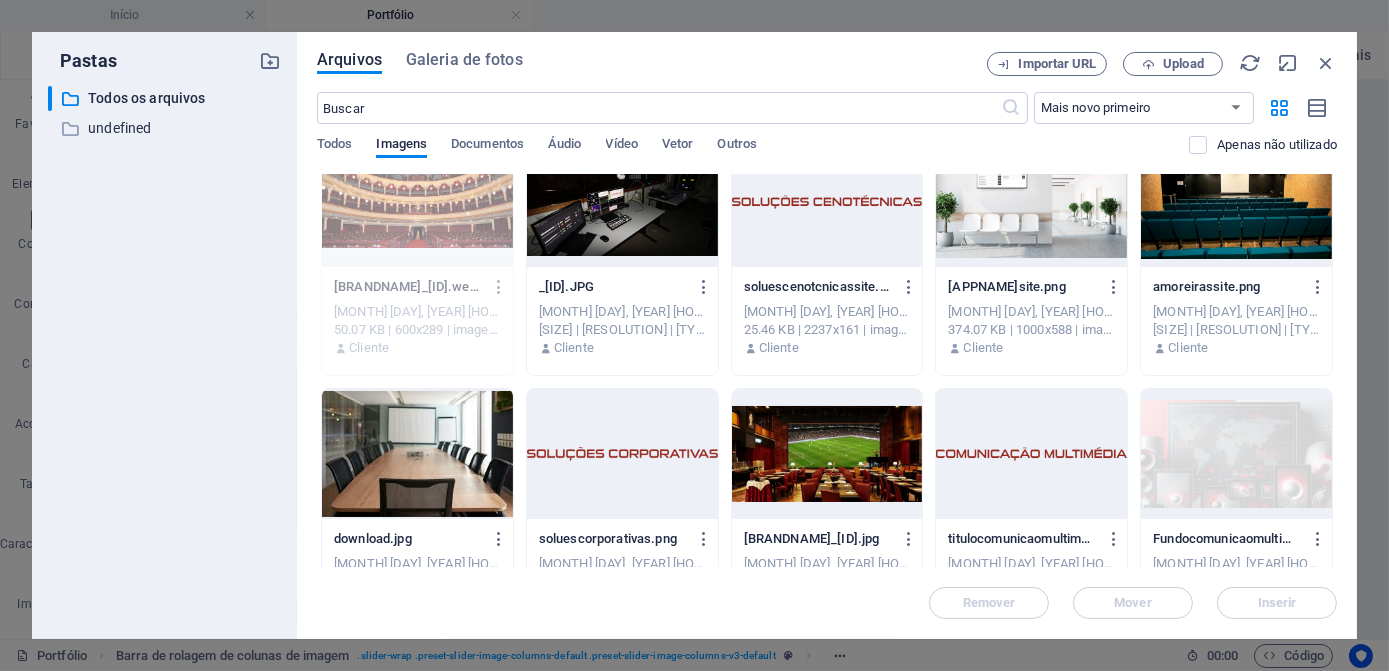 click on "Remover Mover Inserir" at bounding box center (827, 593) 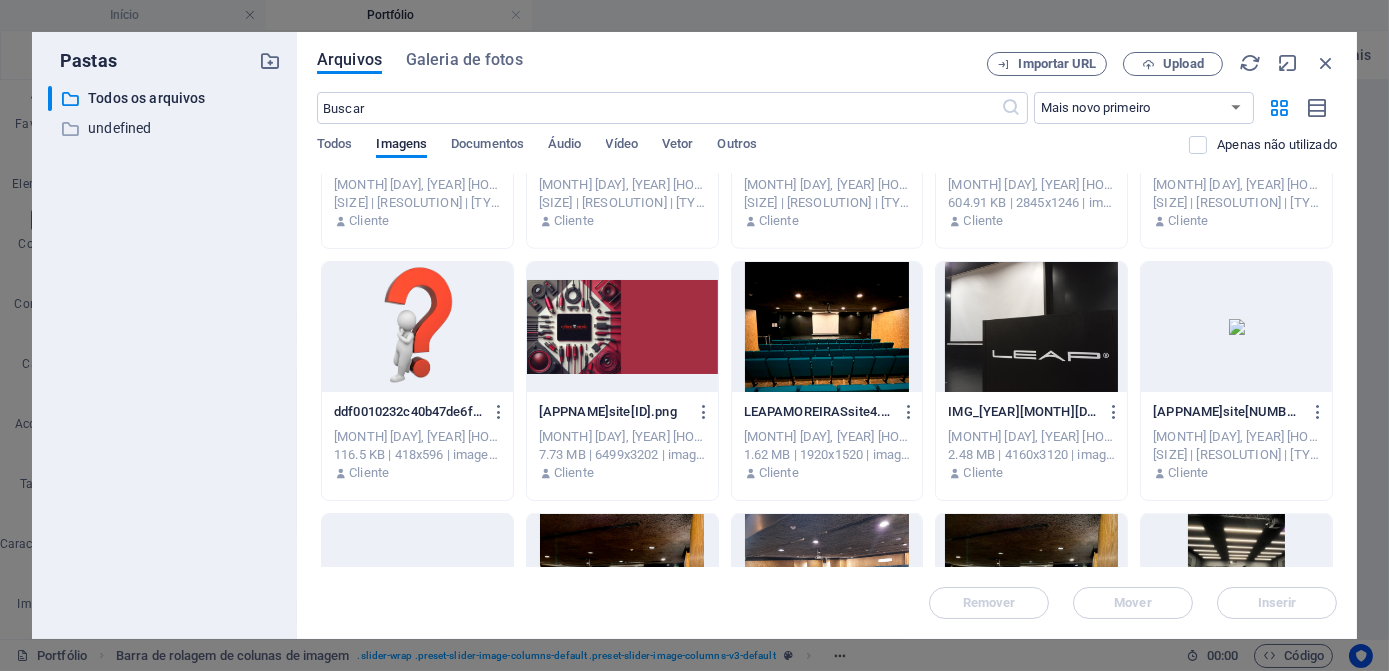 scroll, scrollTop: 4727, scrollLeft: 0, axis: vertical 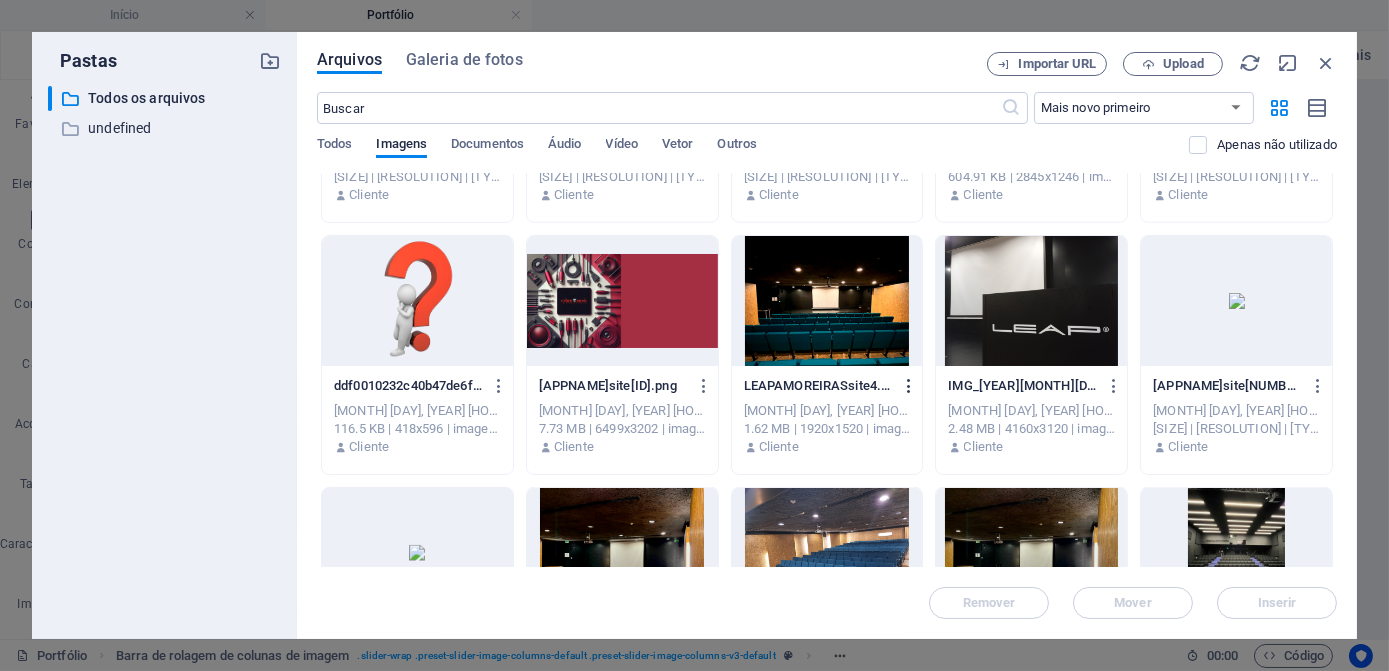 click at bounding box center [909, 386] 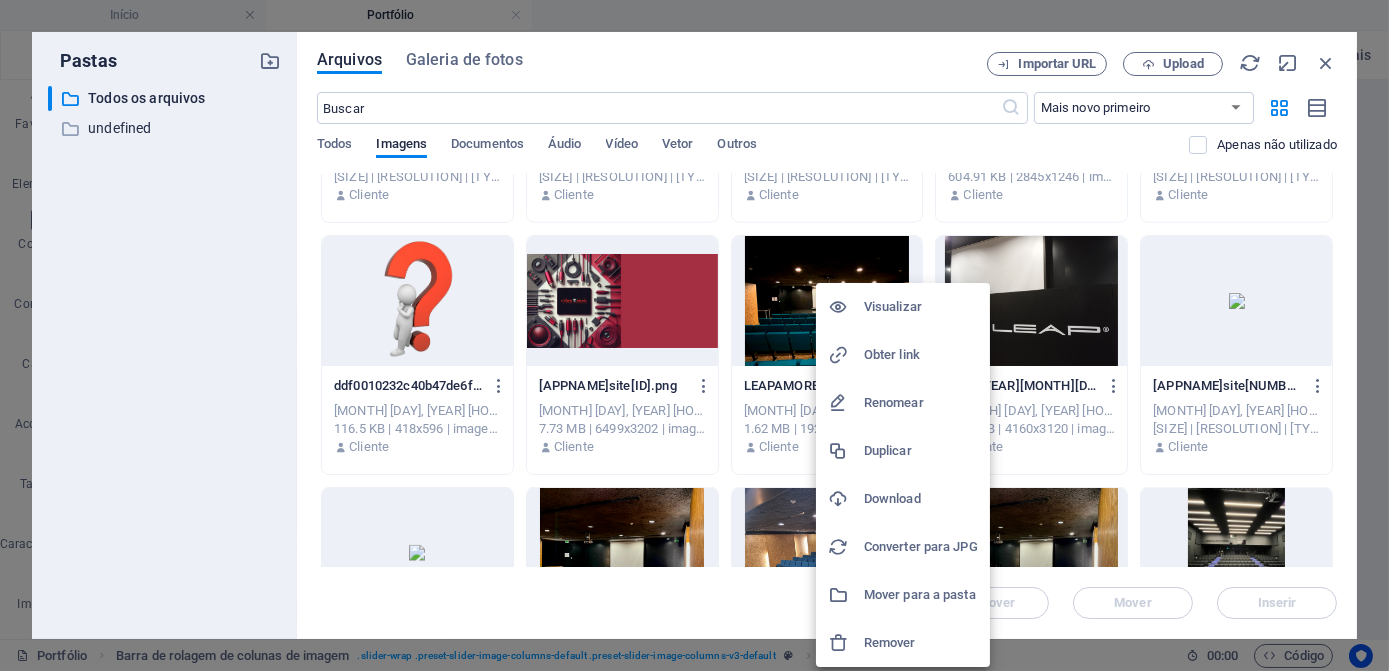 click on "Download" at bounding box center (921, 499) 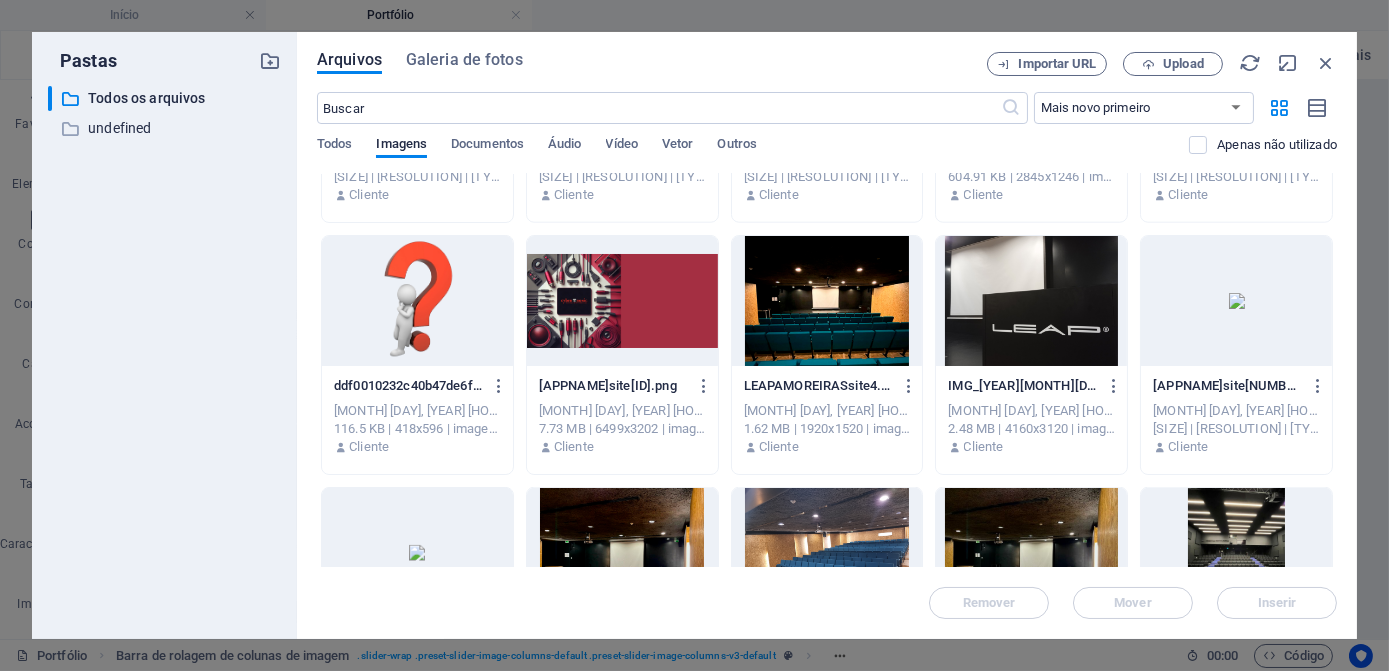click on "xmenu-[ID] xmenu-[ID] [MONTH] [DAY], [YEAR] [HOUR]:[MINUTE] [AM/PM] [SIZE] | [RESOLUTION] | [TYPE] Cliente xmenu-[ID] xmenu-[ID] [MONTH] [DAY], [YEAR] [HOUR]:[MINUTE] [AM/PM] [SIZE] | [RESOLUTION] | [TYPE] Cliente nstemosnovo-[ID] nstemosnovo-[ID] [MONTH] [DAY], [YEAR] [HOUR]:[MINUTE] [AM/PM] [SIZE] | [RESOLUTION] | [TYPE] Cliente nstemosnovo-[ID] nstemosnovo-[ID] [MONTH] [DAY], [YEAR] [HOUR]:[MINUTE] [AM/PM] [SIZE] | [RESOLUTION] | [TYPE] Cliente AR7-[ID] AR7-[ID] [MONTH] [DAY], [YEAR] [HOUR]:[MINUTE] [AM/PM] [SIZE] | [RESOLUTION] | [TYPE] Cliente AR6-[ID] AR6-[ID] [MONTH] [DAY], [YEAR] [HOUR]:[MINUTE] Cliente AR6-[ID] AR6-[ID] [MONTH] [DAY], [YEAR] [HOUR]:[MINUTE] [SIZE] | [RESOLUTION] | [TYPE] Cliente equipaARatualizada-[ID] equipaARatualizada-[ID] [MONTH] [DAY], [YEAR] [HOUR]:[MINUTE] Cliente" at bounding box center (827, -1535) 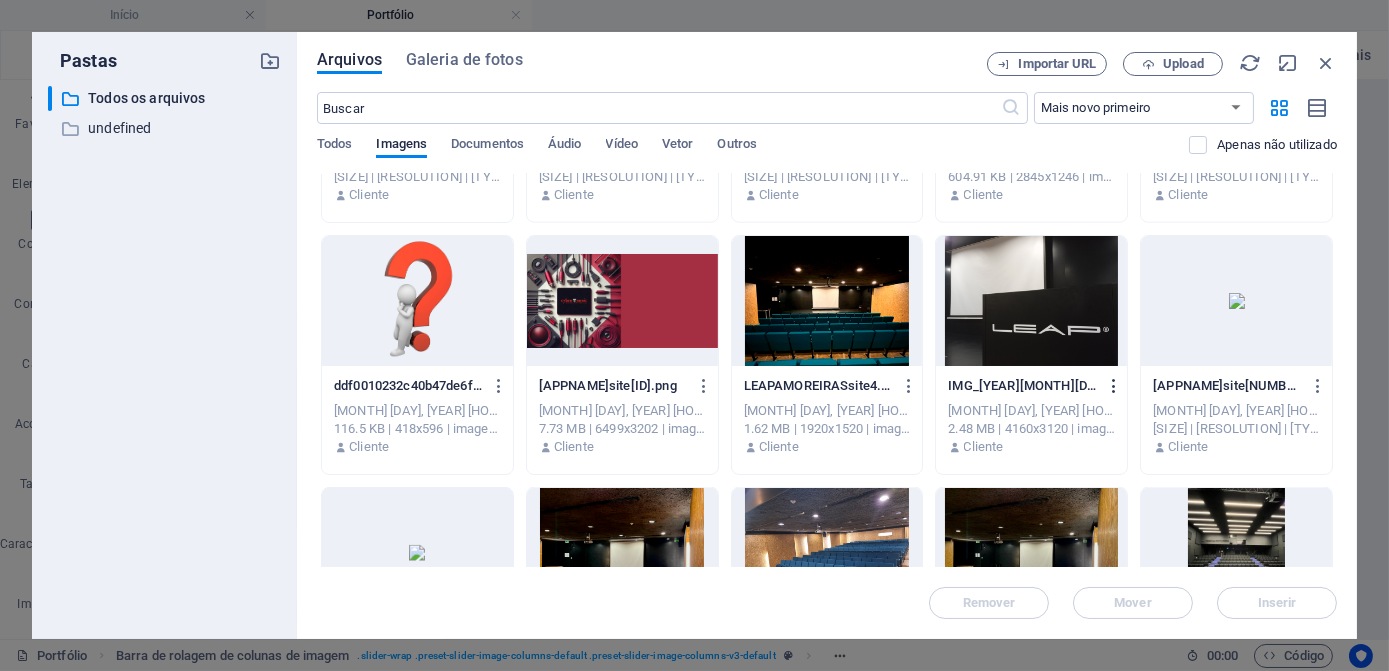 click at bounding box center (1114, 386) 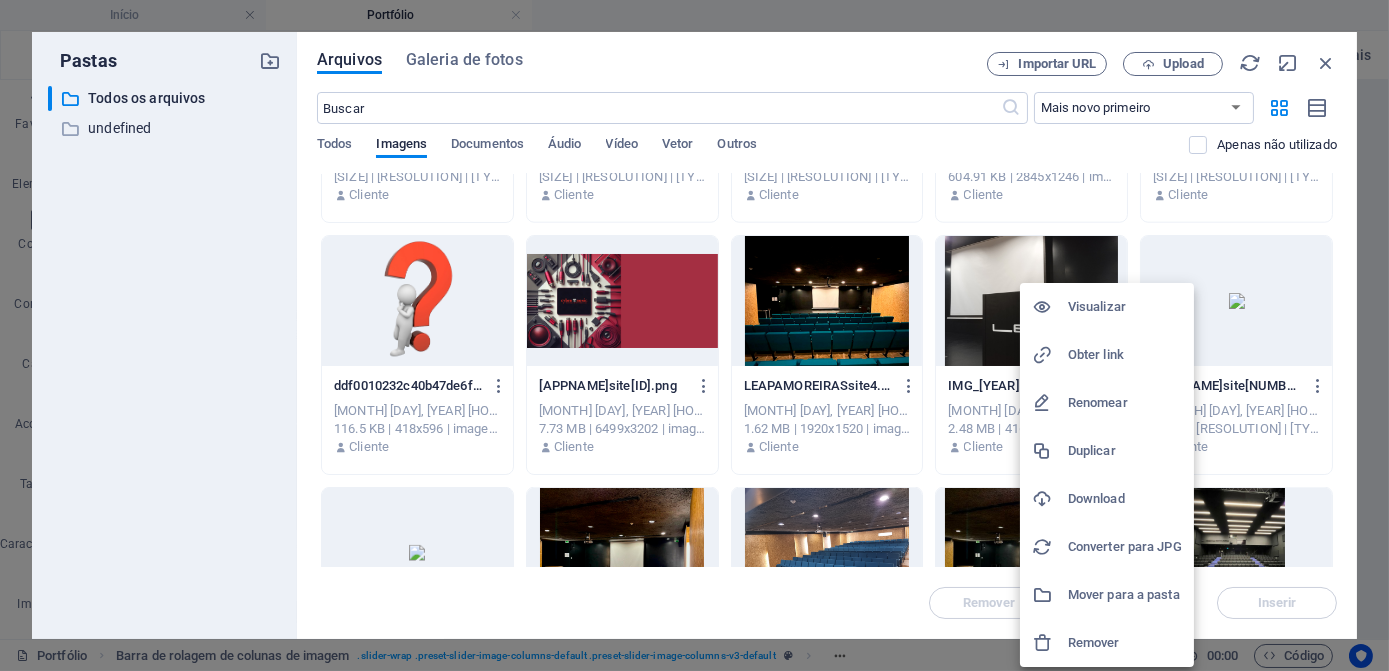 click on "Download" at bounding box center [1125, 499] 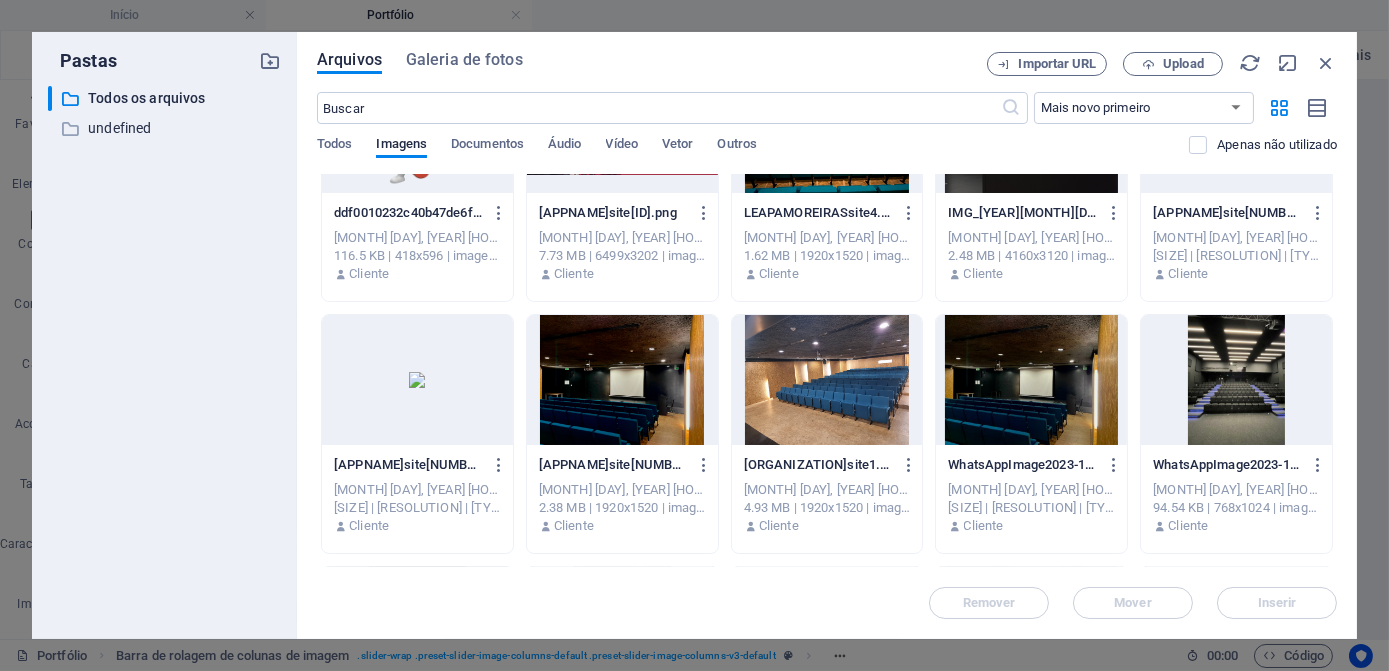 scroll, scrollTop: 4909, scrollLeft: 0, axis: vertical 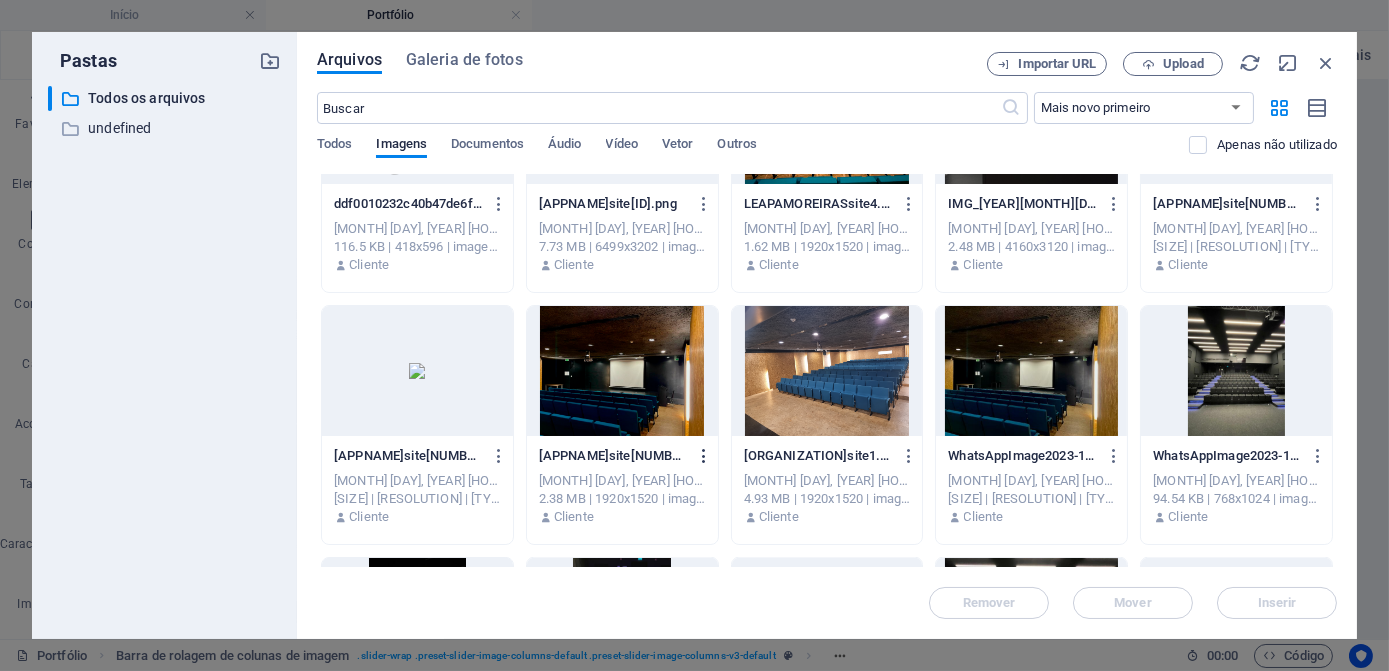 click at bounding box center (704, 456) 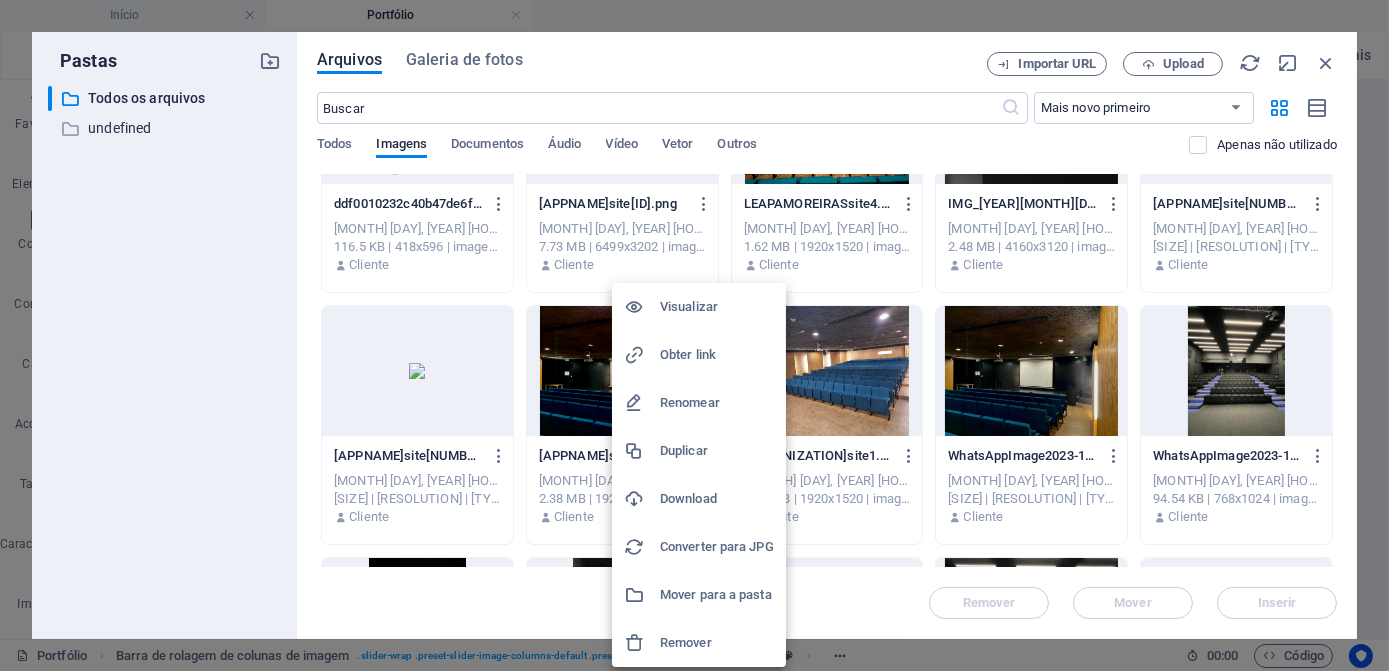 click on "Download" at bounding box center [717, 499] 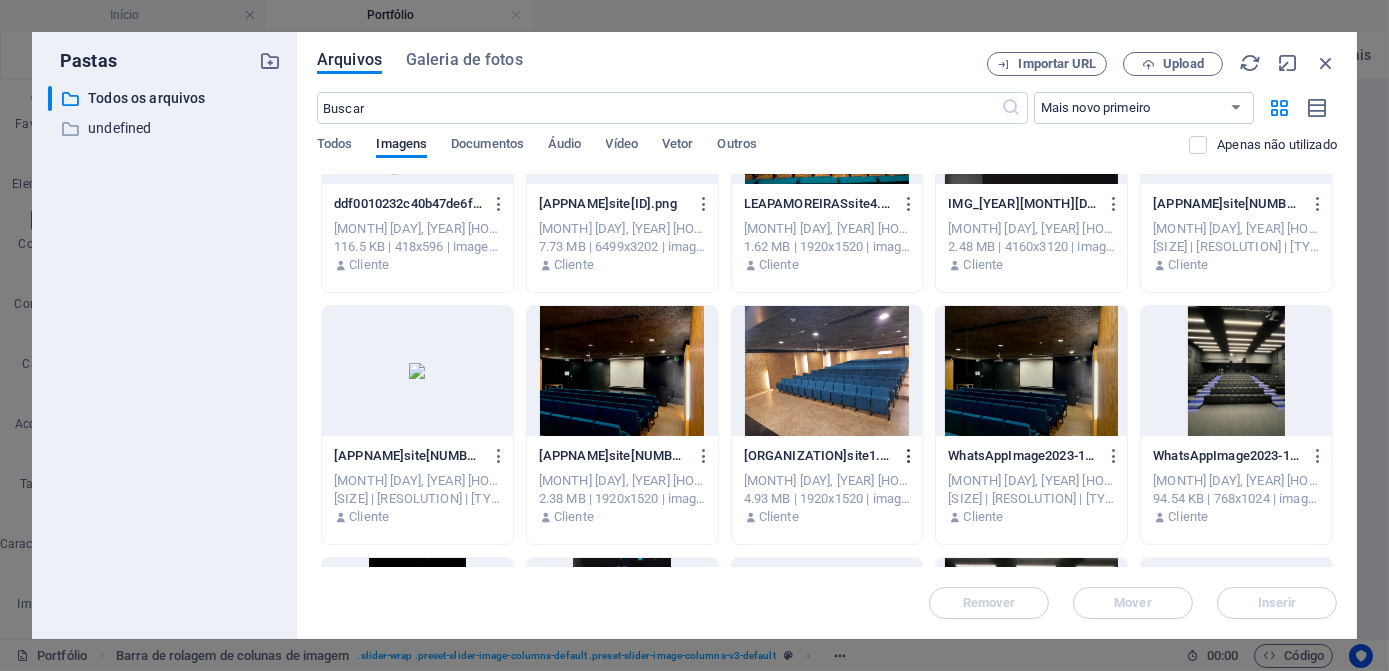 click at bounding box center (909, 456) 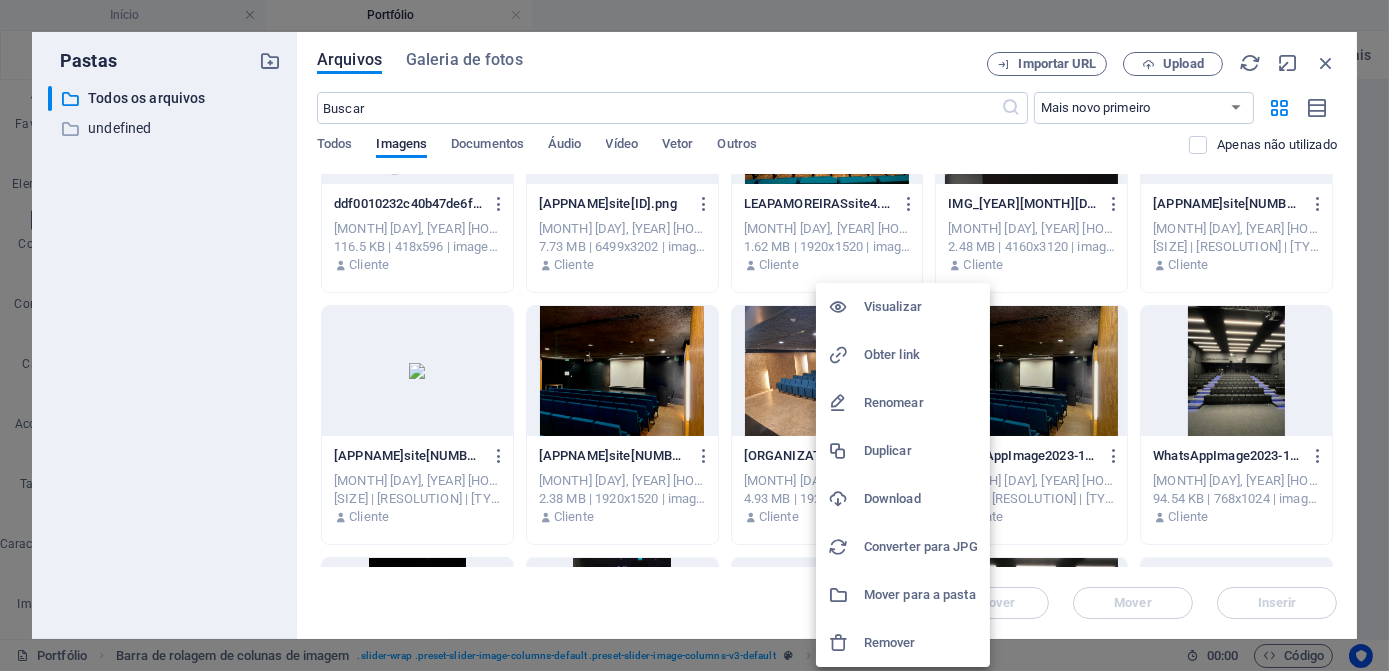 click on "Download" at bounding box center (921, 499) 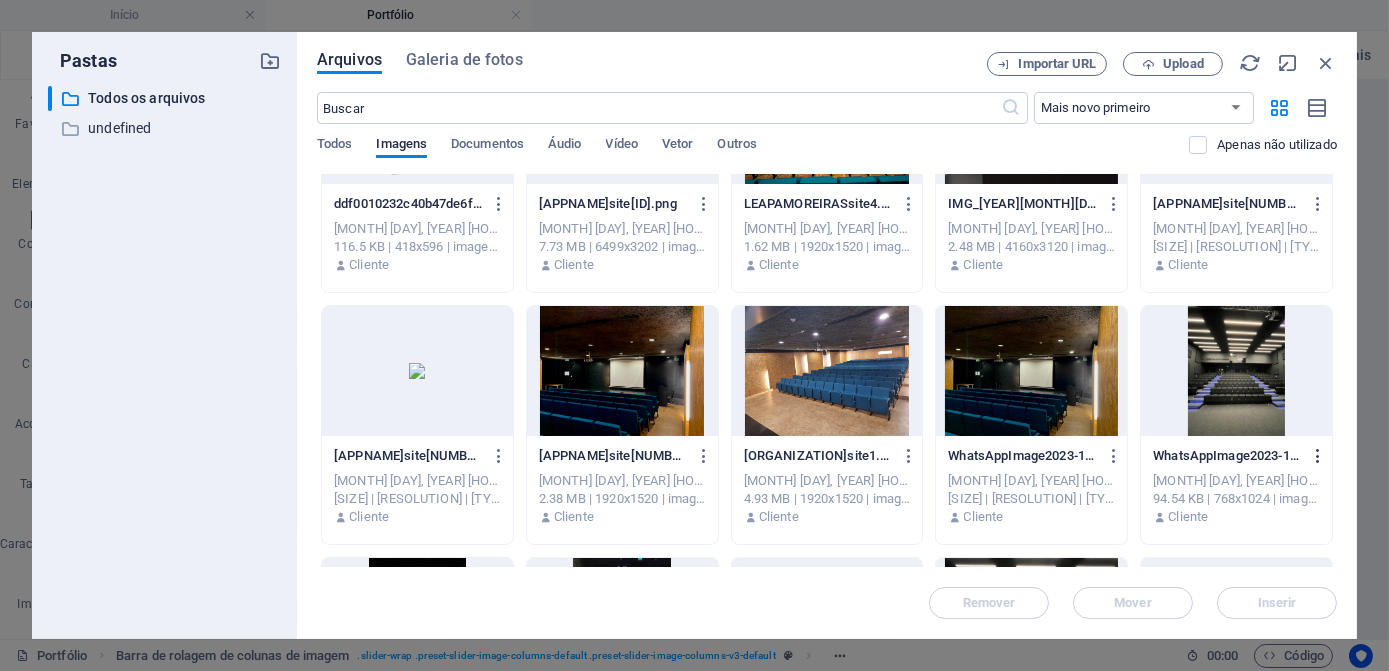 click at bounding box center [1318, 456] 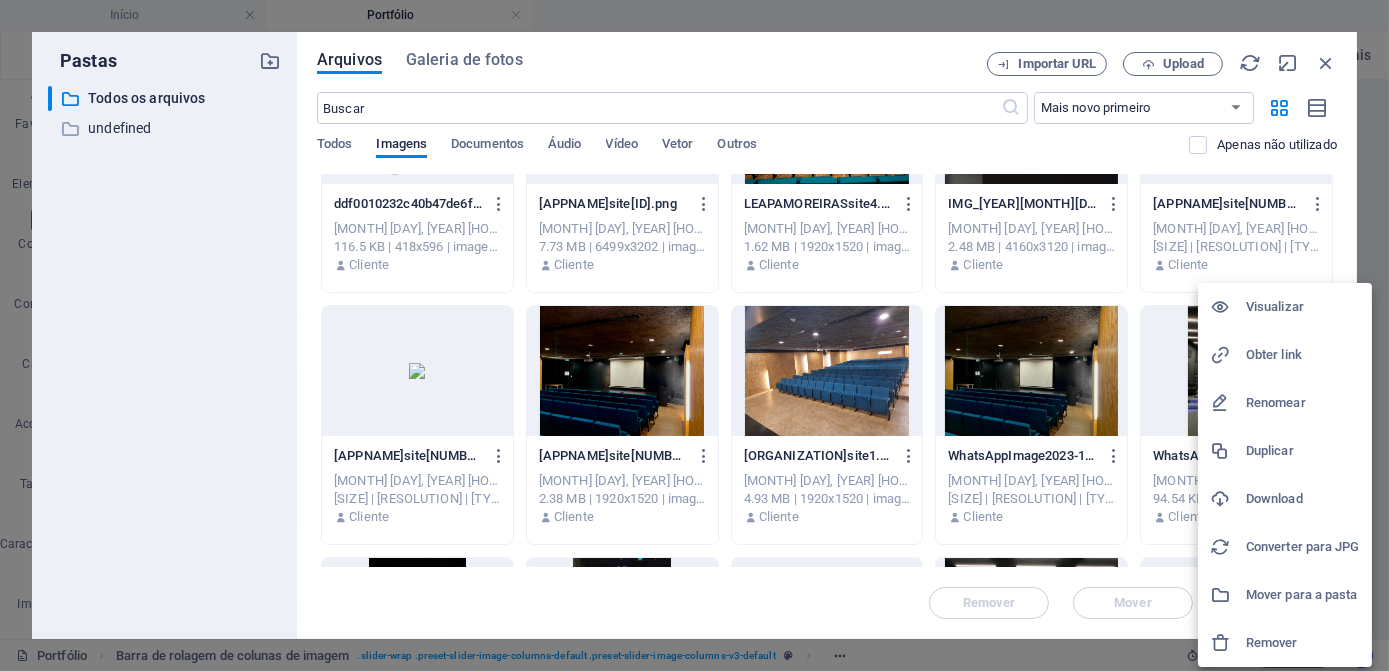 click on "Download" at bounding box center [1303, 499] 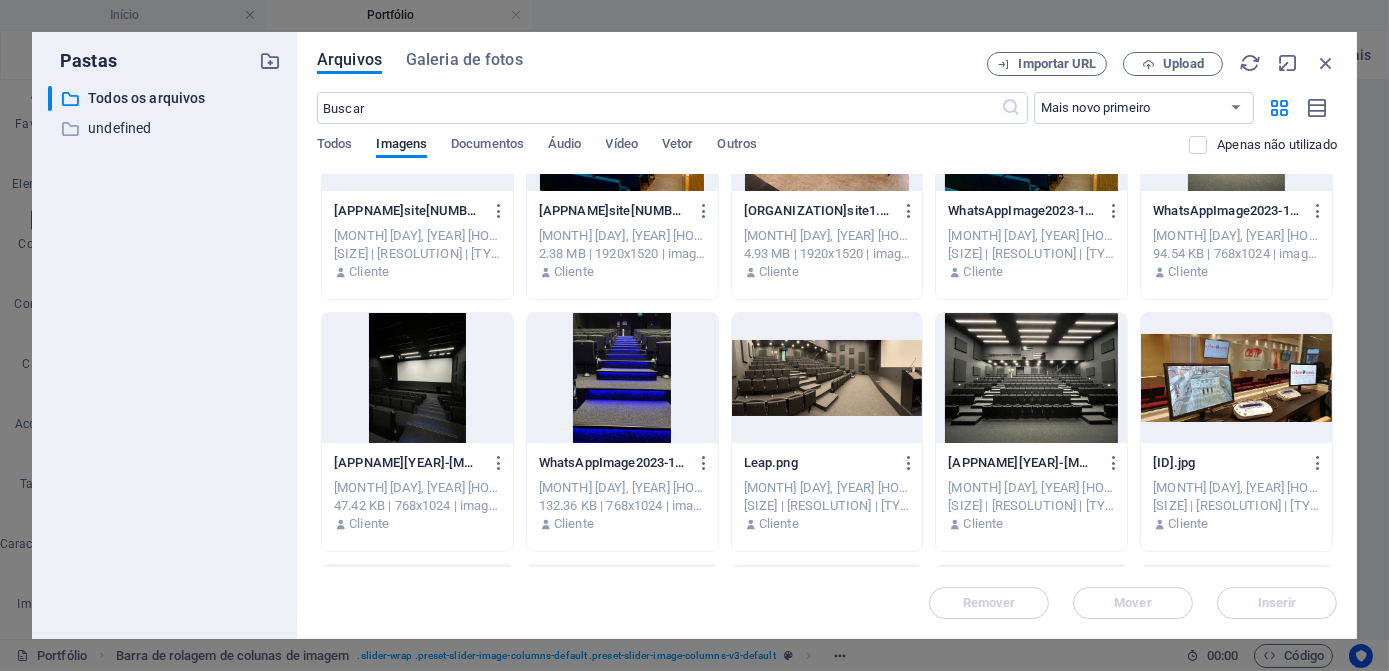 scroll, scrollTop: 5181, scrollLeft: 0, axis: vertical 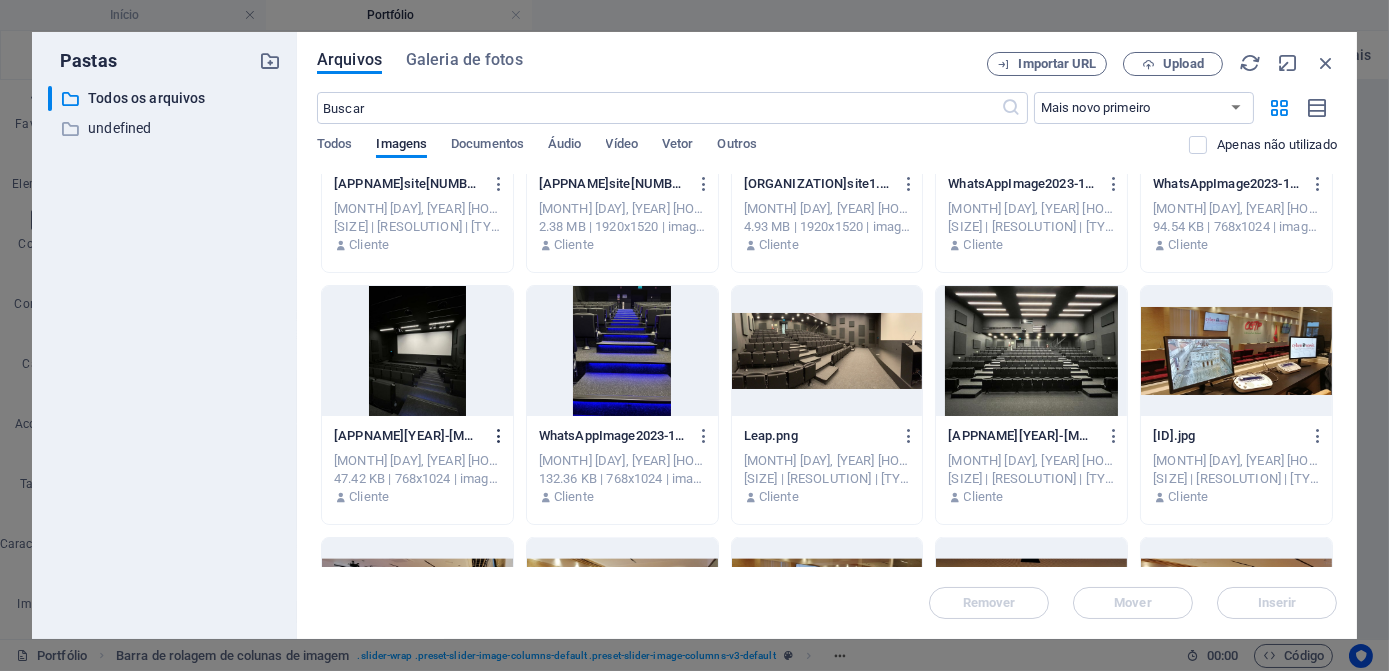 click at bounding box center (499, 436) 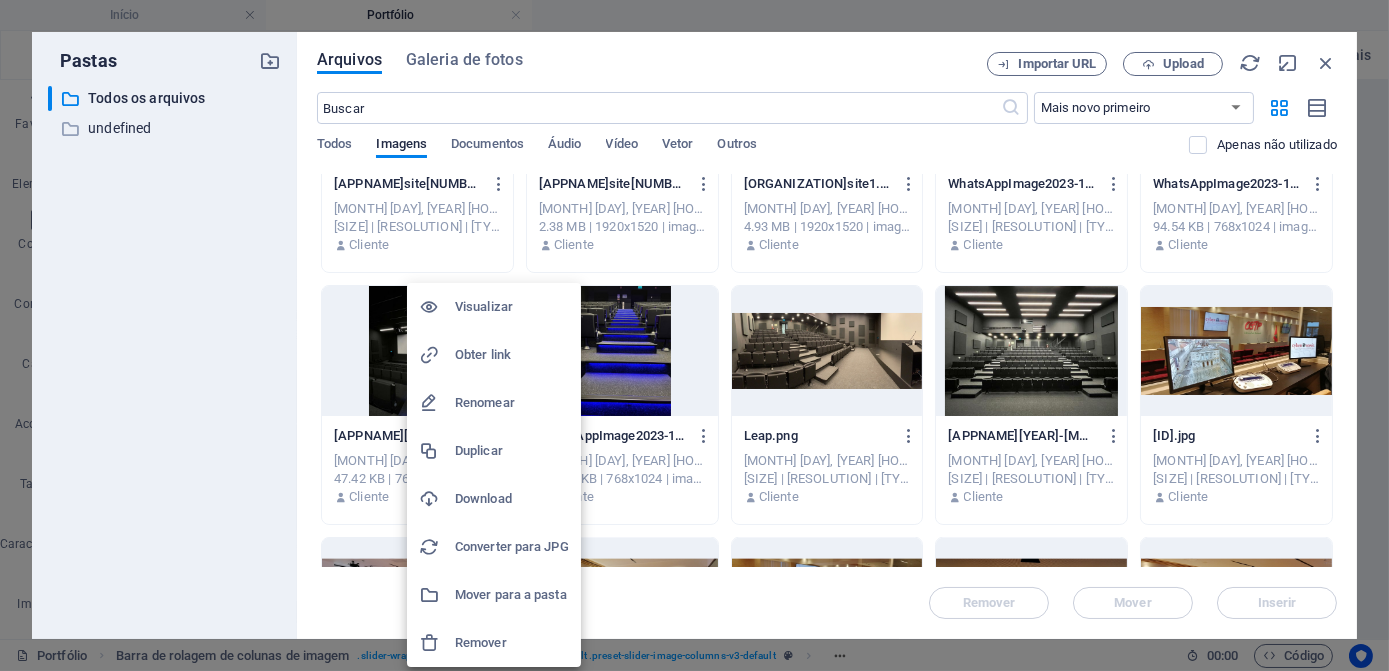 click on "Download" at bounding box center [512, 499] 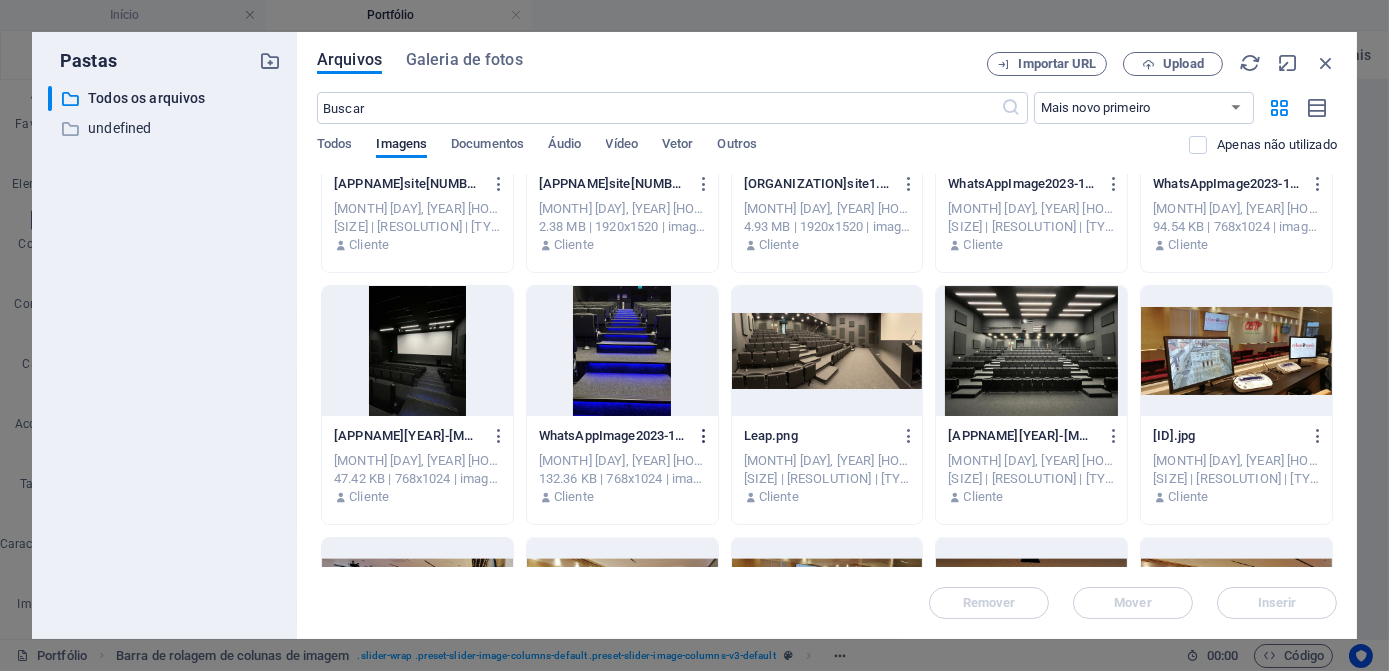 click at bounding box center [704, 436] 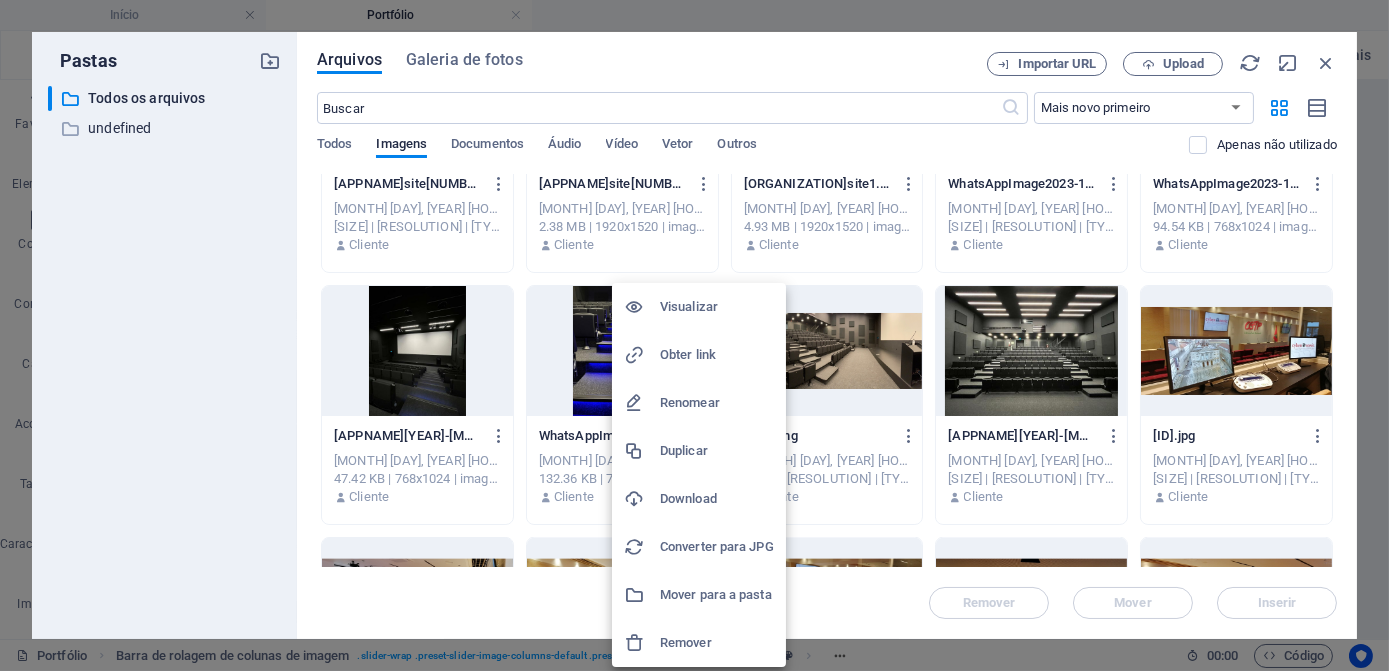 click on "Download" at bounding box center (717, 499) 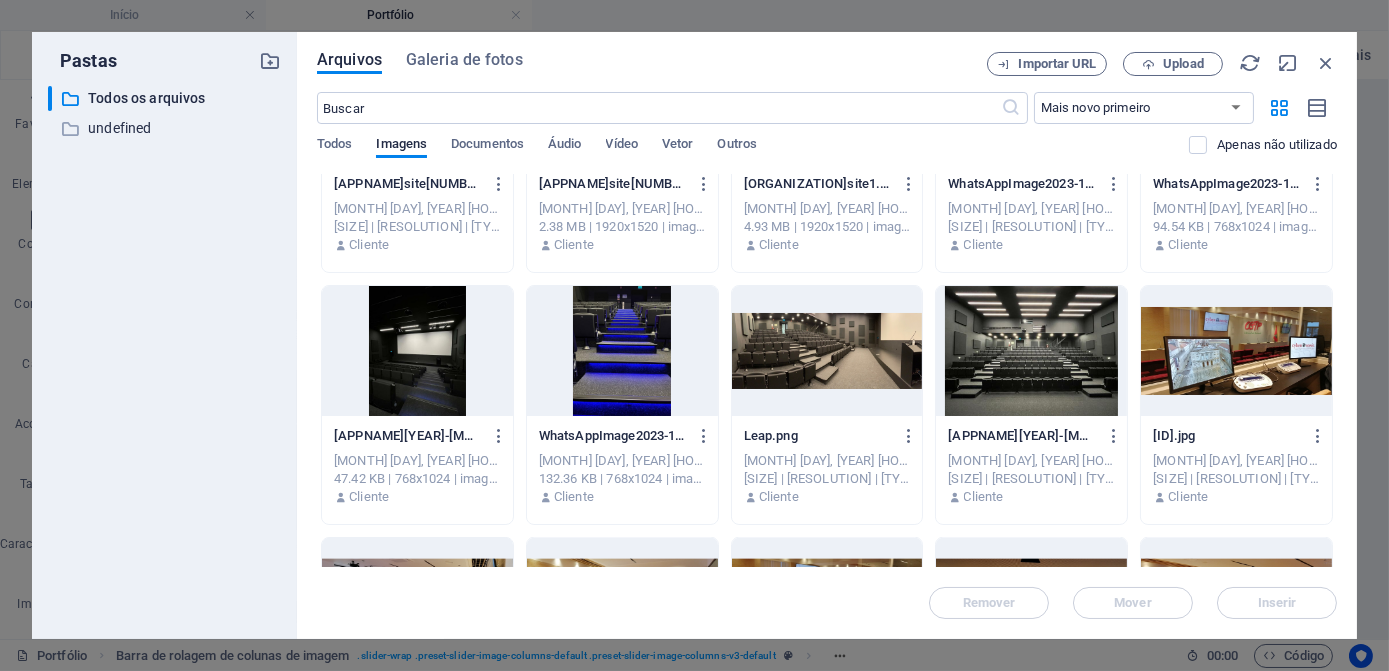 click on "xmenu-[ID] xmenu-[ID] [MONTH] [DAY], [YEAR] [HOUR]:[MINUTE] [AM/PM] [SIZE] | [RESOLUTION] | [TYPE] Cliente xmenu-[ID] xmenu-[ID] [MONTH] [DAY], [YEAR] [HOUR]:[MINUTE] [AM/PM] [SIZE] | [RESOLUTION] | [TYPE] Cliente nstemosnovo-[ID] nstemosnovo-[ID] [MONTH] [DAY], [YEAR] [HOUR]:[MINUTE] [AM/PM] [SIZE] | [RESOLUTION] | [TYPE] Cliente nstemosnovo-[ID] nstemosnovo-[ID] [MONTH] [DAY], [YEAR] [HOUR]:[MINUTE] [AM/PM] [SIZE] | [RESOLUTION] | [TYPE] Cliente AR7-[ID] AR7-[ID] [MONTH] [DAY], [YEAR] [HOUR]:[MINUTE] [AM/PM] [SIZE] | [RESOLUTION] | [TYPE] Cliente AR6-[ID] AR6-[ID] [MONTH] [DAY], [YEAR] [HOUR]:[MINUTE] Cliente AR6-[ID] AR6-[ID] [MONTH] [DAY], [YEAR] [HOUR]:[MINUTE] [SIZE] | [RESOLUTION] | [TYPE] Cliente equipaARatualizada-[ID] equipaARatualizada-[ID] [MONTH] [DAY], [YEAR] [HOUR]:[MINUTE] Cliente" at bounding box center (827, -1233) 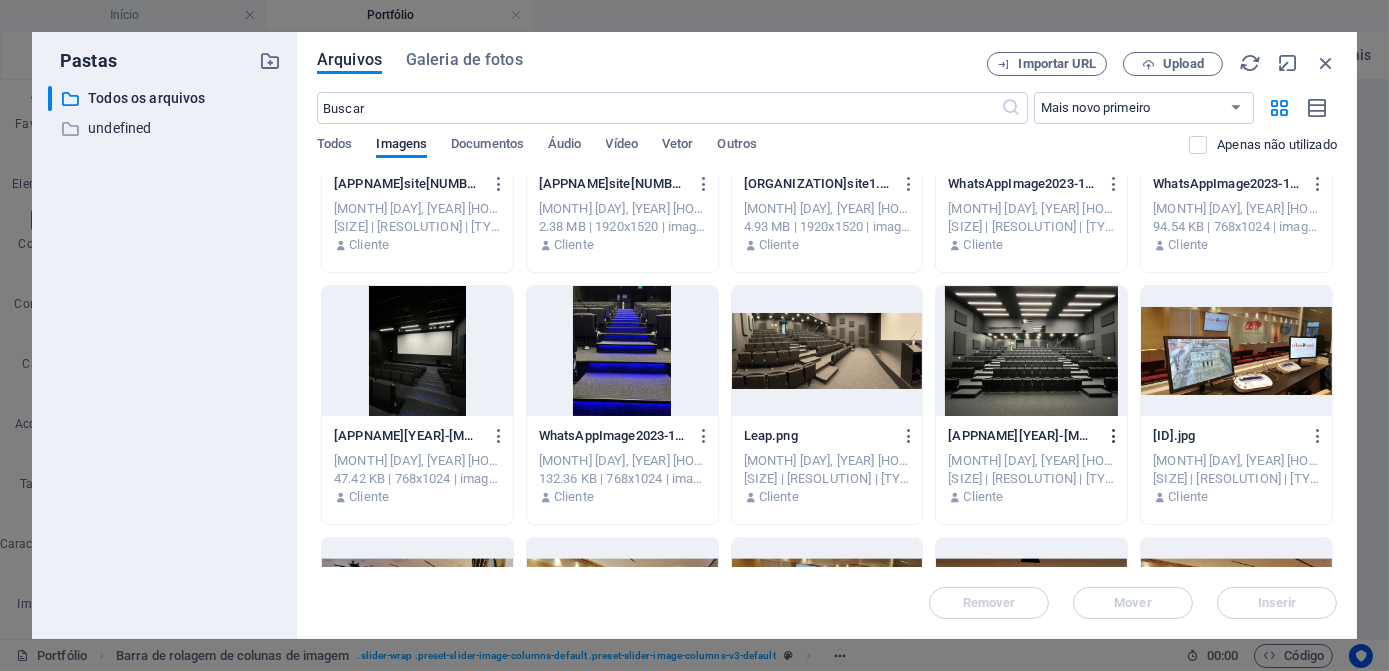 click at bounding box center (1114, 436) 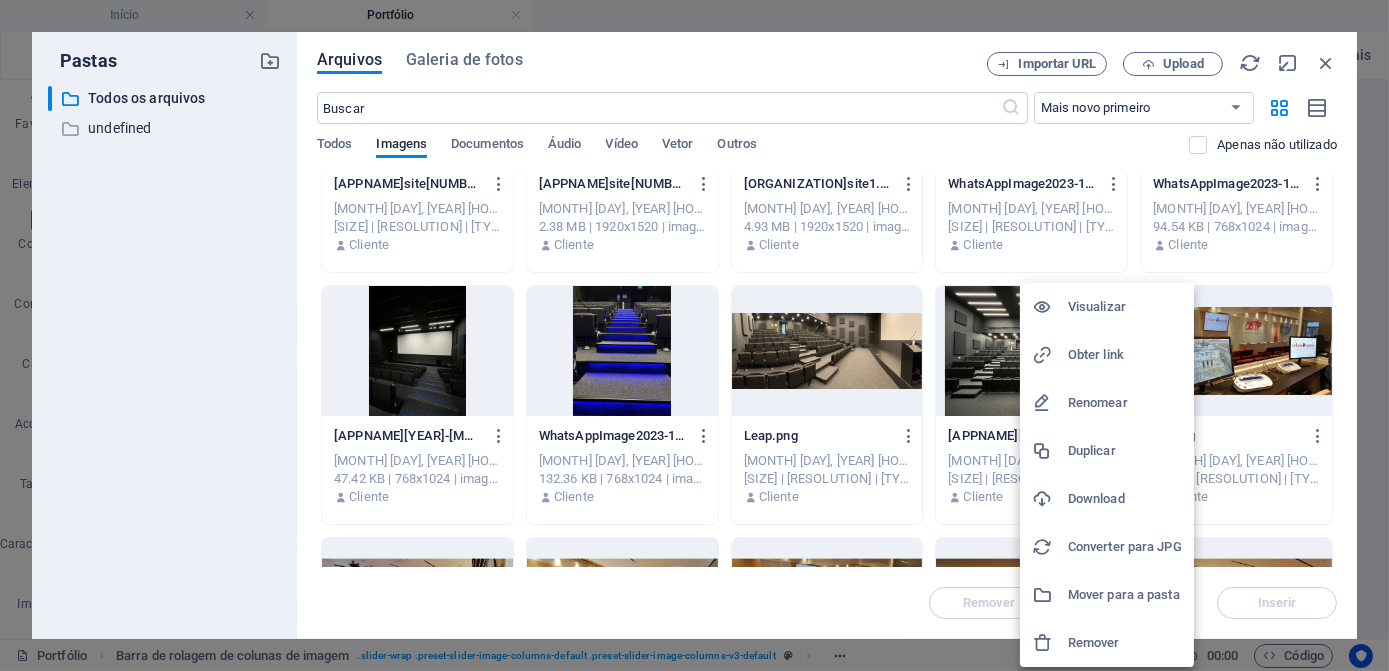 click on "Download" at bounding box center (1125, 499) 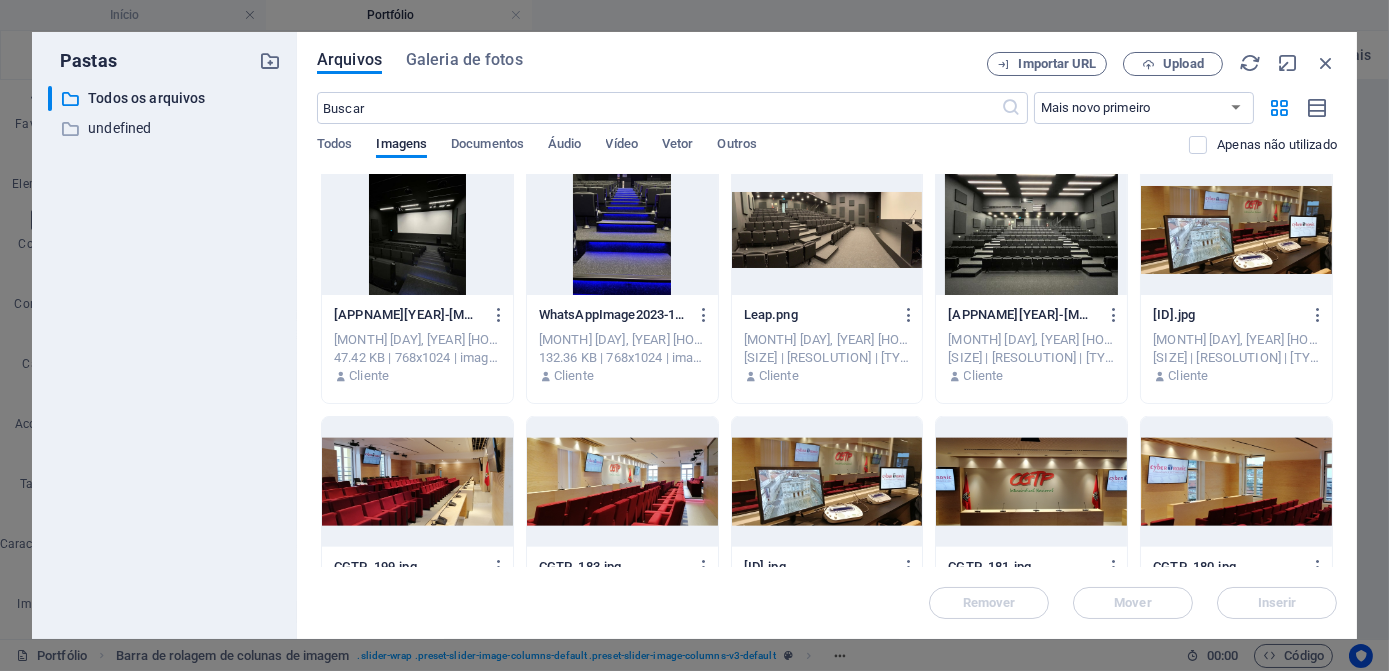 scroll, scrollTop: 5272, scrollLeft: 0, axis: vertical 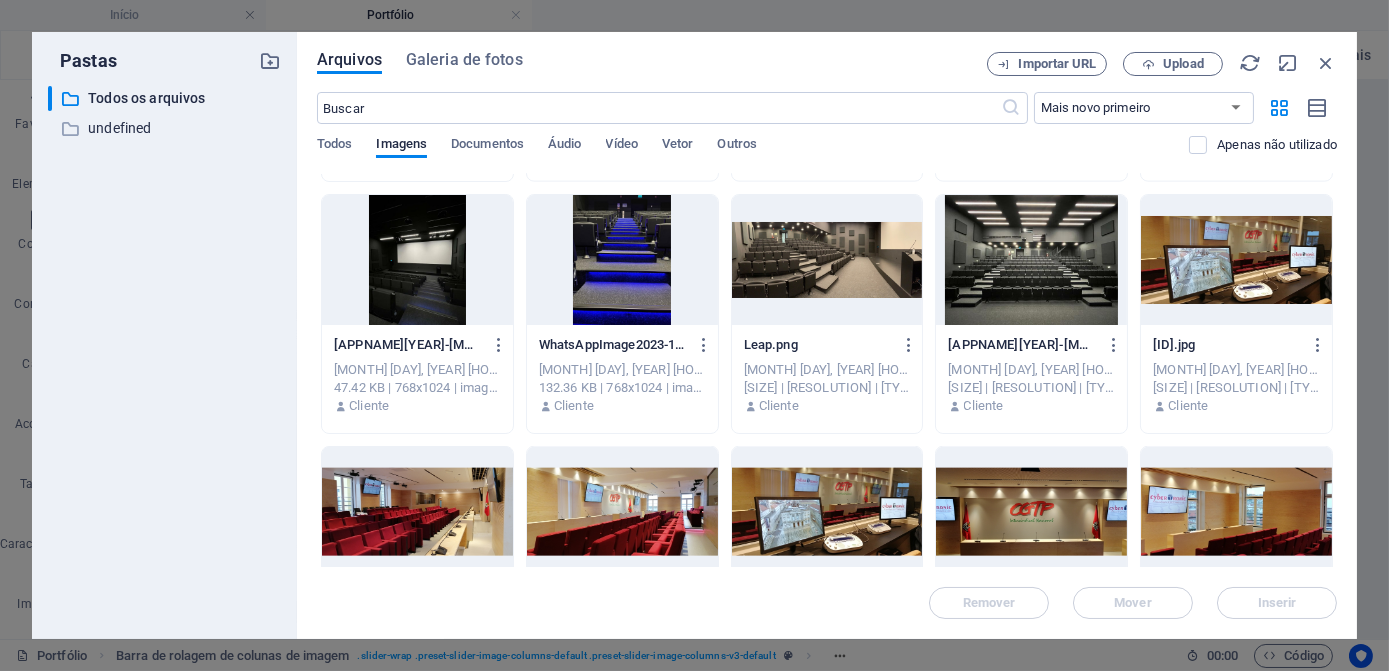 click on "xmenu-[ID] xmenu-[ID] [MONTH] [DAY], [YEAR] [HOUR]:[MINUTE] [AM/PM] [SIZE] | [RESOLUTION] | [TYPE] Cliente xmenu-[ID] xmenu-[ID] [MONTH] [DAY], [YEAR] [HOUR]:[MINUTE] [AM/PM] [SIZE] | [RESOLUTION] | [TYPE] Cliente nstemosnovo-[ID] nstemosnovo-[ID] [MONTH] [DAY], [YEAR] [HOUR]:[MINUTE] [AM/PM] [SIZE] | [RESOLUTION] | [TYPE] Cliente nstemosnovo-[ID] nstemosnovo-[ID] [MONTH] [DAY], [YEAR] [HOUR]:[MINUTE] [AM/PM] [SIZE] | [RESOLUTION] | [TYPE] Cliente AR7-[ID] AR7-[ID] [MONTH] [DAY], [YEAR] [HOUR]:[MINUTE] [AM/PM] [SIZE] | [RESOLUTION] | [TYPE] Cliente AR6-[ID] AR6-[ID] [MONTH] [DAY], [YEAR] [HOUR]:[MINUTE] Cliente" at bounding box center [827, 335] 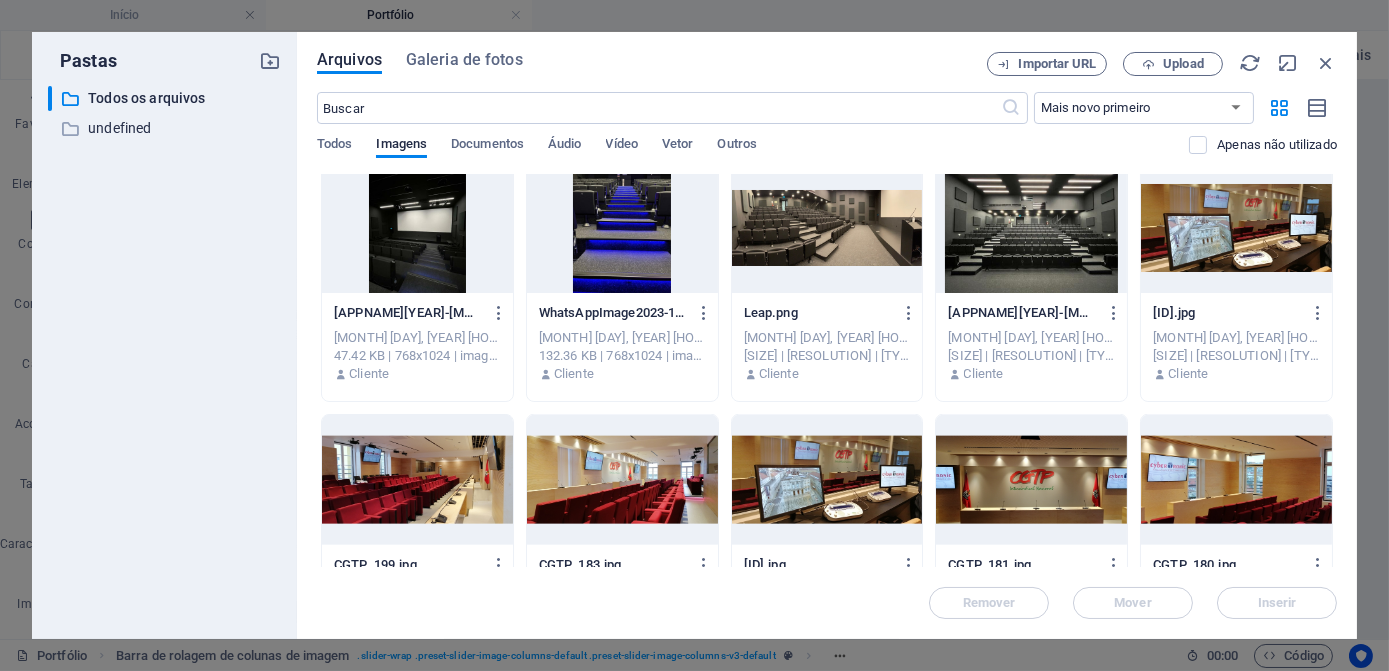 scroll, scrollTop: 5272, scrollLeft: 0, axis: vertical 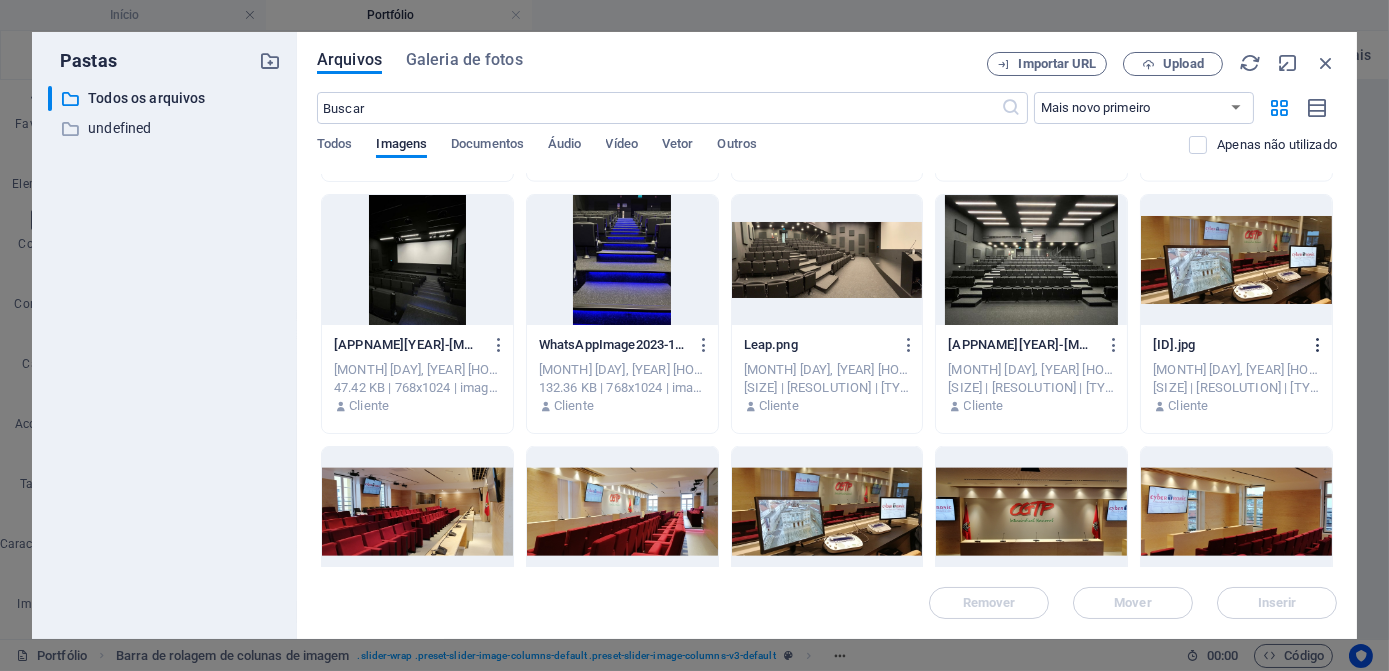 click at bounding box center (1318, 345) 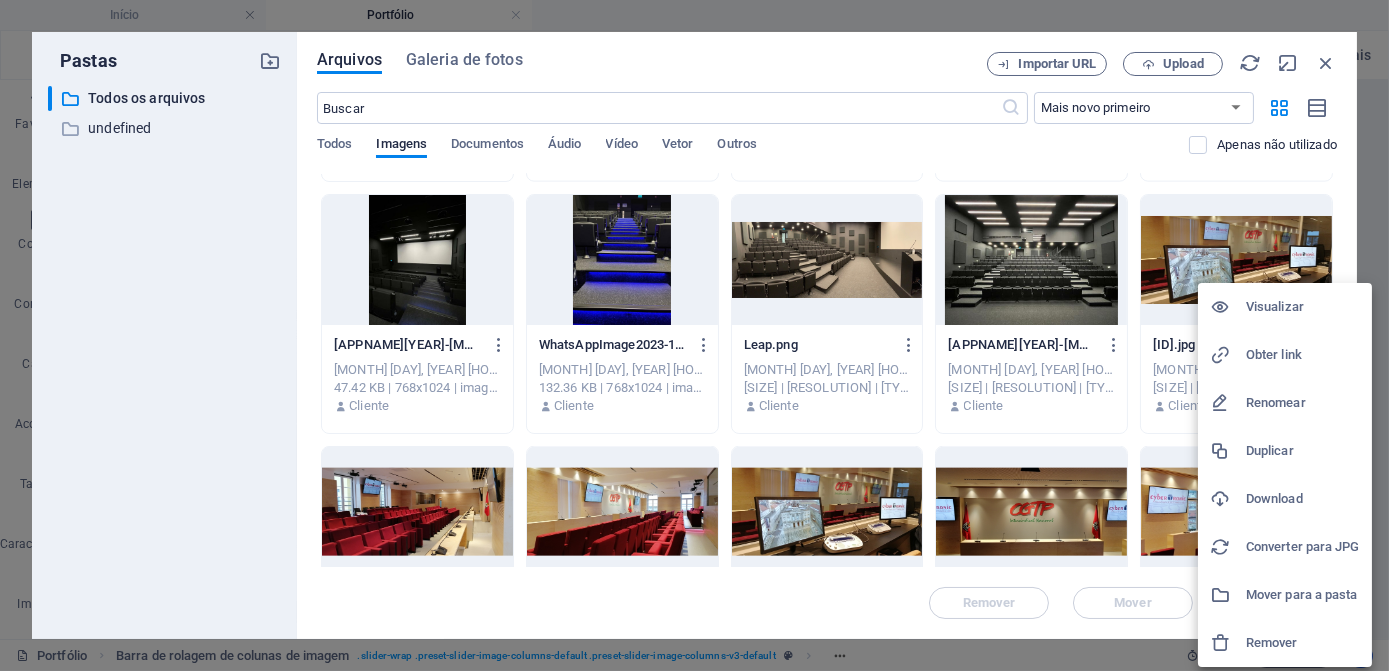 click on "Download" at bounding box center [1303, 499] 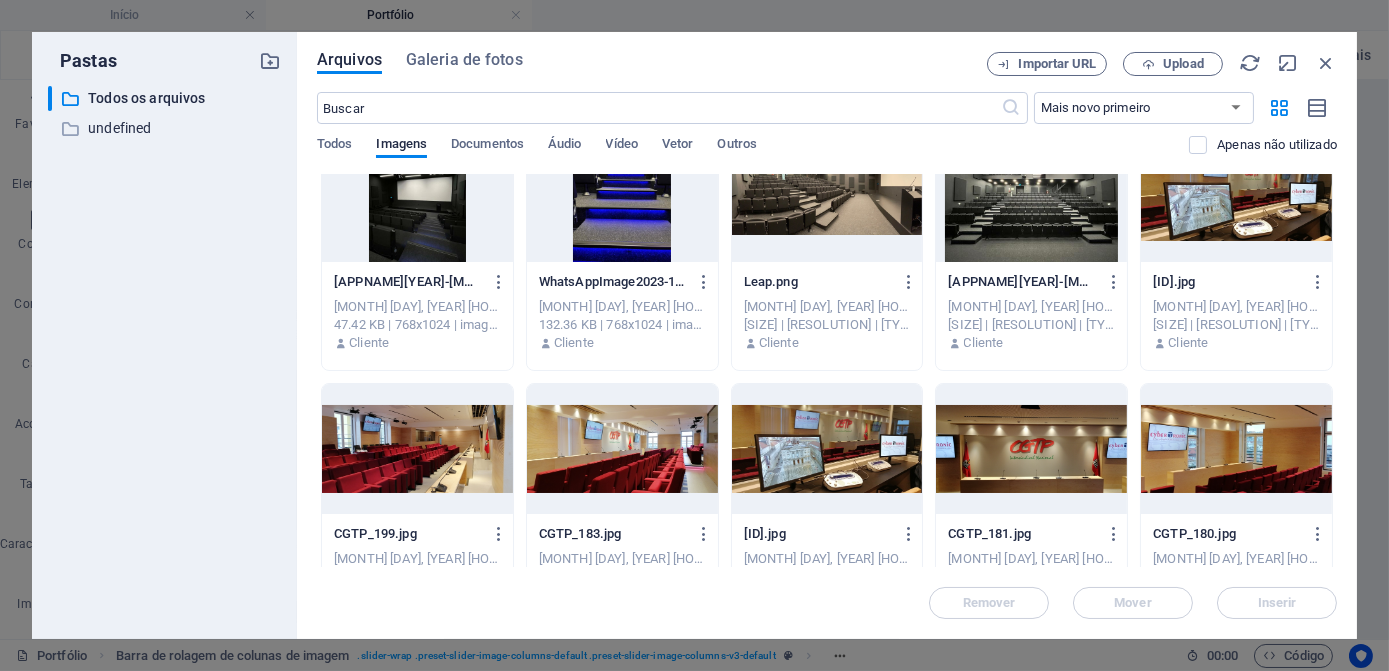 scroll, scrollTop: 5363, scrollLeft: 0, axis: vertical 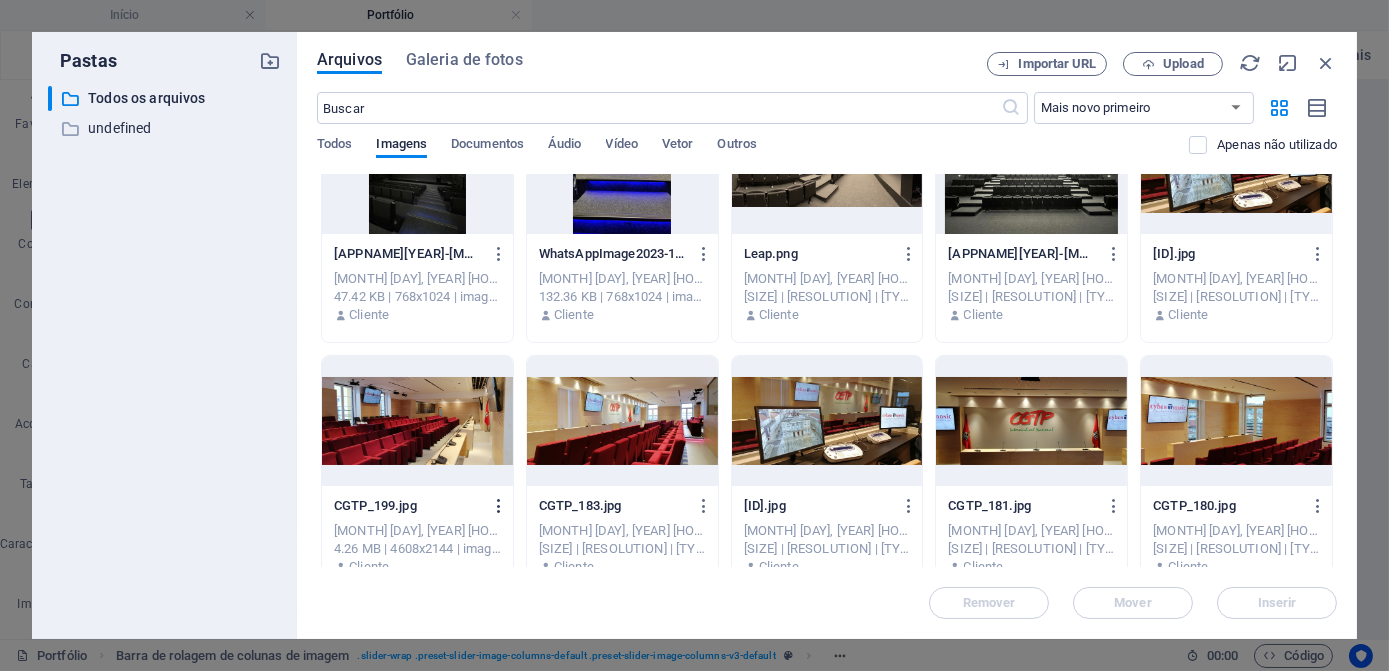 click at bounding box center (499, 506) 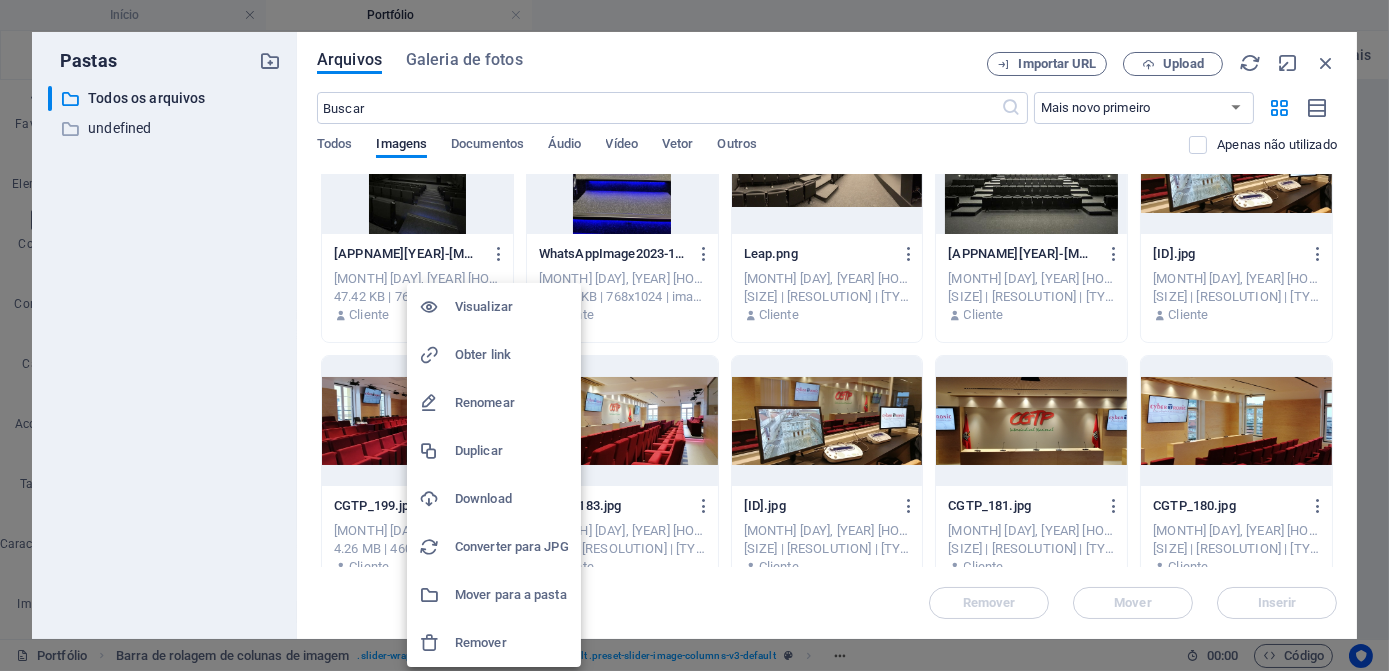 click on "Download" at bounding box center (512, 499) 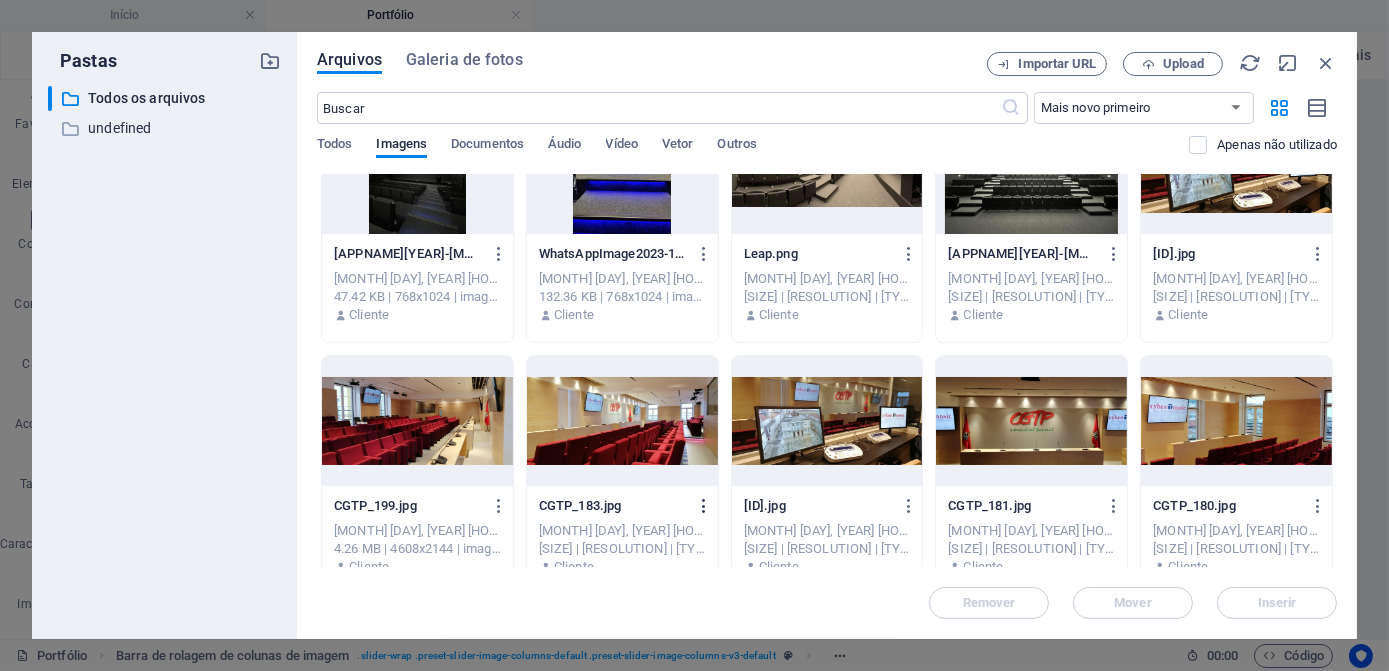 click at bounding box center [704, 506] 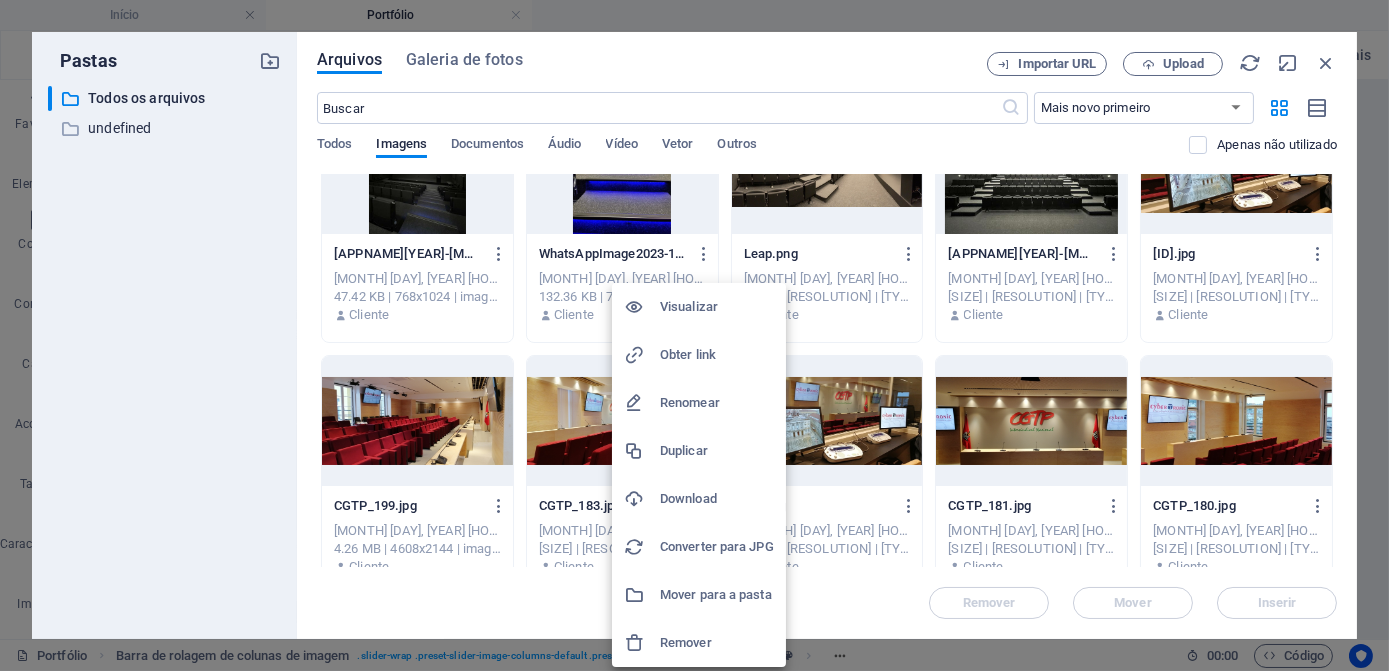 click on "Download" at bounding box center [717, 499] 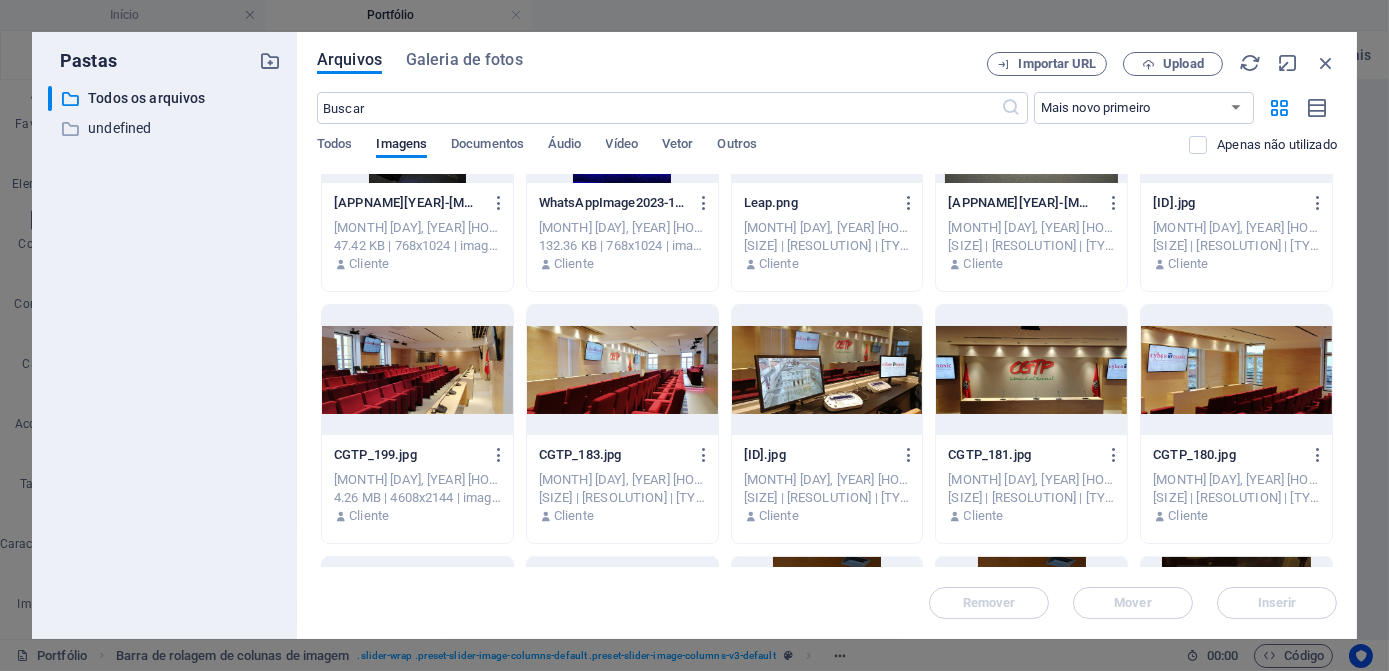 scroll, scrollTop: 5454, scrollLeft: 0, axis: vertical 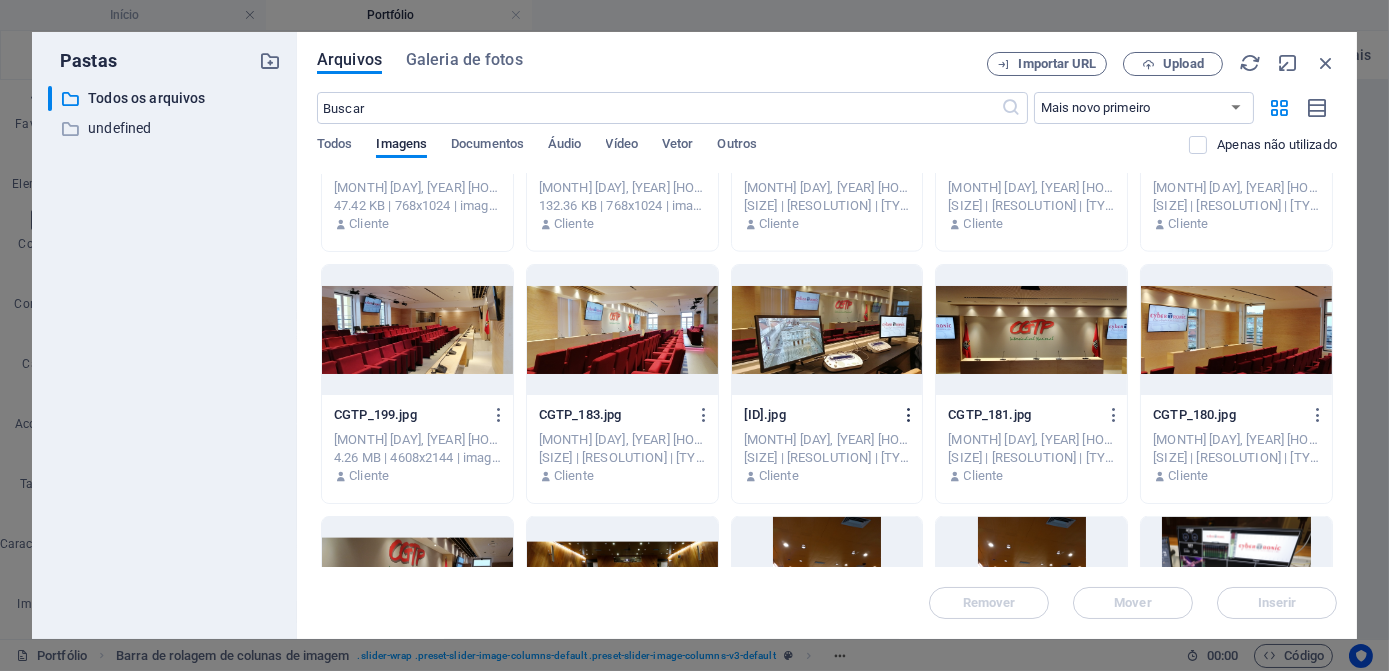 click at bounding box center (909, 415) 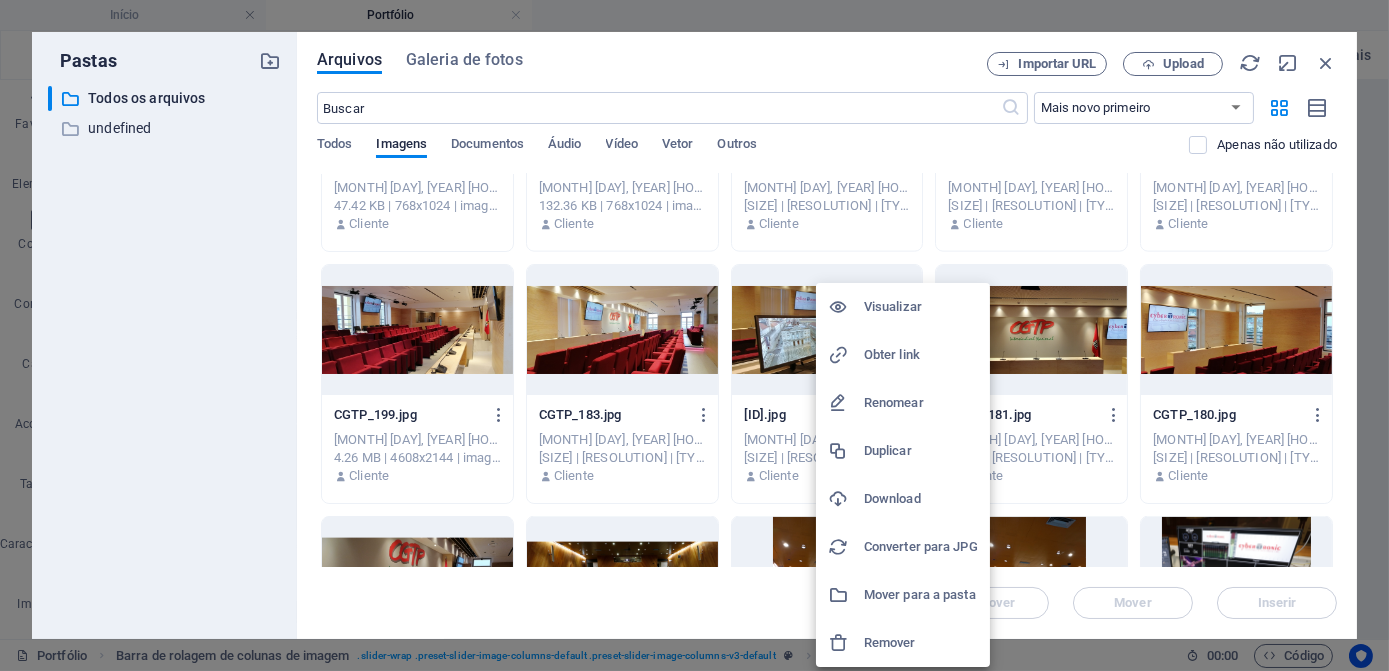 click on "Download" at bounding box center [921, 499] 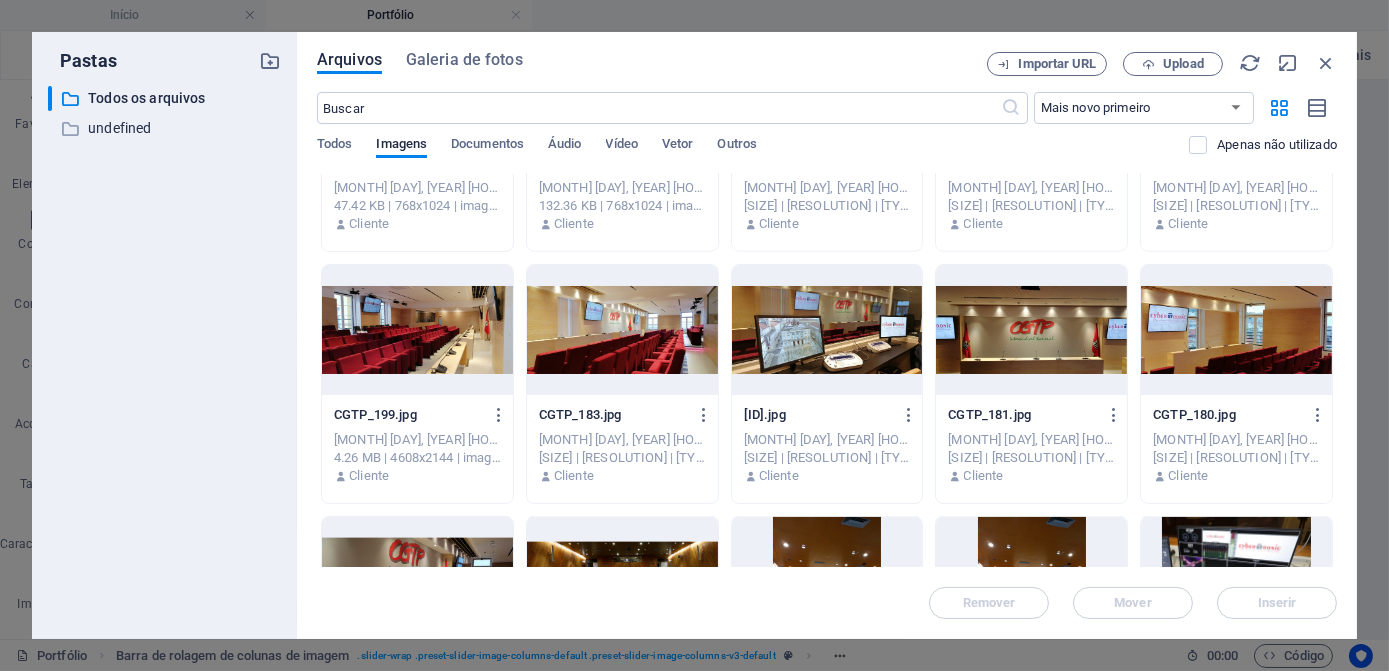 click on "xmenu-[ID] xmenu-[ID] [MONTH] [DAY], [YEAR] [HOUR]:[MINUTE] [AM/PM] [SIZE] | [RESOLUTION] | [TYPE] Cliente xmenu-[ID] xmenu-[ID] [MONTH] [DAY], [YEAR] [HOUR]:[MINUTE] [AM/PM] [SIZE] | [RESOLUTION] | [TYPE] Cliente nstemosnovo-[ID] nstemosnovo-[ID] [MONTH] [DAY], [YEAR] [HOUR]:[MINUTE] [AM/PM] [SIZE] | [RESOLUTION] | [TYPE] Cliente nstemosnovo-[ID] nstemosnovo-[ID] [MONTH] [DAY], [YEAR] [HOUR]:[MINUTE] [AM/PM] [SIZE] | [RESOLUTION] | [TYPE] Cliente AR7-[ID] AR7-[ID] [MONTH] [DAY], [YEAR] [HOUR]:[MINUTE] [AM/PM] [SIZE] | [RESOLUTION] | [TYPE] Cliente AR6-[ID] AR6-[ID] [MONTH] [DAY], [YEAR] [HOUR]:[MINUTE] Cliente AR6-[ID] AR6-[ID] [MONTH] [DAY], [YEAR] [HOUR]:[MINUTE] [SIZE] | [RESOLUTION] | [TYPE] Cliente equipaARatualizada-[ID] equipaARatualizada-[ID] [MONTH] [DAY], [YEAR] [HOUR]:[MINUTE] Cliente" at bounding box center (827, -1506) 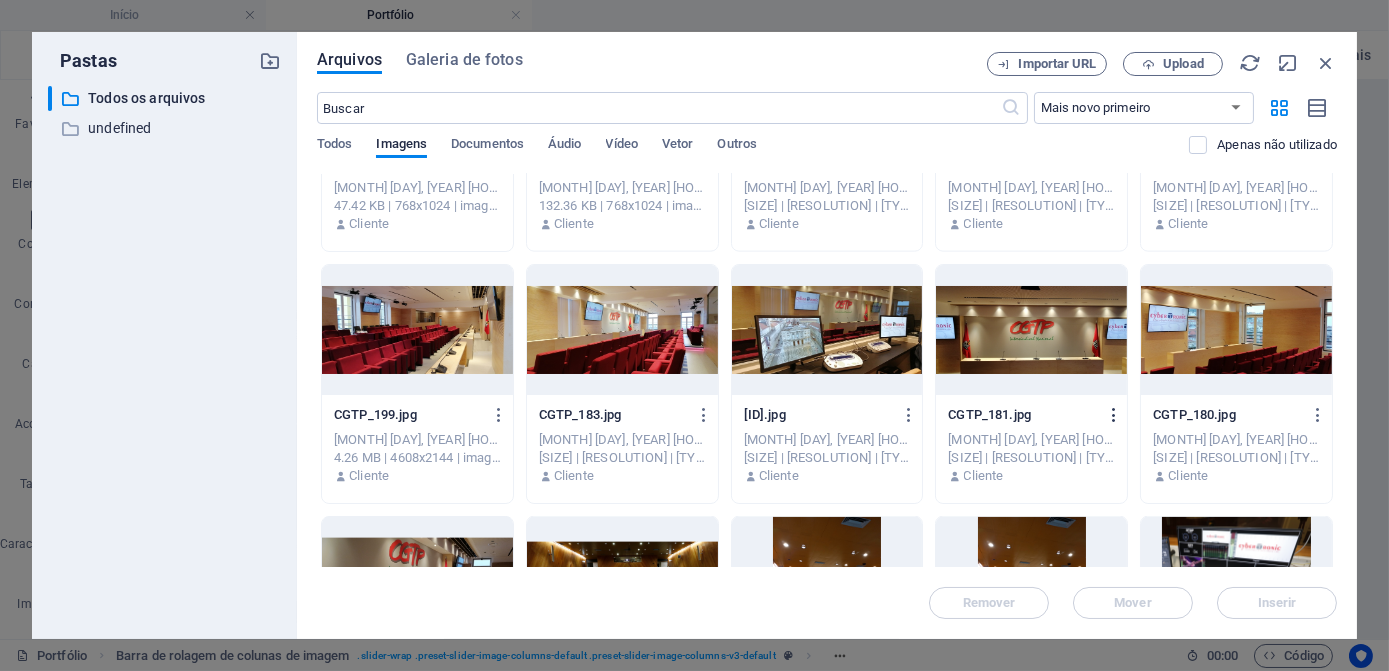 click at bounding box center (1110, 415) 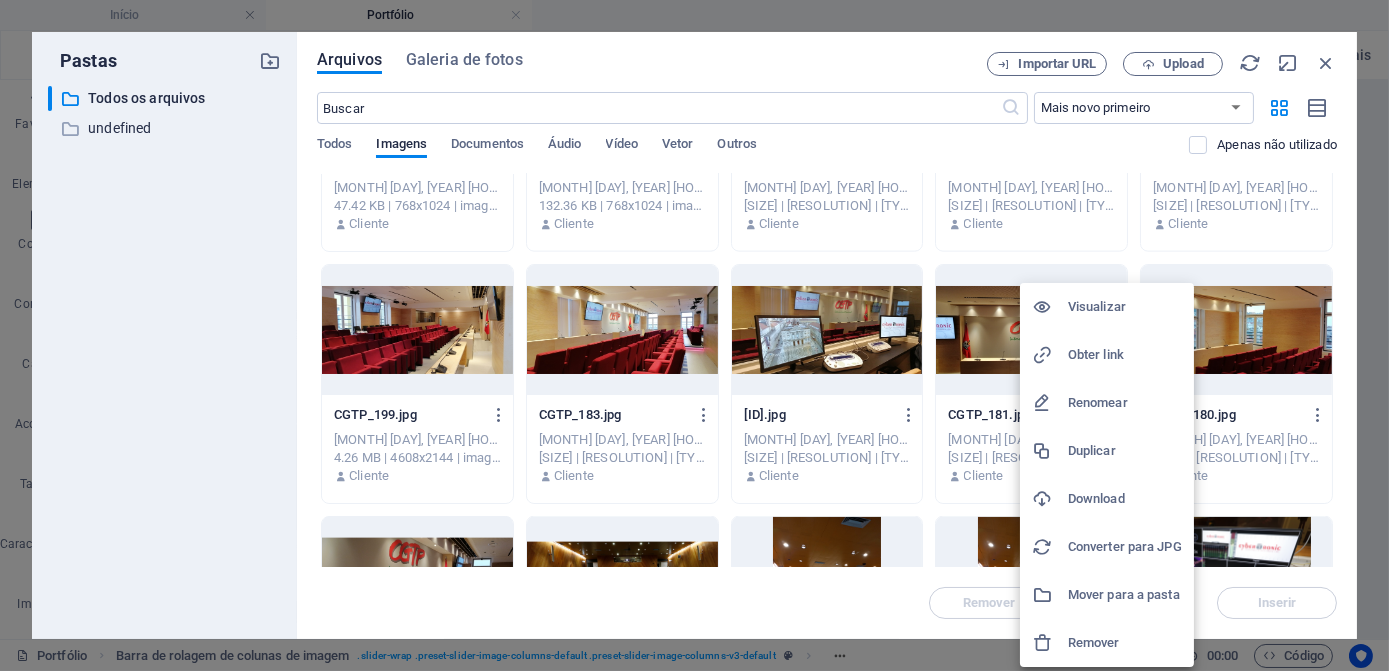 click on "Download" at bounding box center [1125, 499] 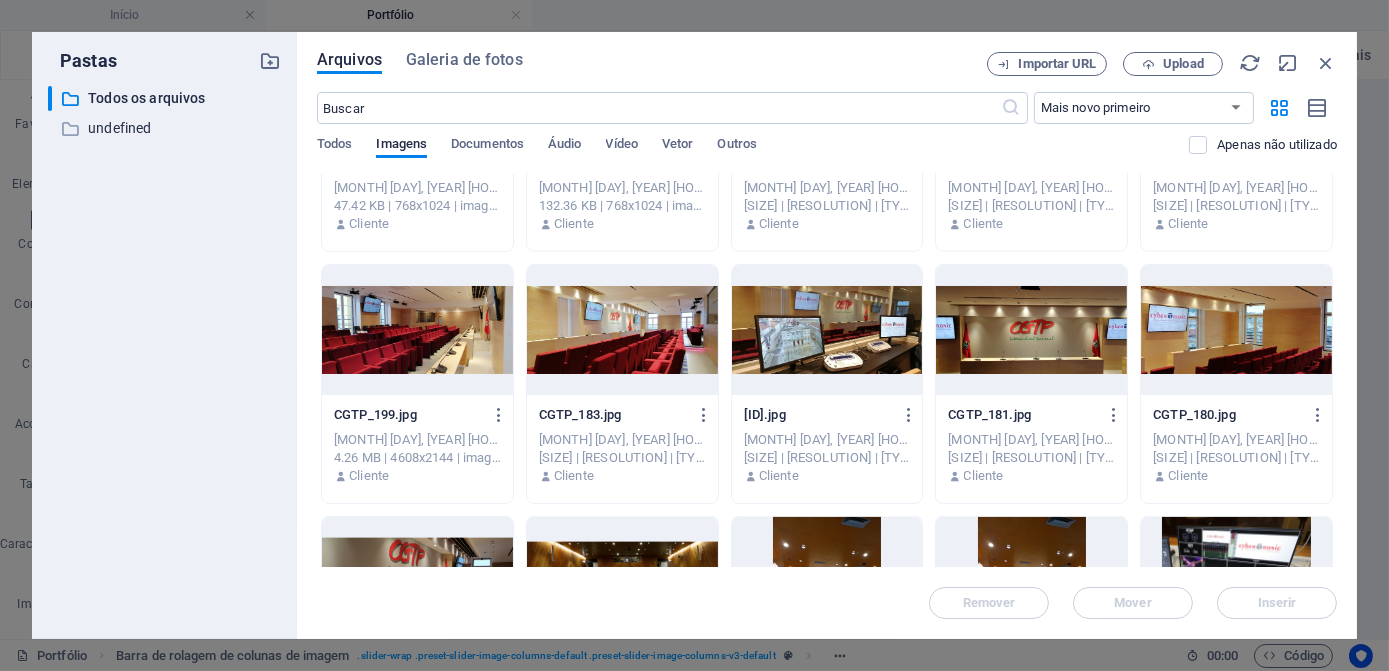 click on "Pastas ​ Todos os arquivos Todos os arquivos ​ undefined undefined Arquivos Galeria de fotos Importar URL Upload ​ Mais novo primeiro Mais antigo primeiro Nome (A-Z) Nome (Z-A) Tamanho (0-9) Tamanho (9-0) Resolução (0-9) Resolução (9-0) Todos Imagens Documentos Áudio Vídeo Vetor Outros Apenas não utilizado Solte os arquivos aqui para carregá-los instantaneamente xmenu-SE0xMOc6-Hgkgp-bu8BcnA.png xmenu-SE0xMOc6-Hgkgp-bu8BcnA.png [MONTH] [DAY], [YEAR] [HOUR]:[MINUTE] [AM/PM] 1.72 MB | 1920x1080 | image/png Cliente xmenu-lyA-3IanD9-vasRk91gbFA.png xmenu-lyA-3IanD9-vasRk91gbFA.png [MONTH] [DAY], [YEAR] [HOUR]:[MINUTE] [AM/PM] 1.72 MB | 1920x1080 | image/png Cliente nstemosnovo-n_qPzNOZ2dXMyvEhNl0EbQ.png nstemosnovo-n_qPzNOZ2dXMyvEhNl0EbQ.png [MONTH] [DAY], [YEAR] [HOUR]:[MINUTE] [AM/PM] 11.93 MB | 6249x3078 | image/png Cliente nstemosnovo-i-7wHmFDLwBRCvTMUxansw.png nstemosnovo-i-7wHmFDLwBRCvTMUxansw.png [MONTH] [DAY], [YEAR] [HOUR]:[MINUTE] [AM/PM] 11.93 MB | 6249x3078 | image/png Cliente AR7-HVUaML8yCasi1k8ElRZrog.png AR7-HVUaML8yCasi1k8ElRZrog.png [MONTH] [DAY], [YEAR] [HOUR]:[MINUTE] [AM/PM] Cliente [MONTH] [DAY], [YEAR] [HOUR]:[MINUTE] [AM/PM]" at bounding box center [694, 335] 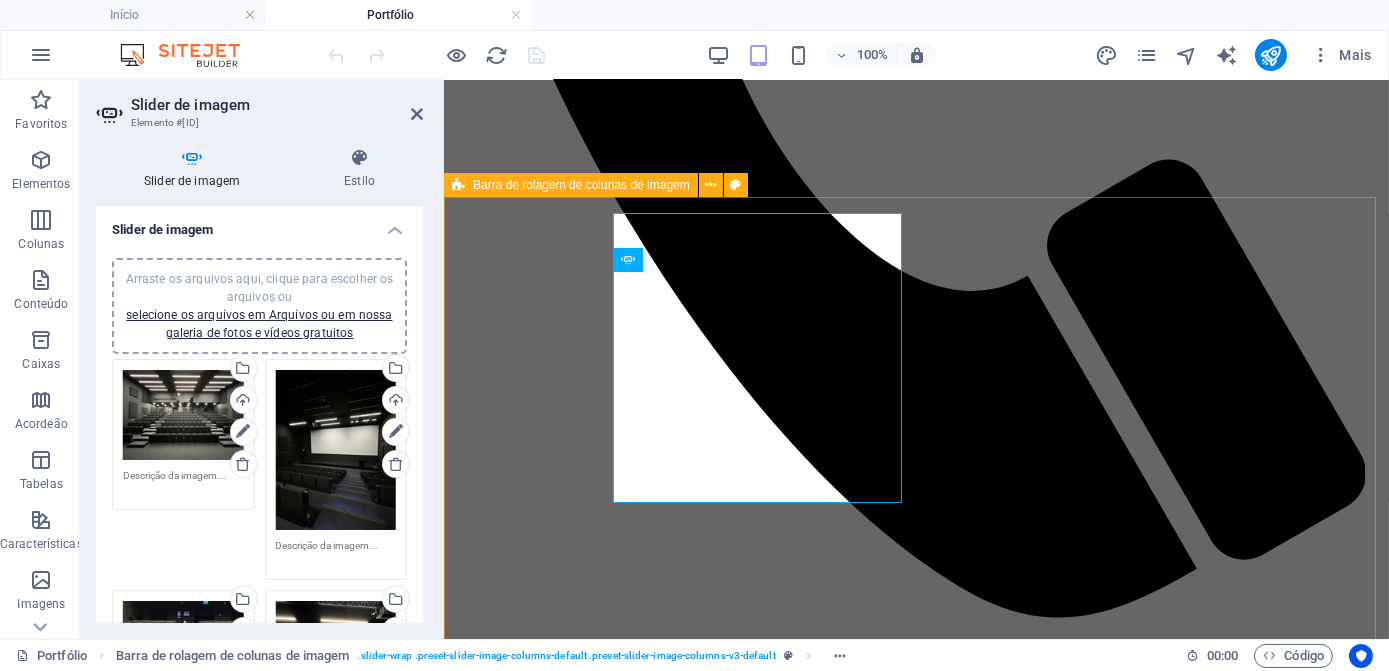 scroll, scrollTop: 882, scrollLeft: 0, axis: vertical 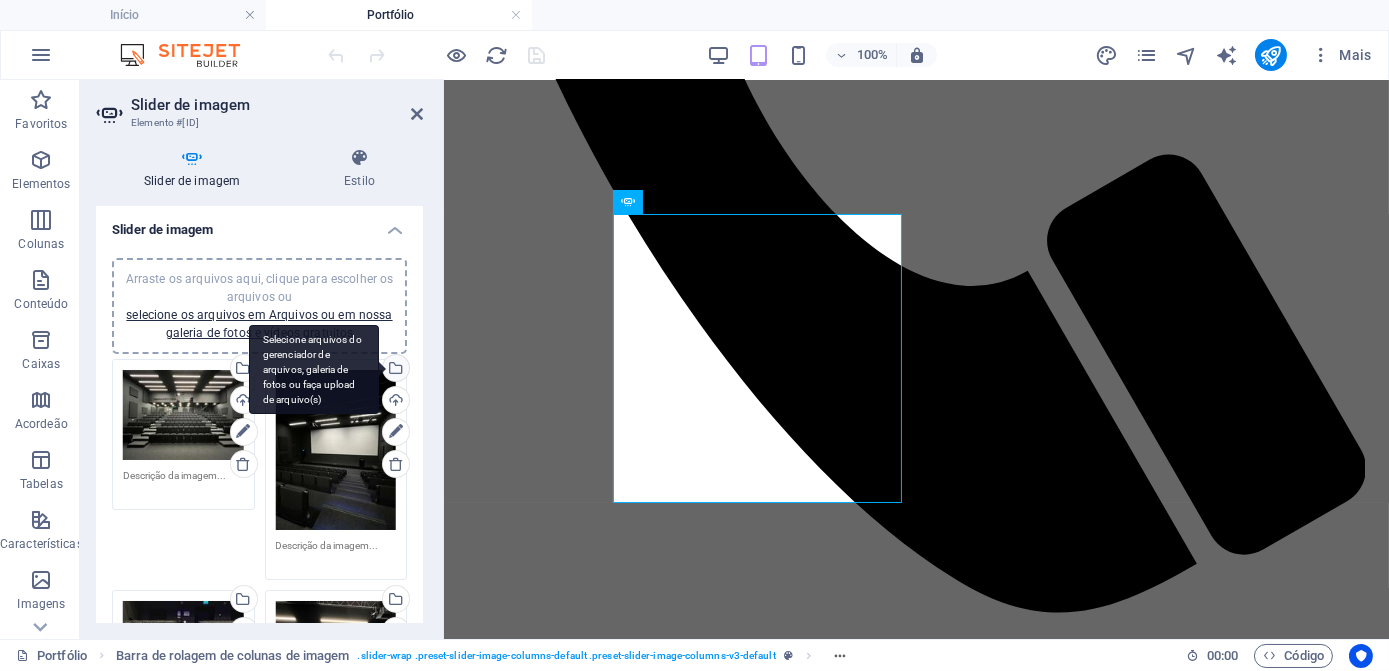 click on "Selecione arquivos do gerenciador de arquivos, galeria de fotos ou faça upload de arquivo(s)" at bounding box center [394, 370] 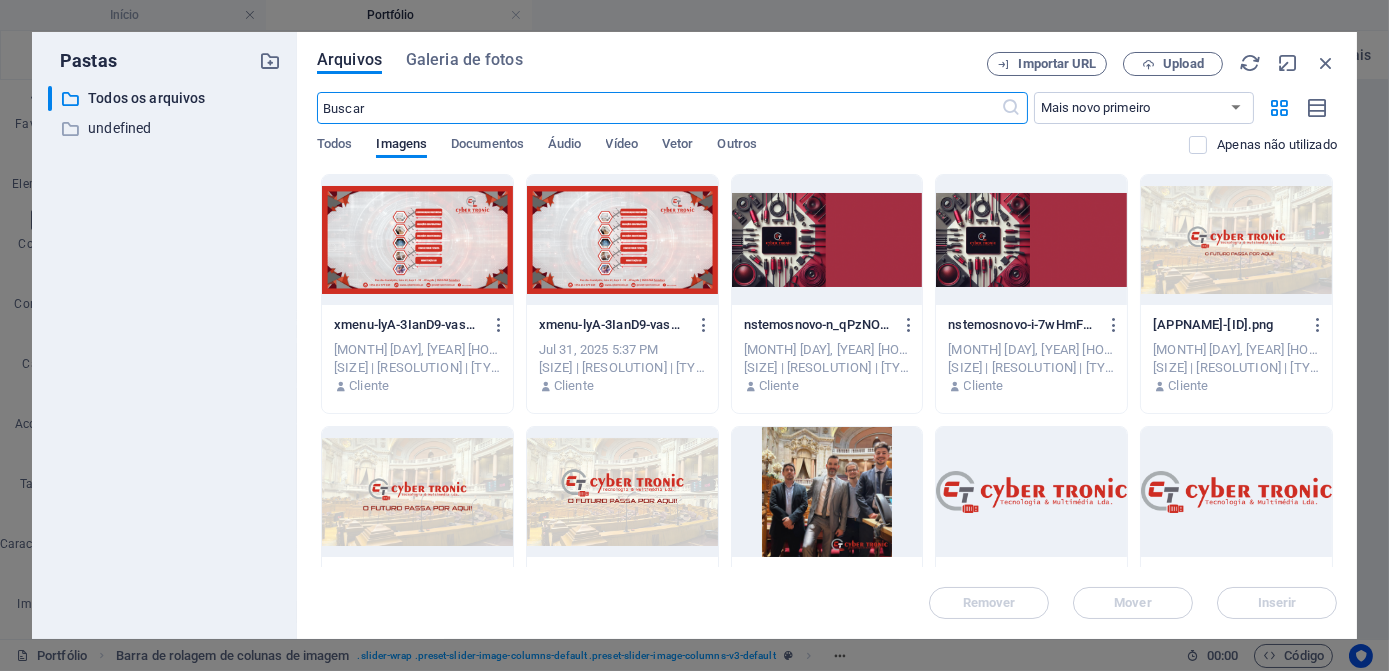 scroll, scrollTop: 877, scrollLeft: 0, axis: vertical 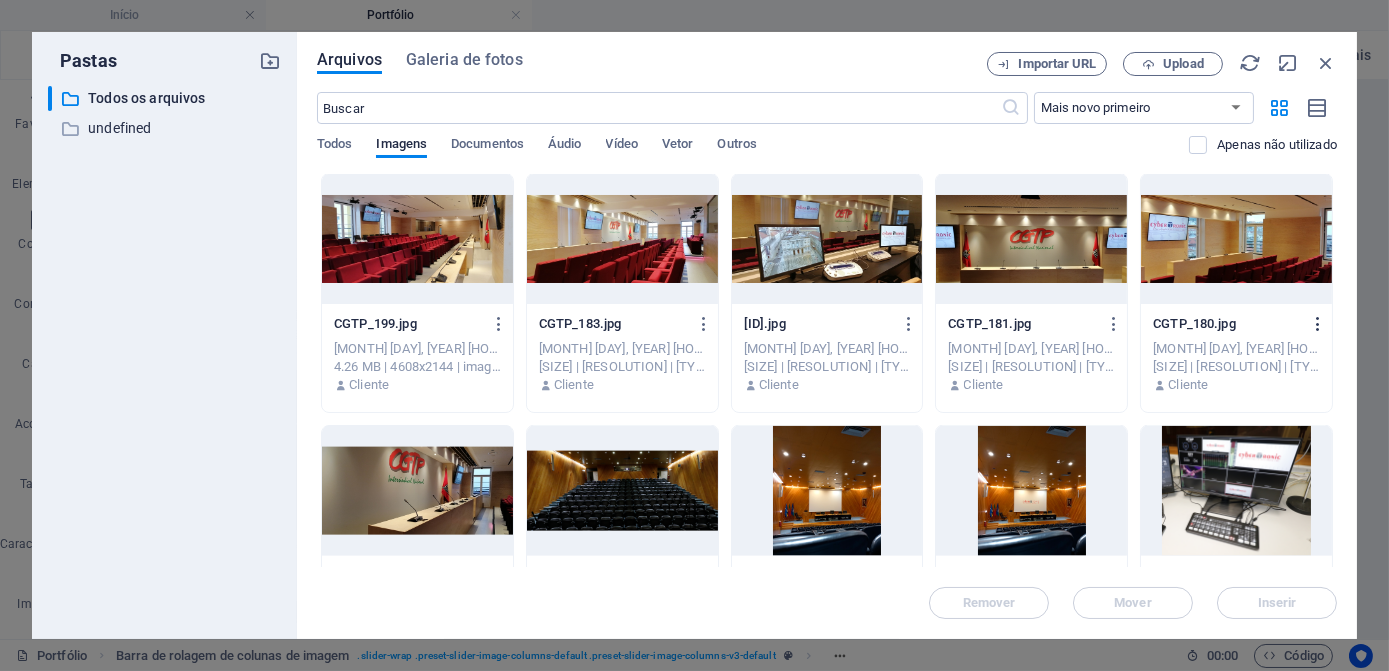 click at bounding box center [1318, 324] 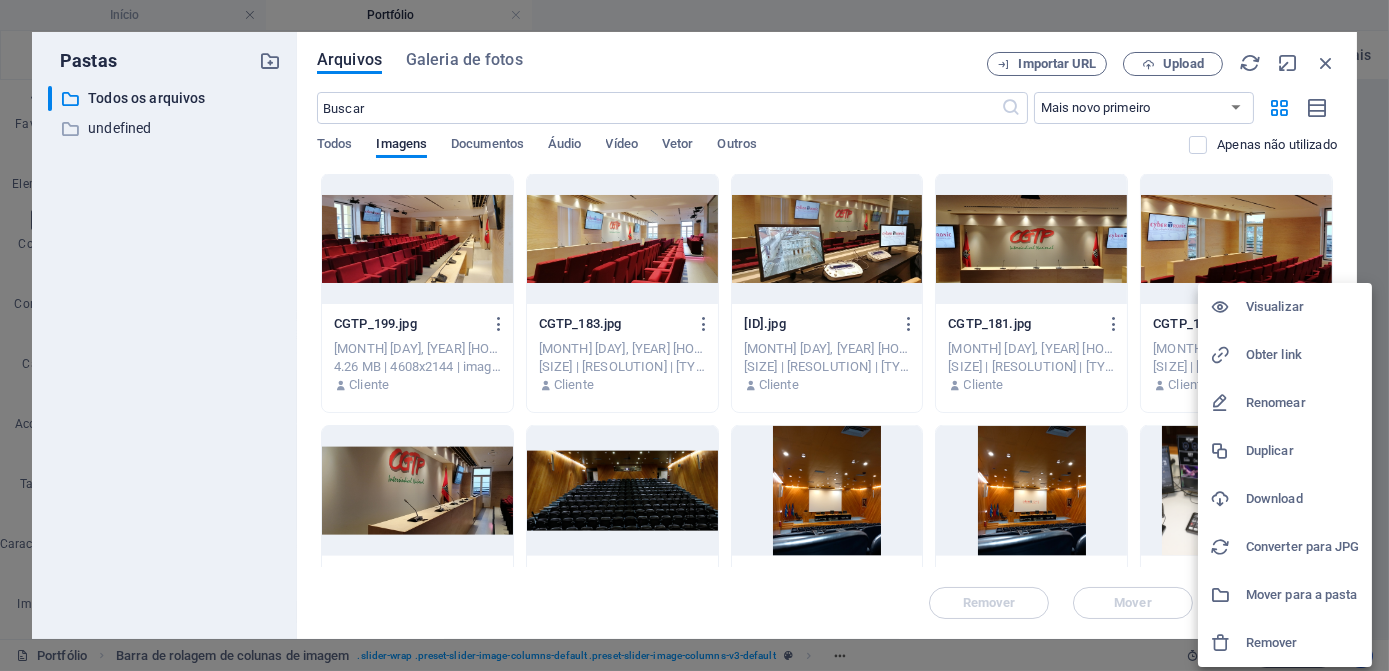 click on "Download" at bounding box center (1303, 499) 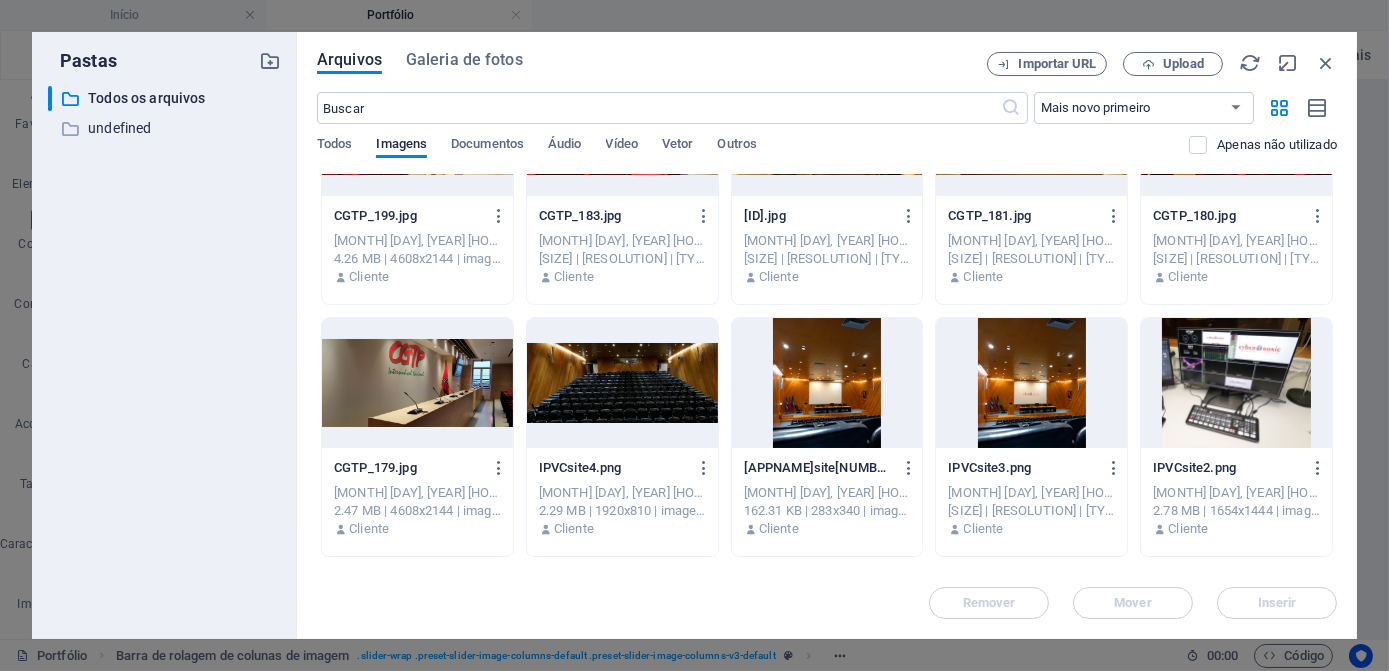 scroll, scrollTop: 5727, scrollLeft: 0, axis: vertical 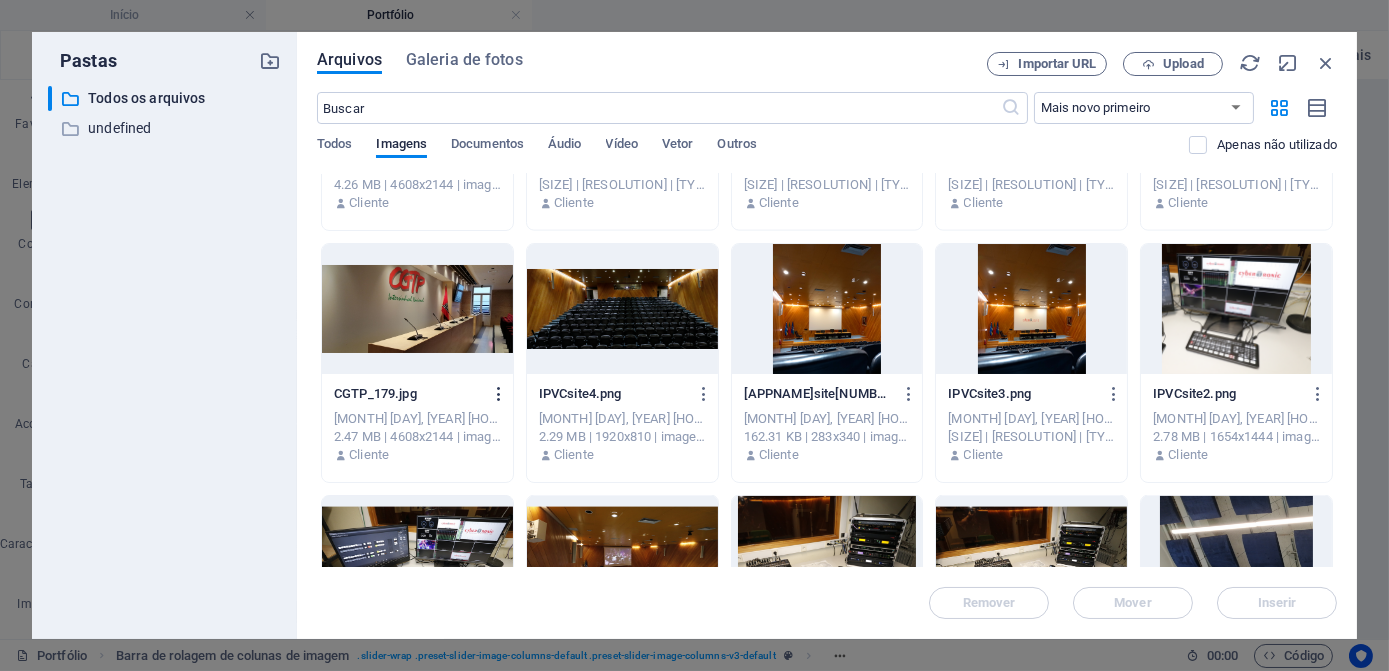 click at bounding box center [499, 394] 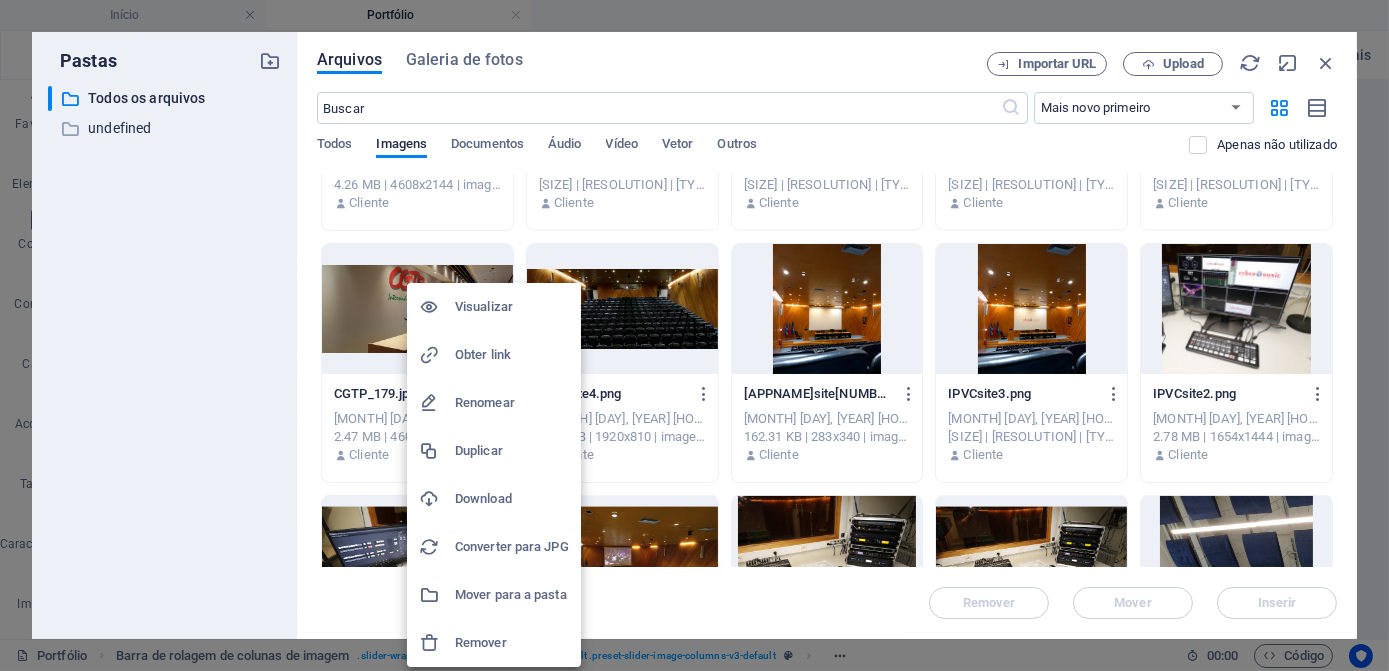 click on "Download" at bounding box center [512, 499] 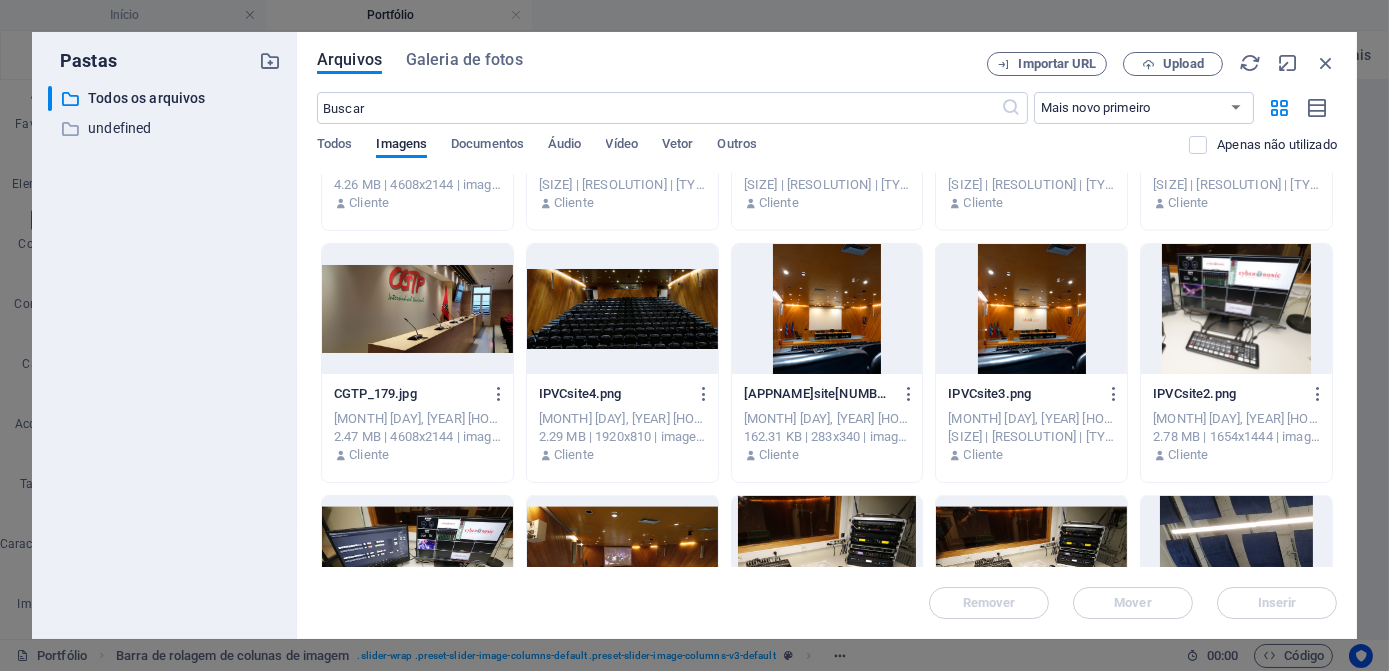 click on "​ Todos os arquivos Todos os arquivos ​ undefined undefined" at bounding box center (164, 354) 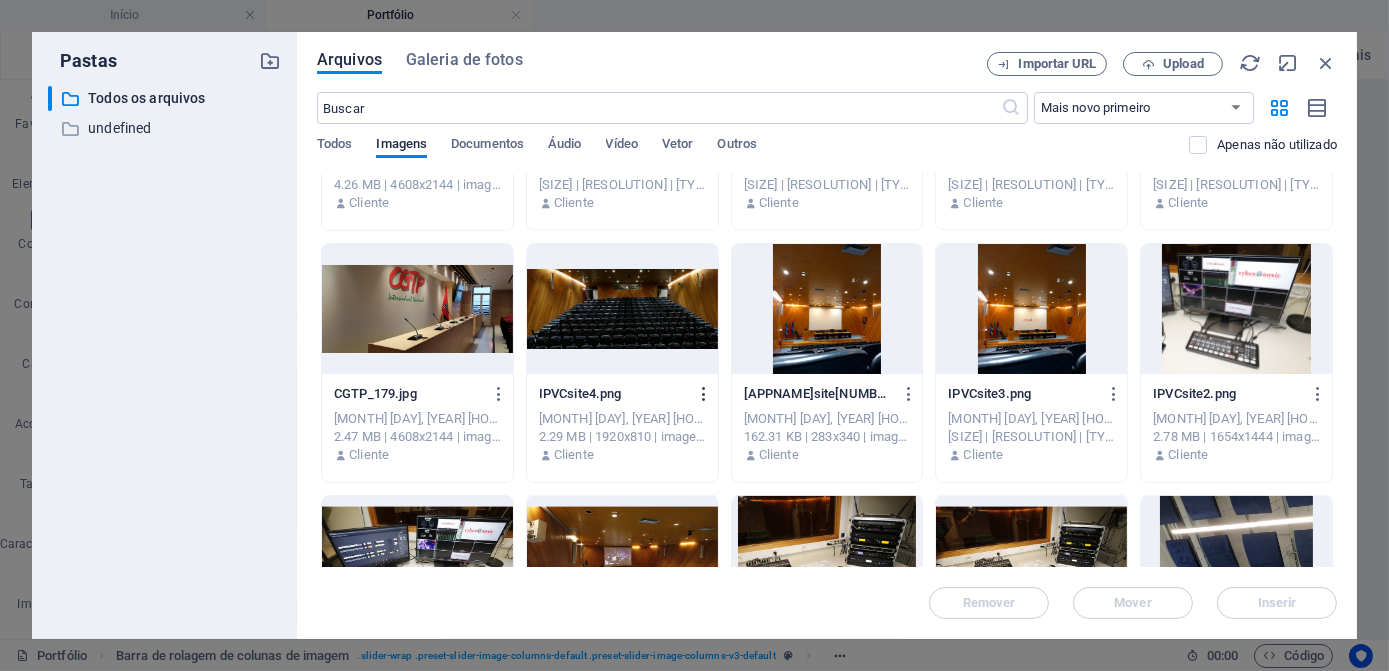 click at bounding box center [704, 394] 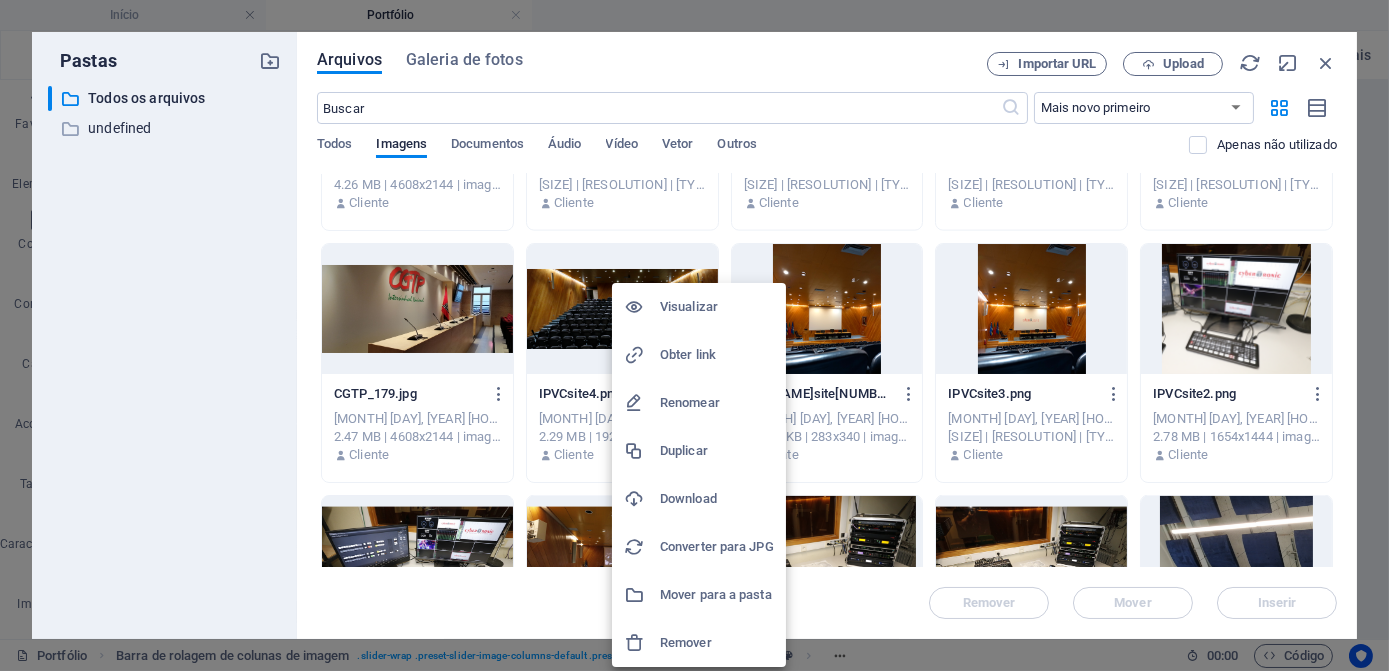 click on "Download" at bounding box center [717, 499] 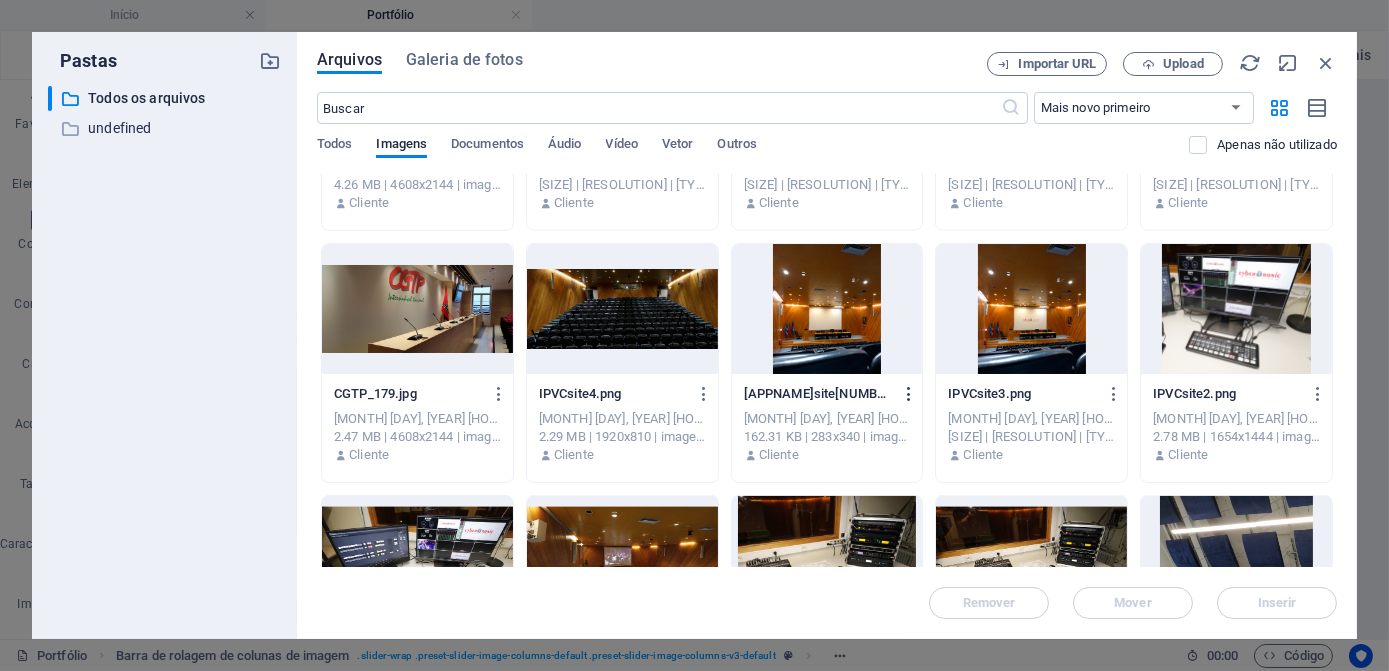 click at bounding box center [909, 394] 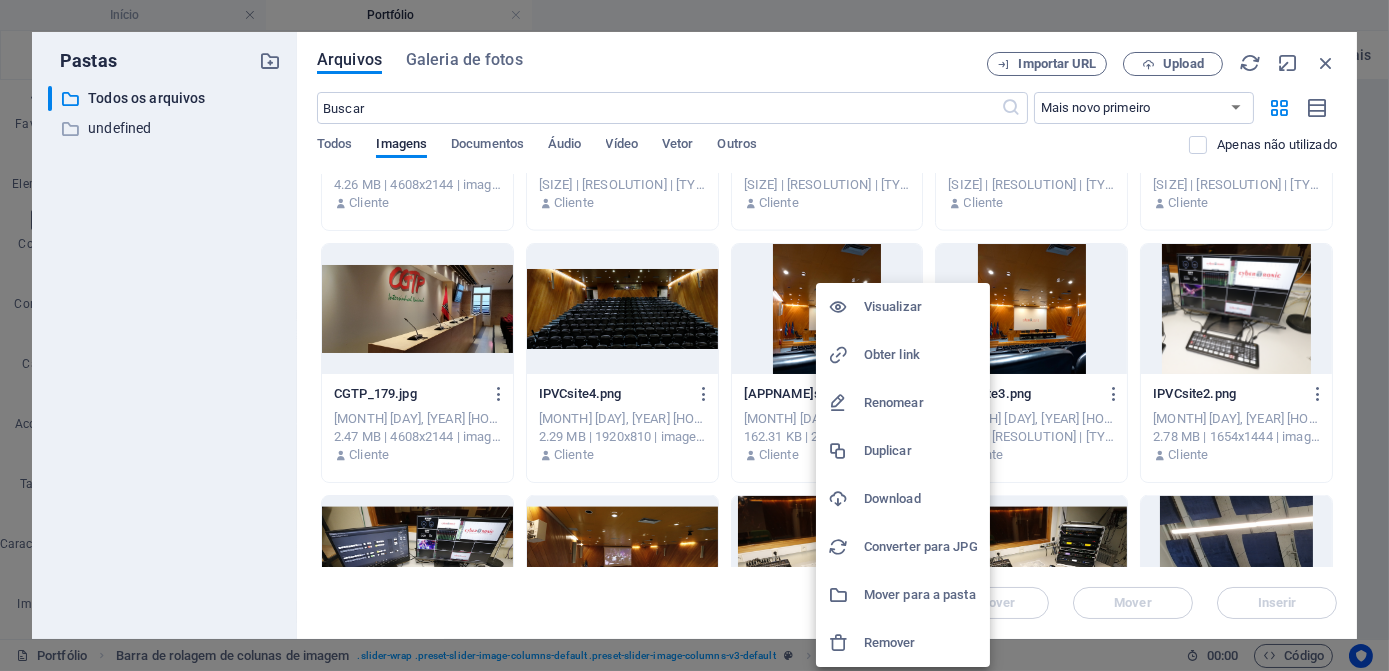 click on "Download" at bounding box center [921, 499] 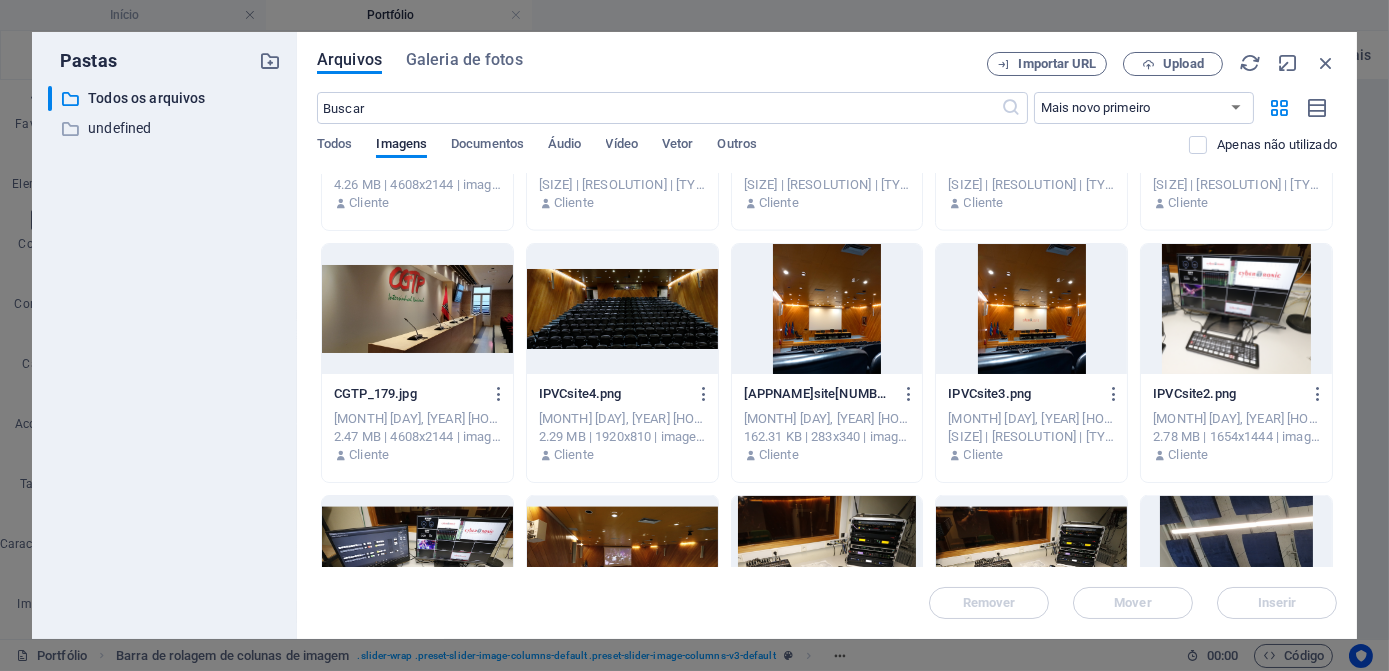 click on "xmenu-[ID] xmenu-[ID] [MONTH] [DAY], [YEAR] [HOUR]:[MINUTE] [AM/PM] [SIZE] | [RESOLUTION] | [TYPE] Cliente xmenu-[ID] xmenu-[ID] [MONTH] [DAY], [YEAR] [HOUR]:[MINUTE] [AM/PM] [SIZE] | [RESOLUTION] | [TYPE] Cliente nstemosnovo-[ID] nstemosnovo-[ID] [MONTH] [DAY], [YEAR] [HOUR]:[MINUTE] [AM/PM] [SIZE] | [RESOLUTION] | [TYPE] Cliente nstemosnovo-[ID] nstemosnovo-[ID] [MONTH] [DAY], [YEAR] [HOUR]:[MINUTE] [AM/PM] [SIZE] | [RESOLUTION] | [TYPE] Cliente AR7-[ID] AR7-[ID] [MONTH] [DAY], [YEAR] [HOUR]:[MINUTE] [AM/PM] [SIZE] | [RESOLUTION] | [TYPE] Cliente AR6-[ID] AR6-[ID] [MONTH] [DAY], [YEAR] [HOUR]:[MINUTE] Cliente AR6-[ID] AR6-[ID] [MONTH] [DAY], [YEAR] [HOUR]:[MINUTE] [SIZE] | [RESOLUTION] | [TYPE] Cliente equipaARatualizada-[ID] equipaARatualizada-[ID] [MONTH] [DAY], [YEAR] [HOUR]:[MINUTE] Cliente" at bounding box center [827, -1779] 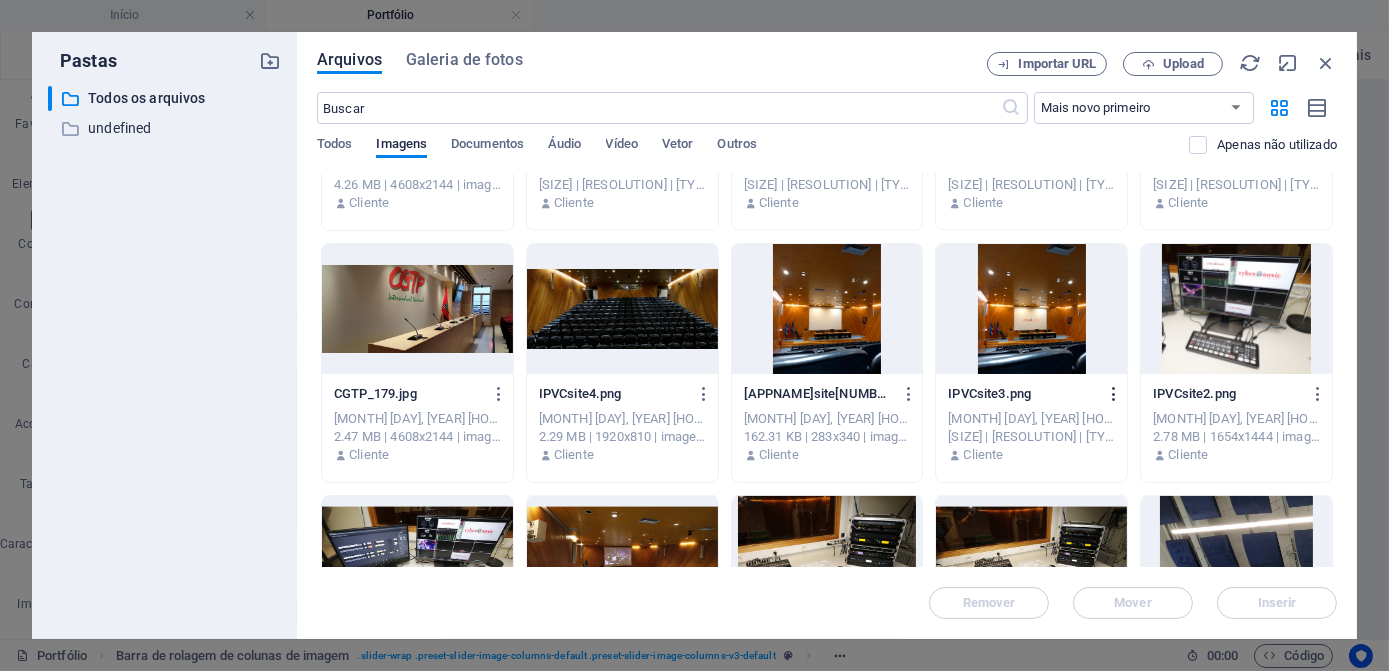 click at bounding box center [1114, 394] 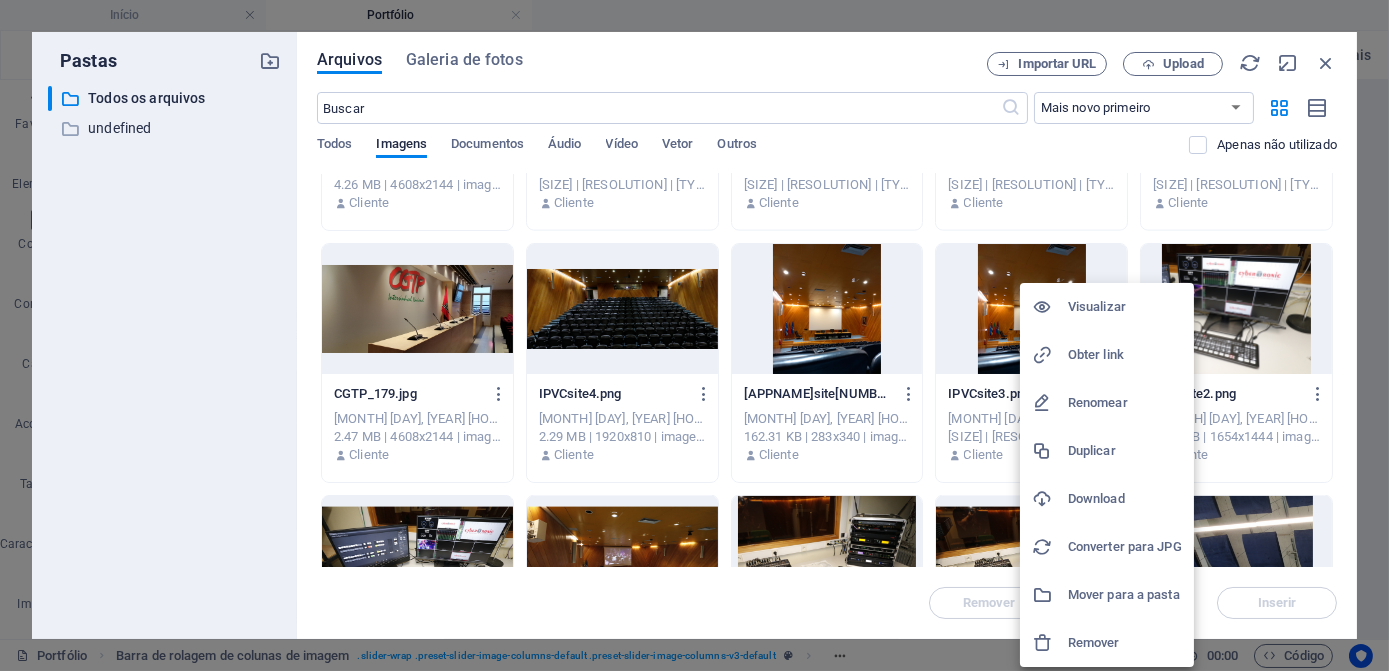 click on "Download" at bounding box center [1125, 499] 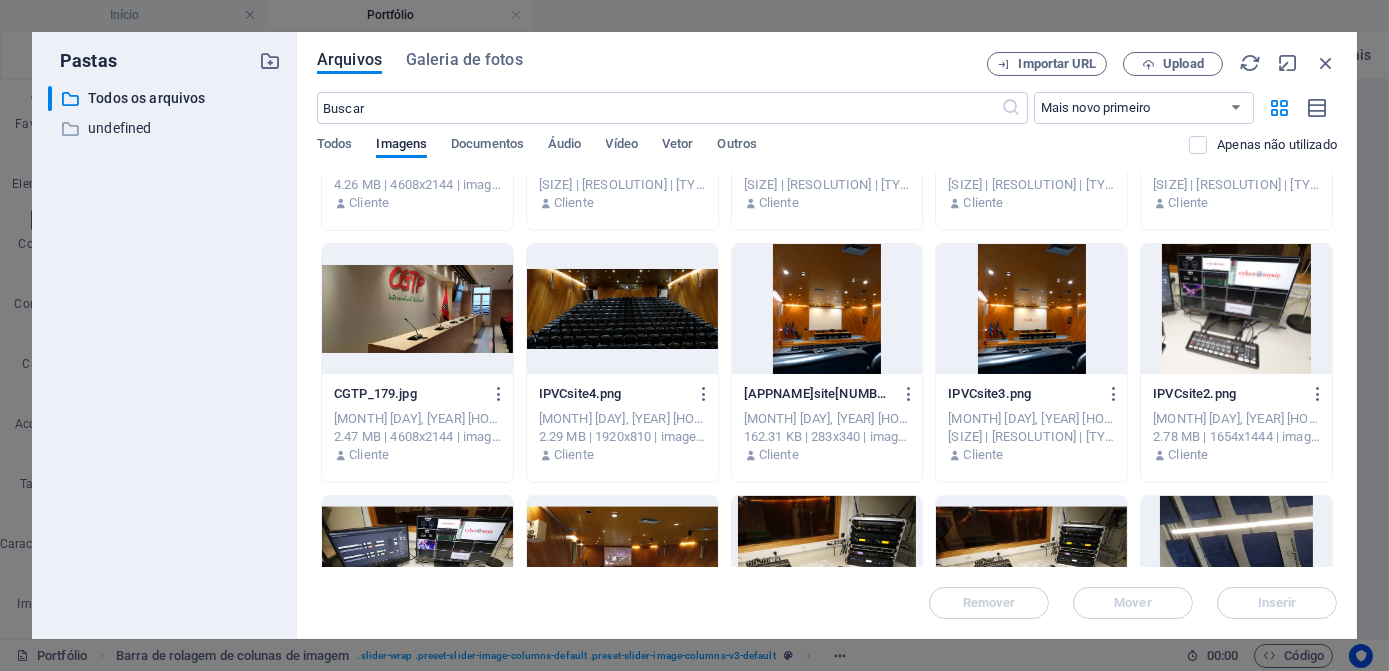 click on "xmenu-[ID] xmenu-[ID] [MONTH] [DAY], [YEAR] [HOUR]:[MINUTE] [AM/PM] [SIZE] | [RESOLUTION] | [TYPE] Cliente xmenu-[ID] xmenu-[ID] [MONTH] [DAY], [YEAR] [HOUR]:[MINUTE] [AM/PM] [SIZE] | [RESOLUTION] | [TYPE] Cliente nstemosnovo-[ID] nstemosnovo-[ID] [MONTH] [DAY], [YEAR] [HOUR]:[MINUTE] [AM/PM] [SIZE] | [RESOLUTION] | [TYPE] Cliente nstemosnovo-[ID] nstemosnovo-[ID] [MONTH] [DAY], [YEAR] [HOUR]:[MINUTE] [AM/PM] [SIZE] | [RESOLUTION] | [TYPE] Cliente AR7-[ID] AR7-[ID] [MONTH] [DAY], [YEAR] [HOUR]:[MINUTE] [AM/PM] [SIZE] | [RESOLUTION] | [TYPE] Cliente AR6-[ID] AR6-[ID] [MONTH] [DAY], [YEAR] [HOUR]:[MINUTE] Cliente" at bounding box center (827, 335) 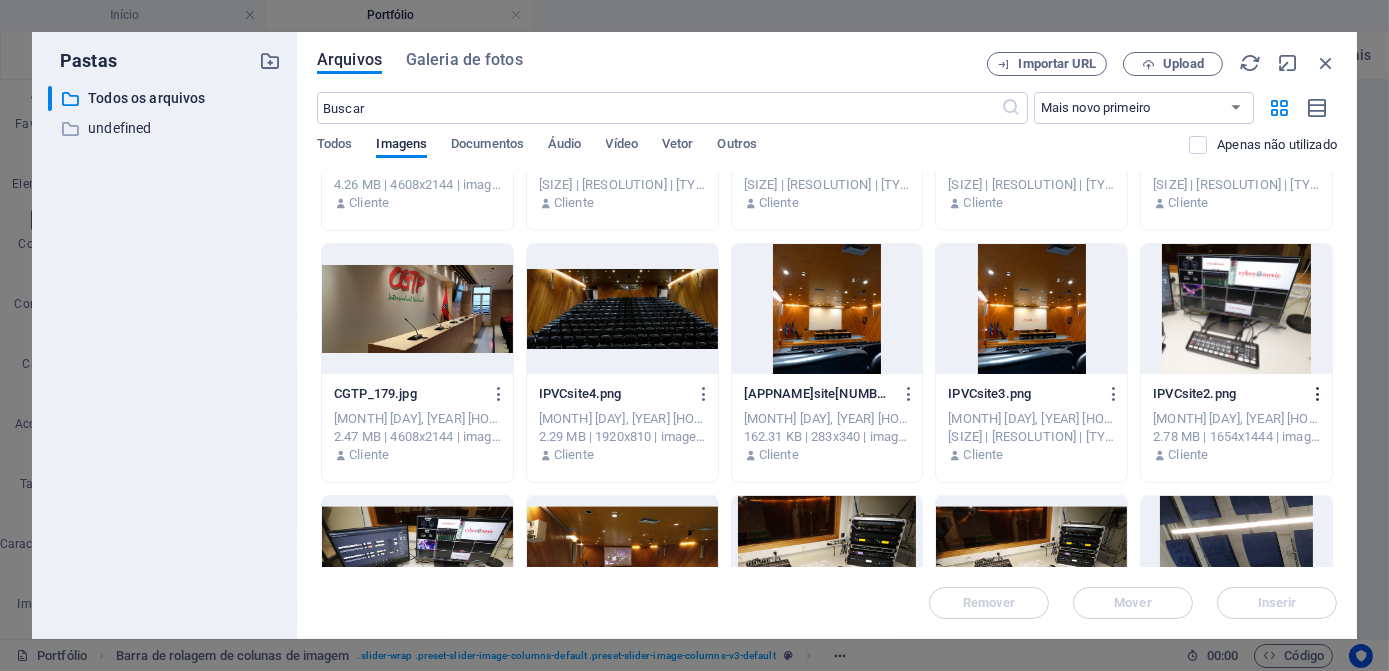 click at bounding box center (1318, 394) 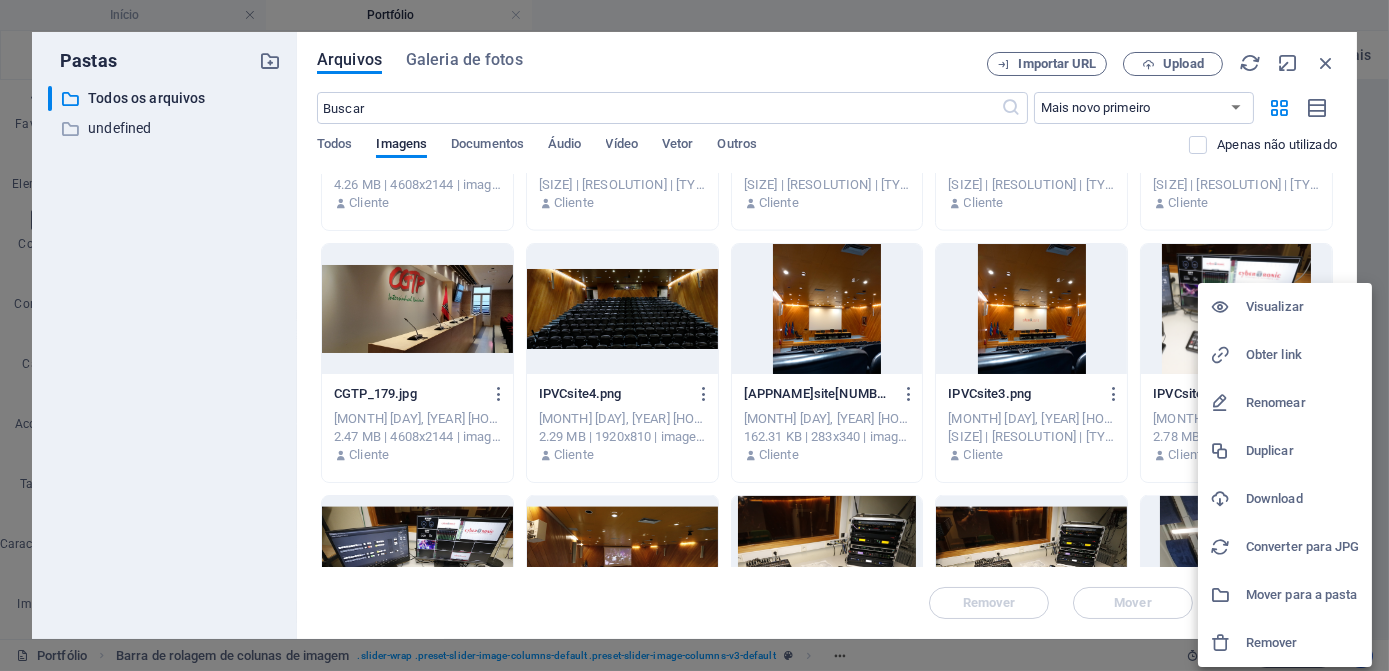 click on "Download" at bounding box center [1303, 499] 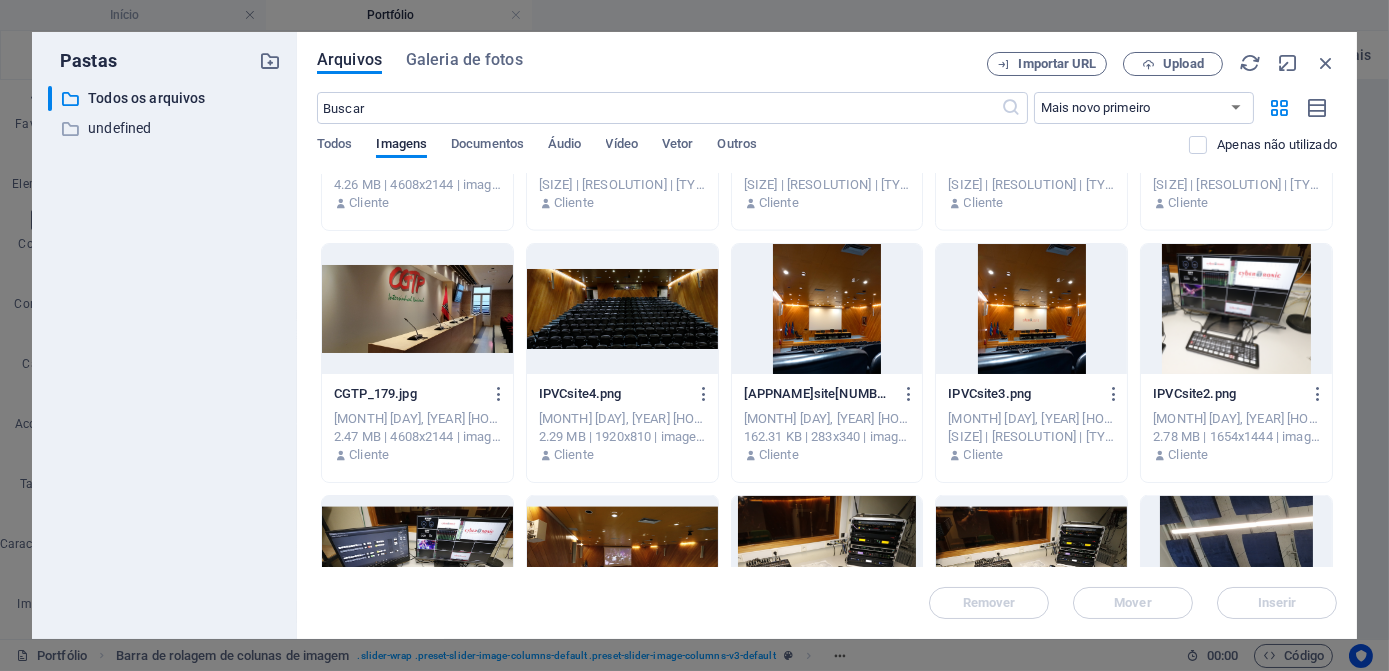 click on "xmenu-[ID] xmenu-[ID] [MONTH] [DAY], [YEAR] [HOUR]:[MINUTE] [AM/PM] [SIZE] | [RESOLUTION] | [TYPE] Cliente xmenu-[ID] xmenu-[ID] [MONTH] [DAY], [YEAR] [HOUR]:[MINUTE] [AM/PM] [SIZE] | [RESOLUTION] | [TYPE] Cliente nstemosnovo-[ID] nstemosnovo-[ID] [MONTH] [DAY], [YEAR] [HOUR]:[MINUTE] [AM/PM] [SIZE] | [RESOLUTION] | [TYPE] Cliente nstemosnovo-[ID] nstemosnovo-[ID] [MONTH] [DAY], [YEAR] [HOUR]:[MINUTE] [AM/PM] [SIZE] | [RESOLUTION] | [TYPE] Cliente AR7-[ID] AR7-[ID] [MONTH] [DAY], [YEAR] [HOUR]:[MINUTE] [AM/PM] [SIZE] | [RESOLUTION] | [TYPE] Cliente AR6-[ID] AR6-[ID] [MONTH] [DAY], [YEAR] [HOUR]:[MINUTE] Cliente AR6-[ID] AR6-[ID] [MONTH] [DAY], [YEAR] [HOUR]:[MINUTE] [SIZE] | [RESOLUTION] | [TYPE] Cliente equipaARatualizada-[ID] equipaARatualizada-[ID] [MONTH] [DAY], [YEAR] [HOUR]:[MINUTE] Cliente" at bounding box center (827, -1779) 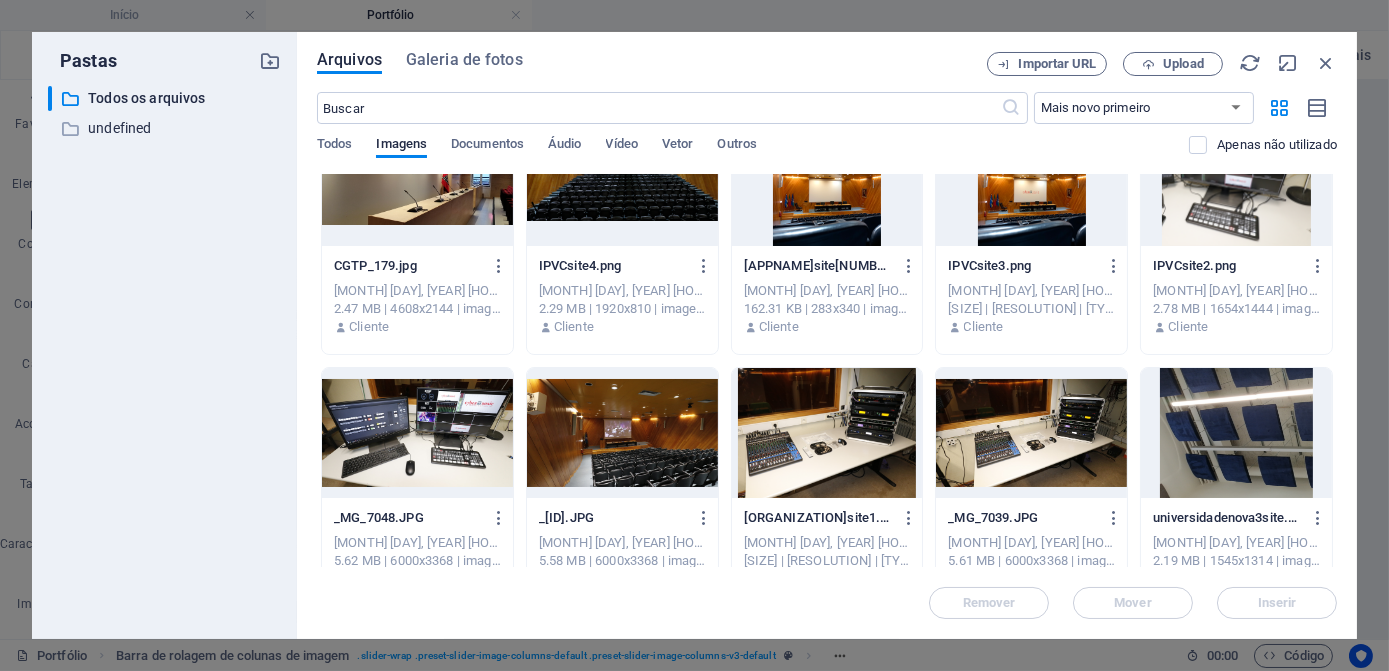 scroll, scrollTop: 5909, scrollLeft: 0, axis: vertical 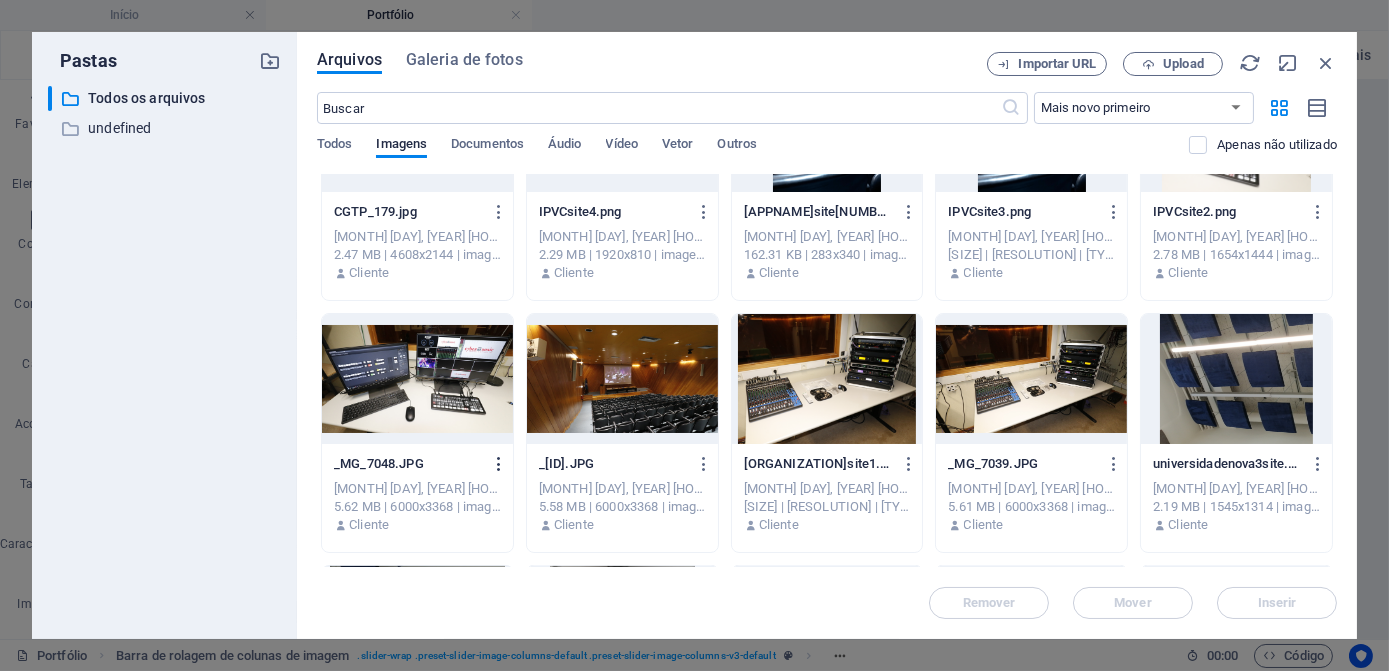 click at bounding box center [499, 464] 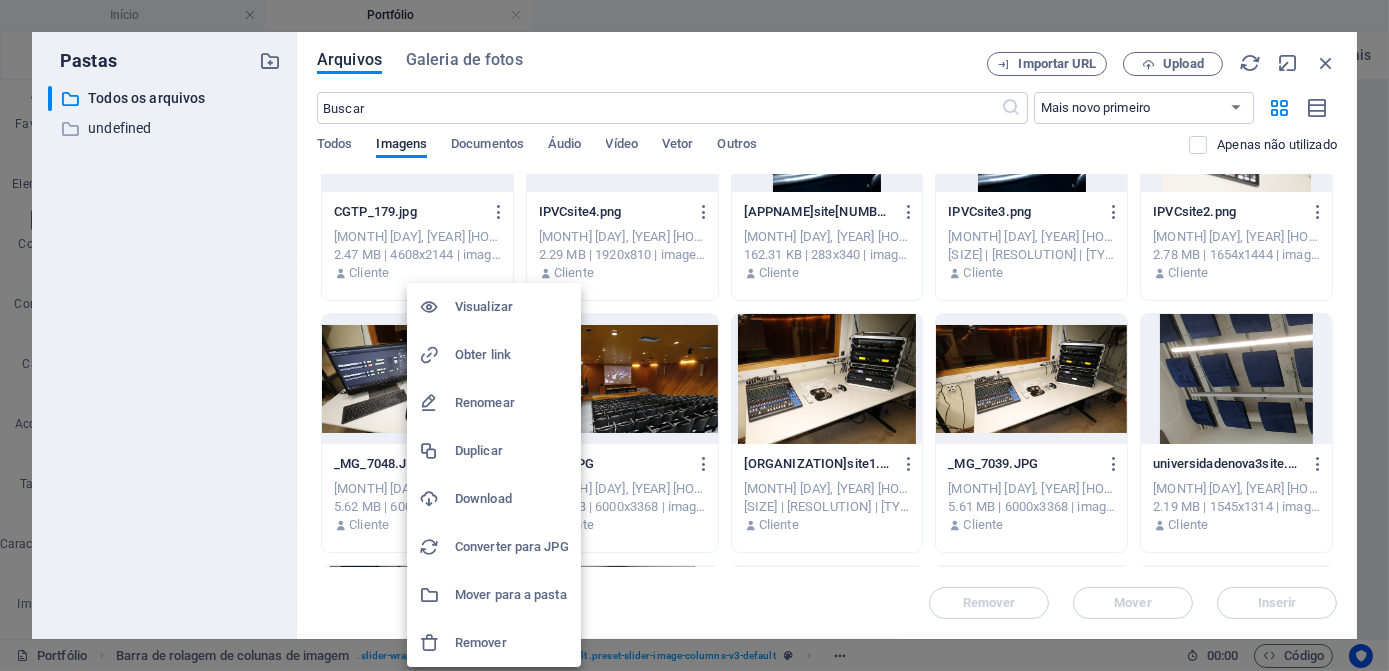 click on "Download" at bounding box center [512, 499] 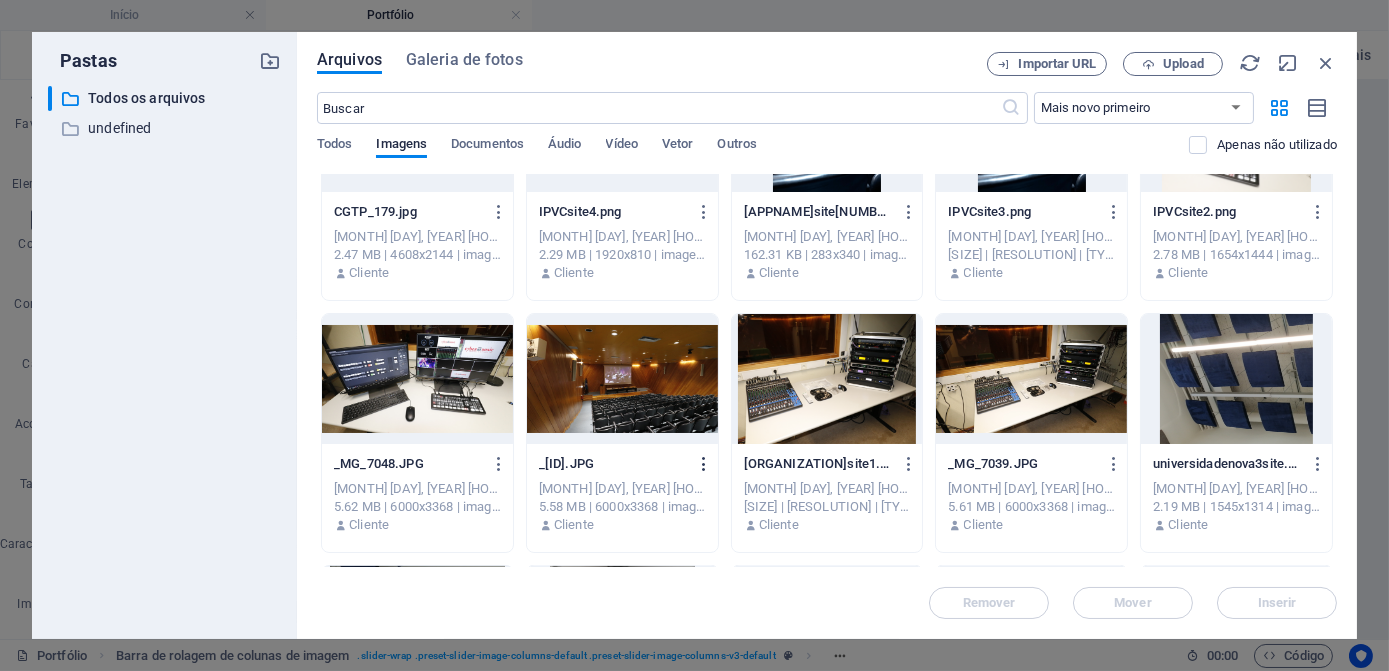 click at bounding box center (704, 464) 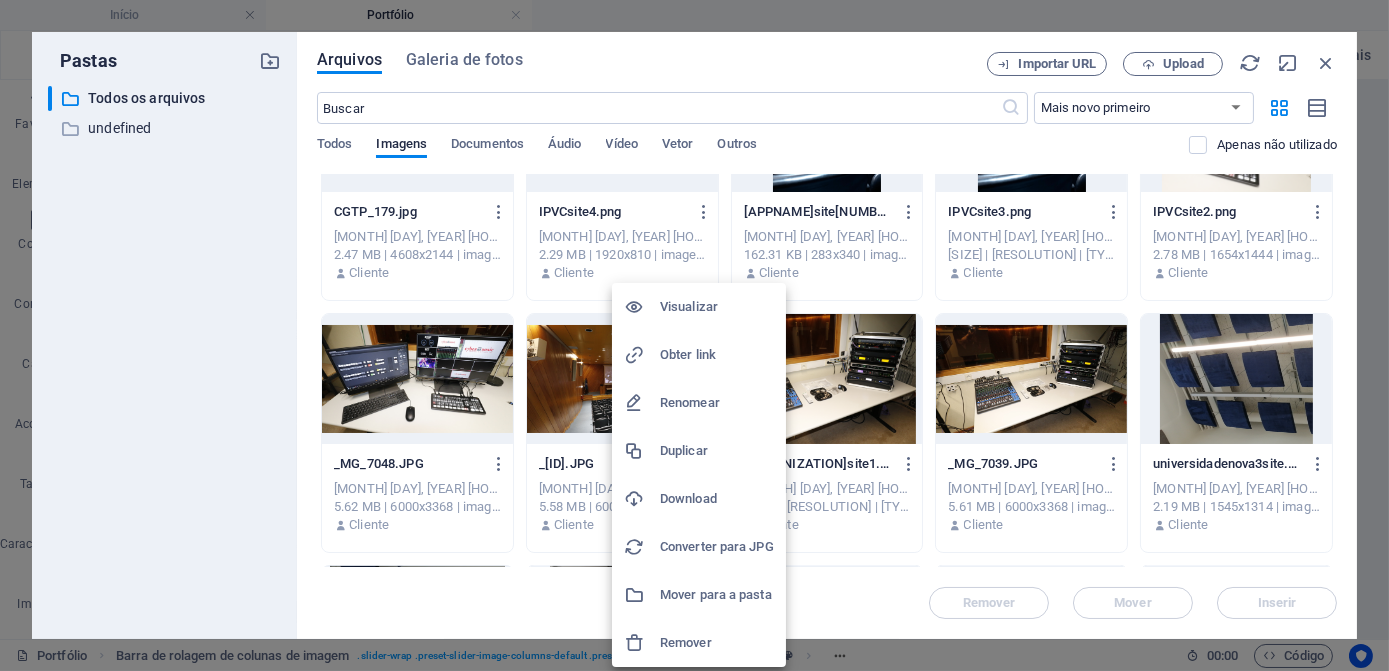 click on "Download" at bounding box center [717, 499] 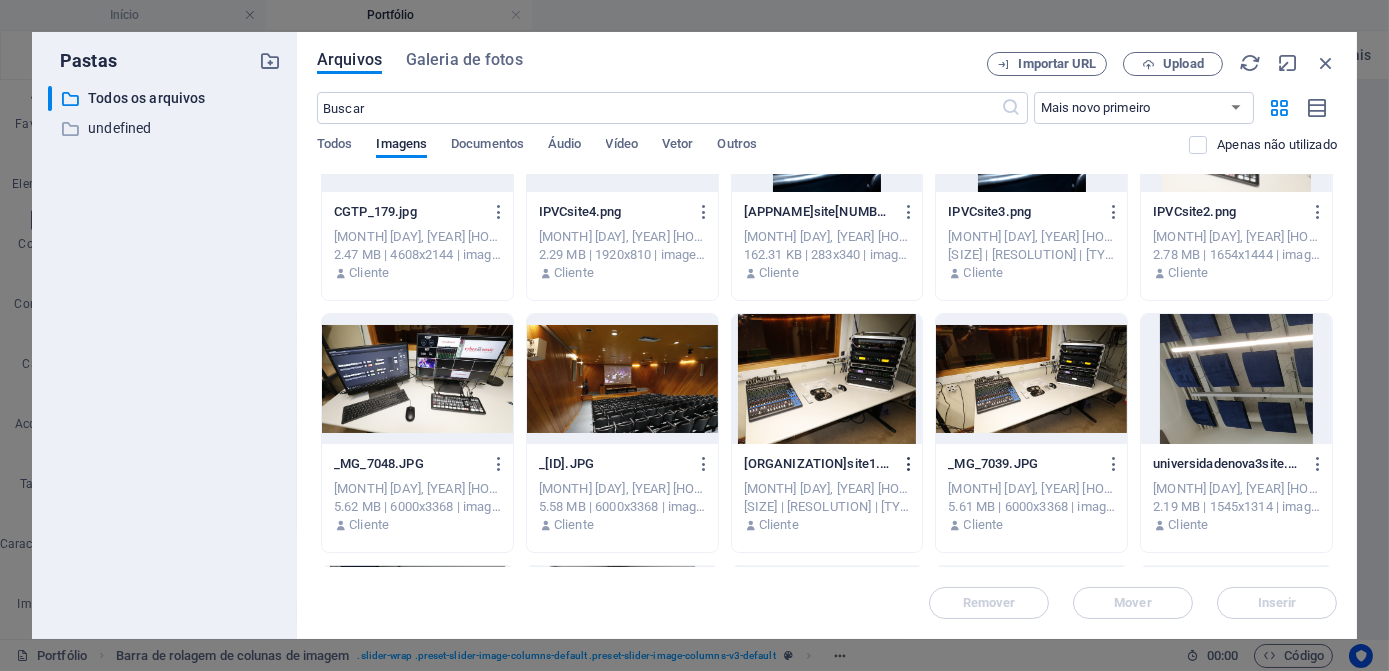click at bounding box center (909, 464) 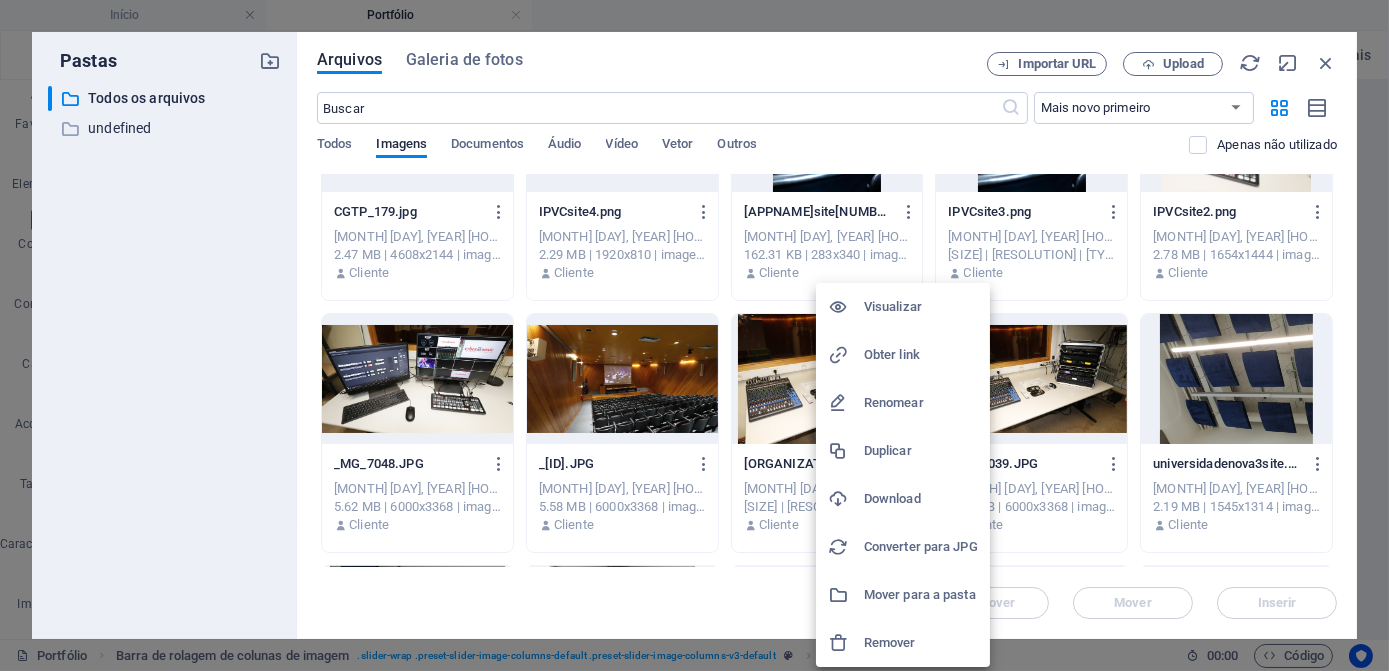 click on "Download" at bounding box center [921, 499] 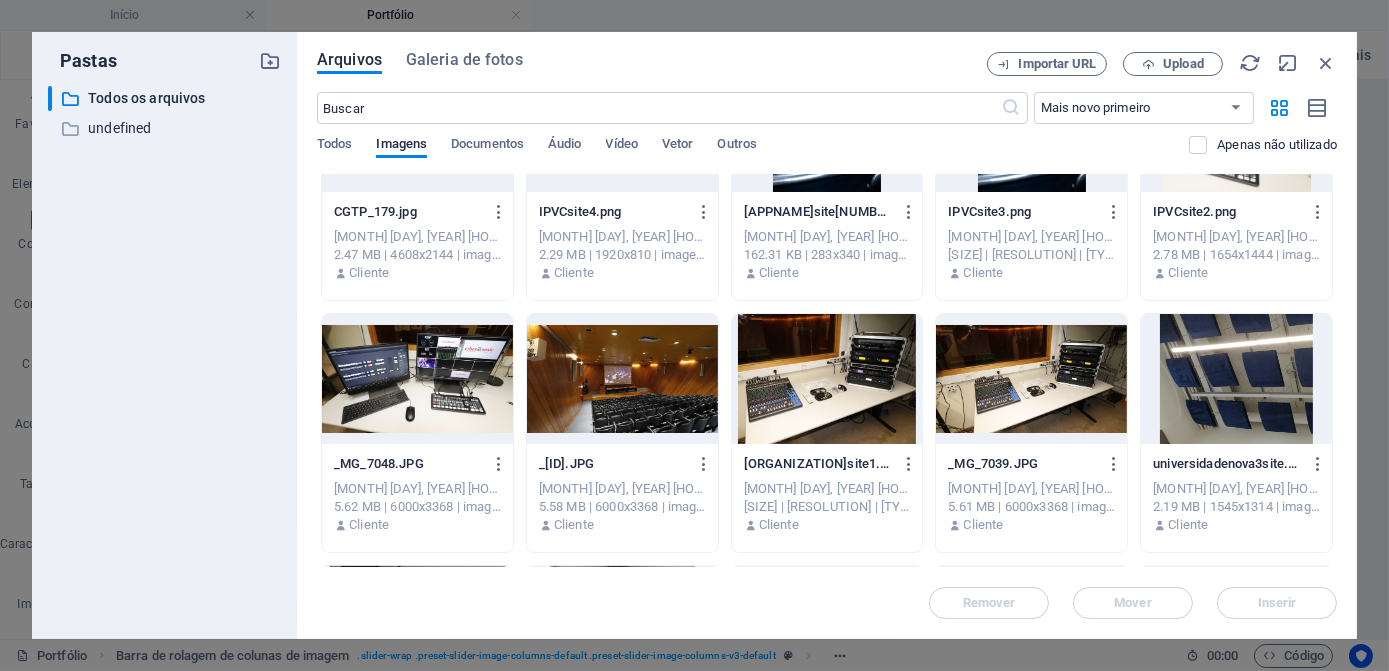 click on "Arquivos Galeria de fotos" at bounding box center (652, 63) 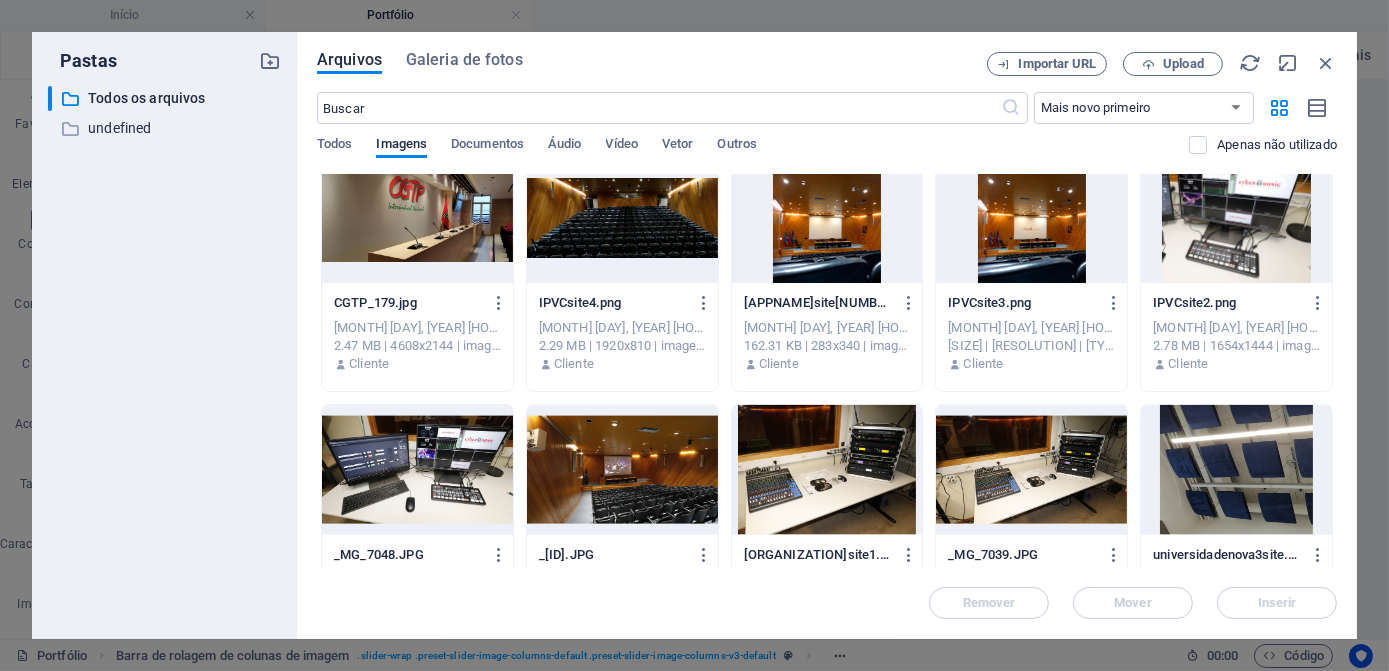 scroll, scrollTop: 6000, scrollLeft: 0, axis: vertical 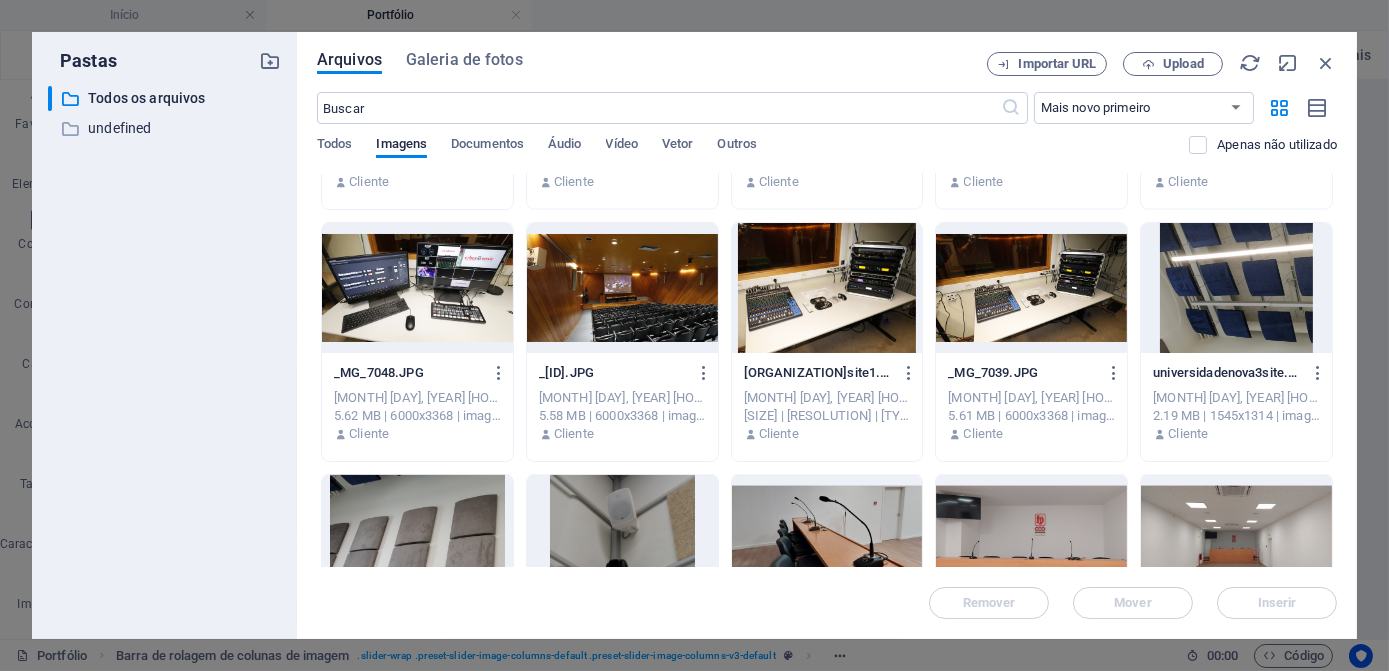 click on "​ Todos os arquivos Todos os arquivos ​ undefined undefined" at bounding box center [164, 354] 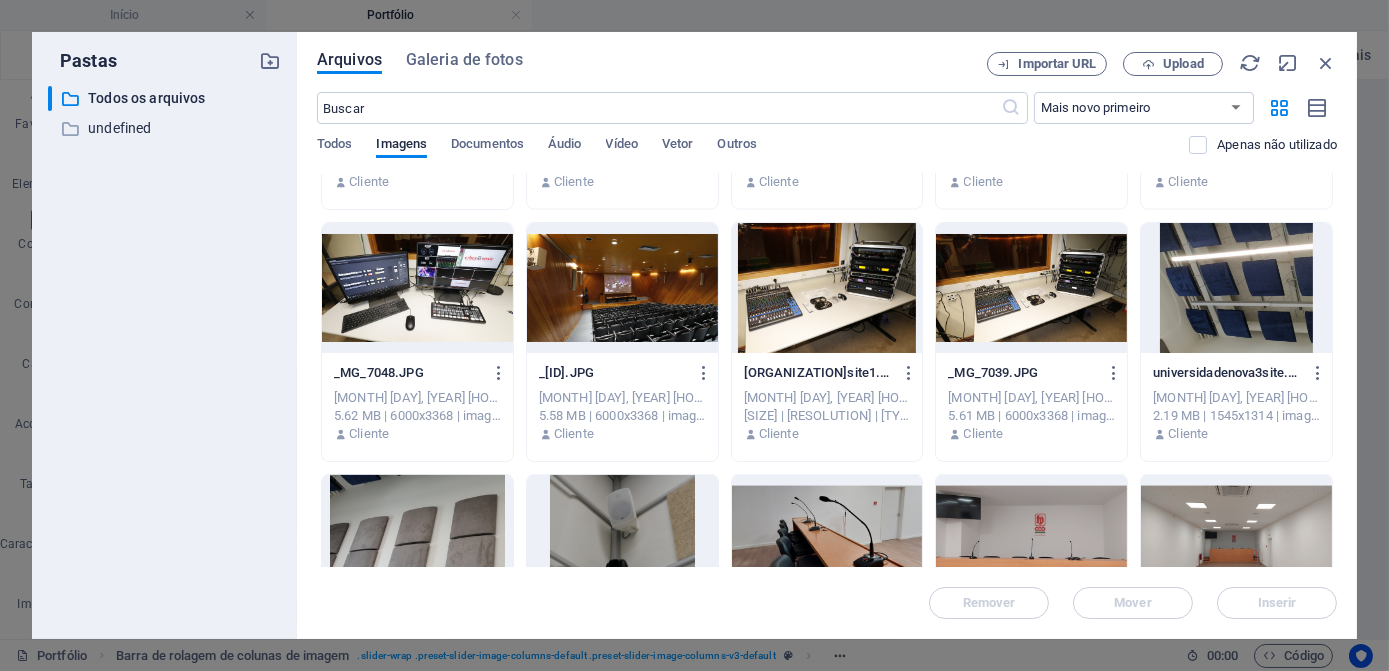 scroll, scrollTop: 6090, scrollLeft: 0, axis: vertical 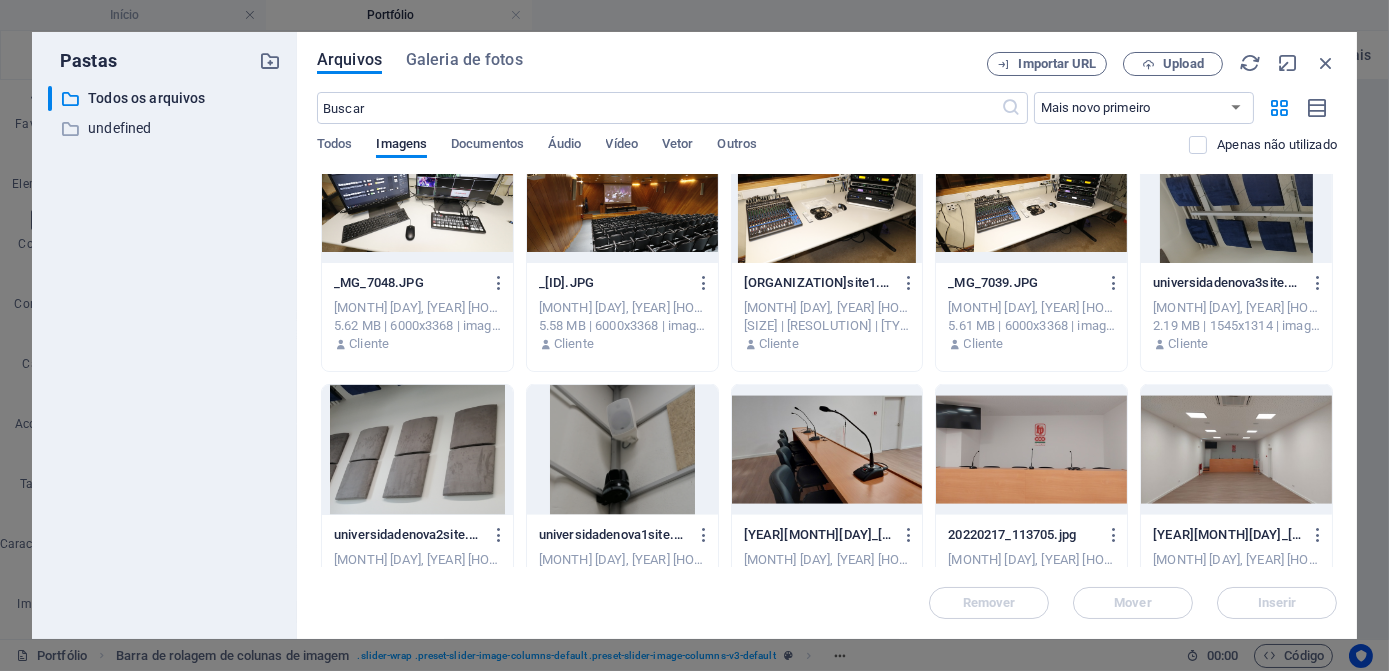 click on "​ Todos os arquivos Todos os arquivos ​ undefined undefined" at bounding box center [164, 354] 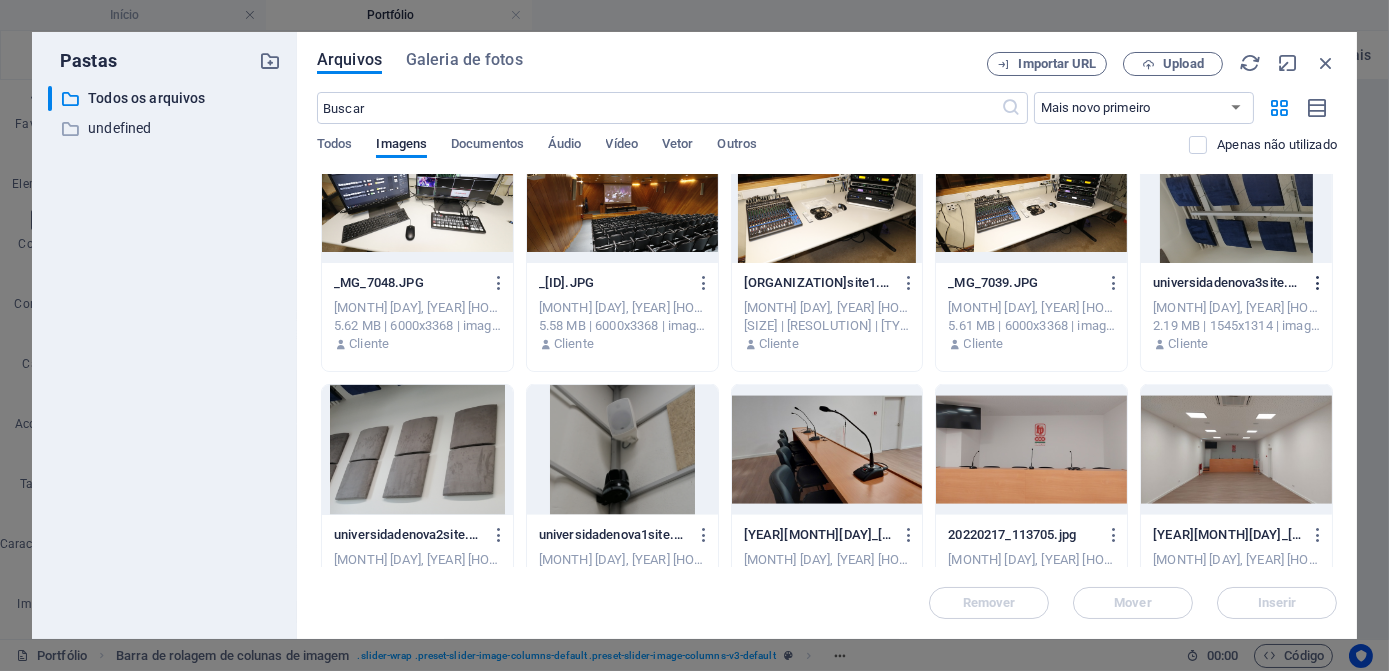 click at bounding box center (1318, 283) 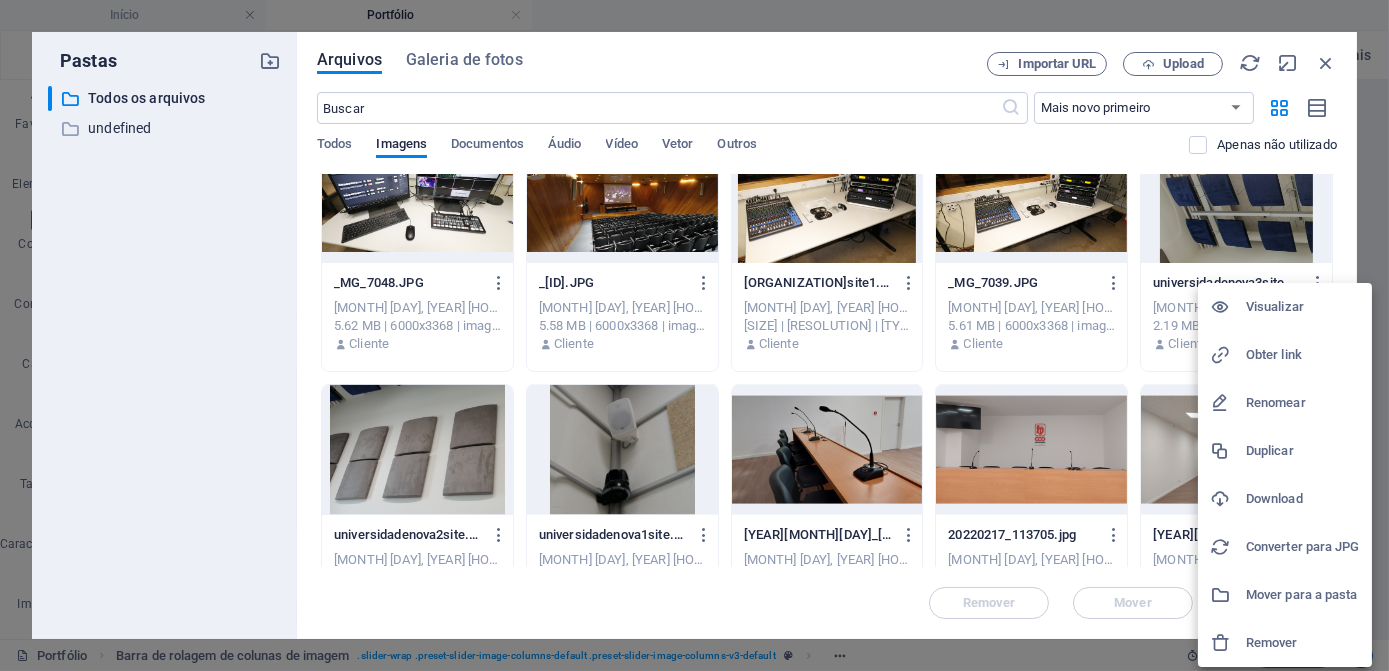 click on "Duplicar" at bounding box center [1303, 451] 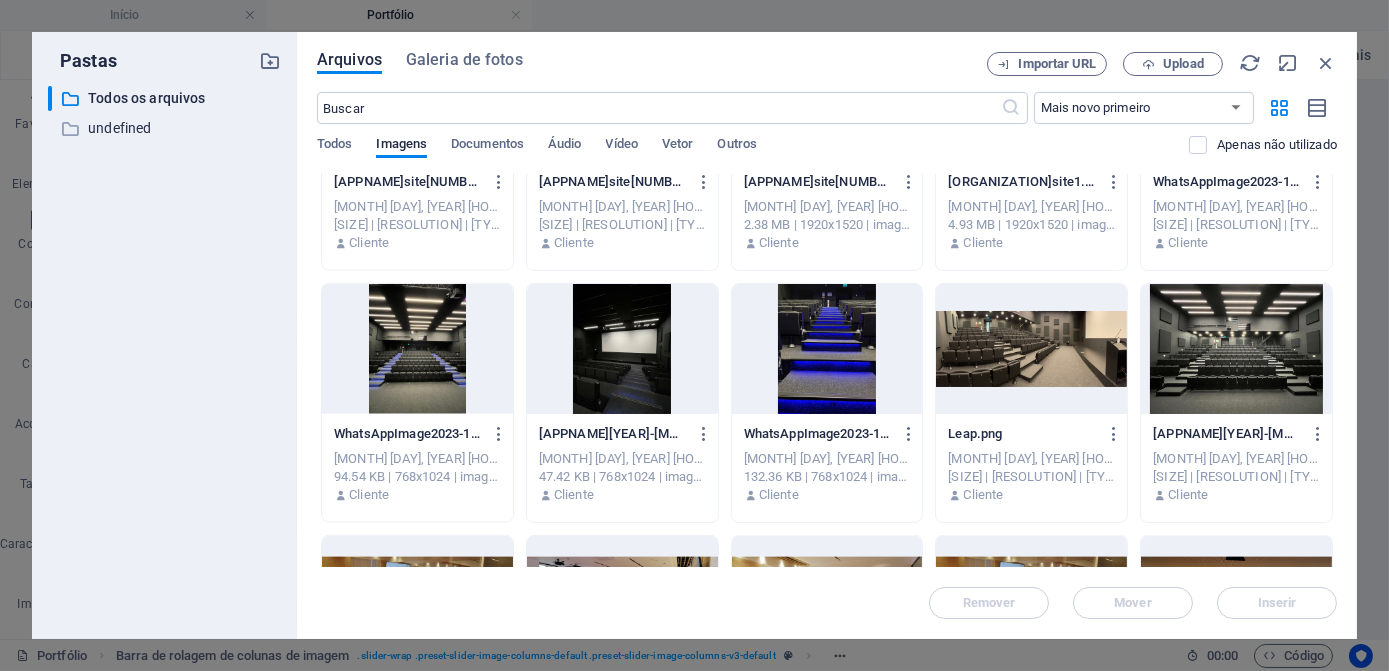 scroll, scrollTop: 5181, scrollLeft: 0, axis: vertical 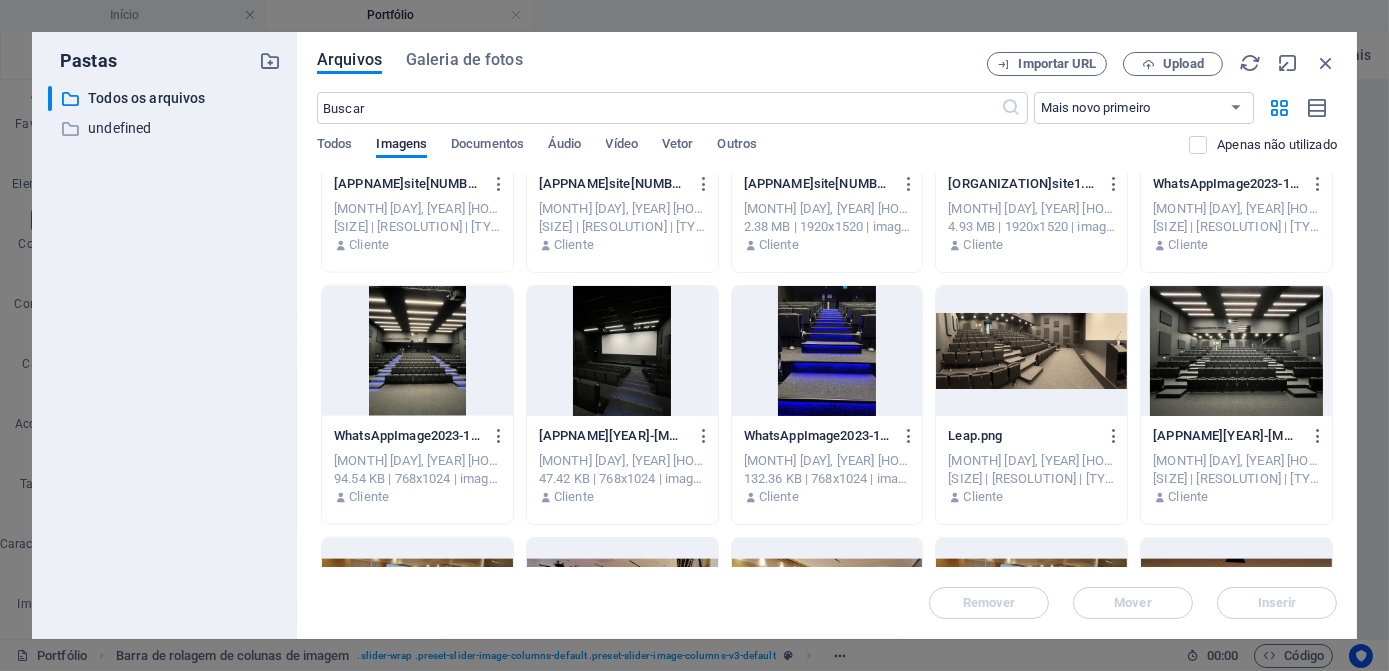drag, startPoint x: 1337, startPoint y: 456, endPoint x: 1333, endPoint y: 290, distance: 166.04819 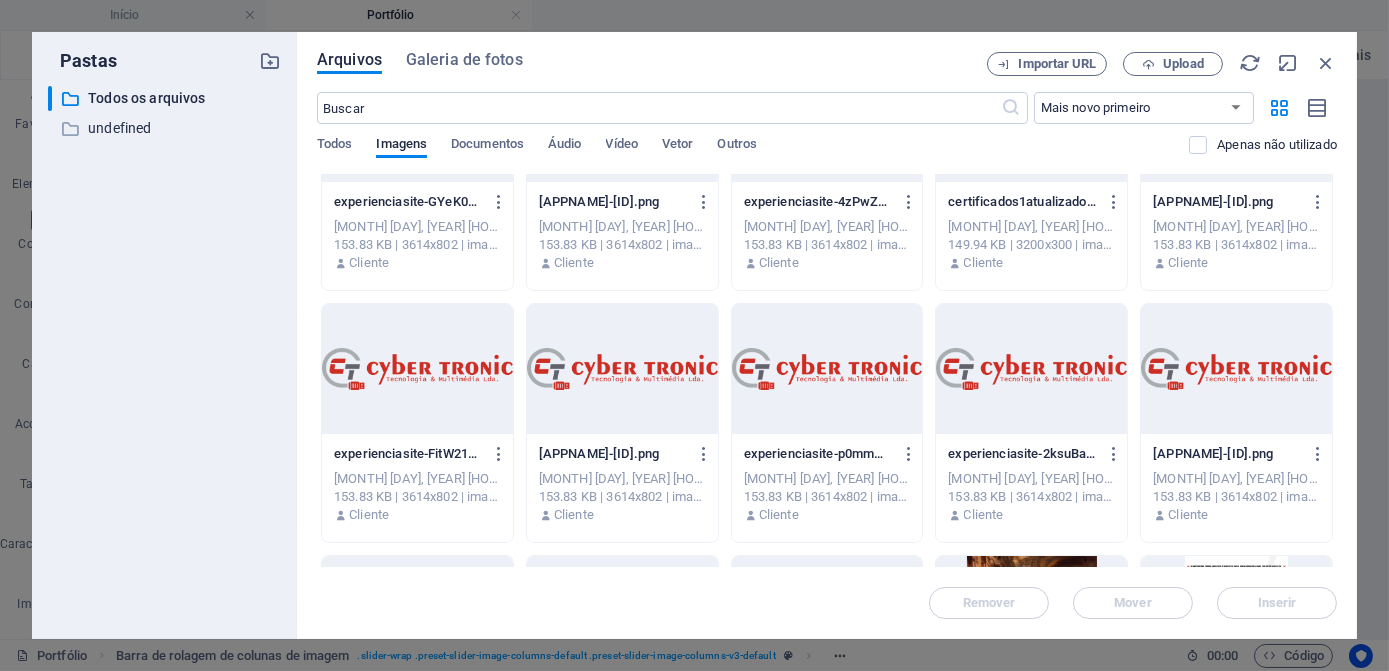 scroll, scrollTop: 0, scrollLeft: 0, axis: both 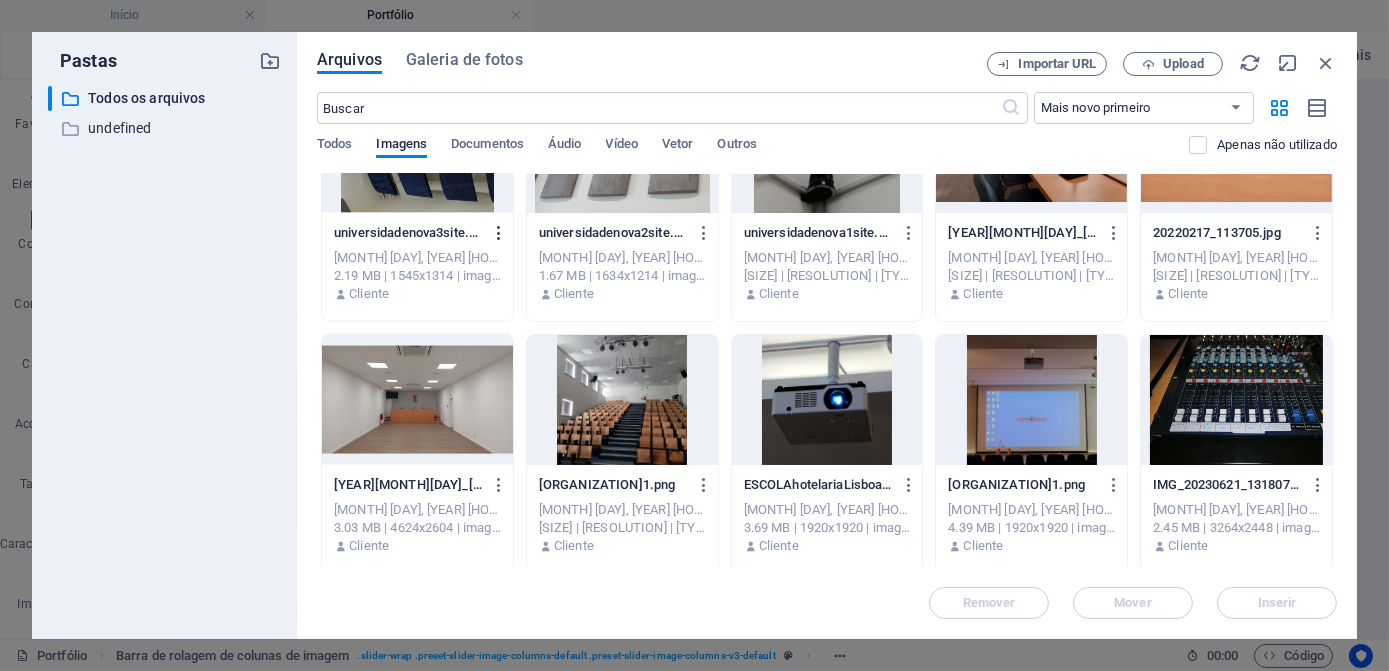 click at bounding box center [499, 233] 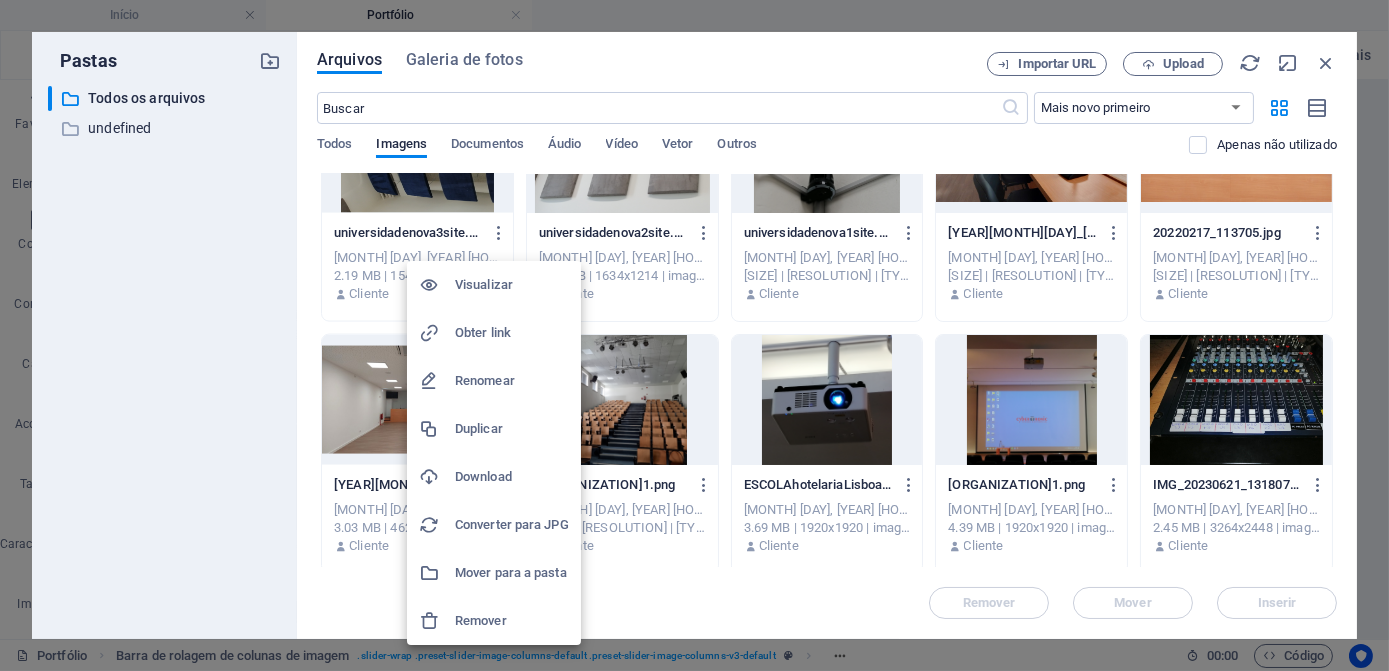 click on "Download" at bounding box center [512, 477] 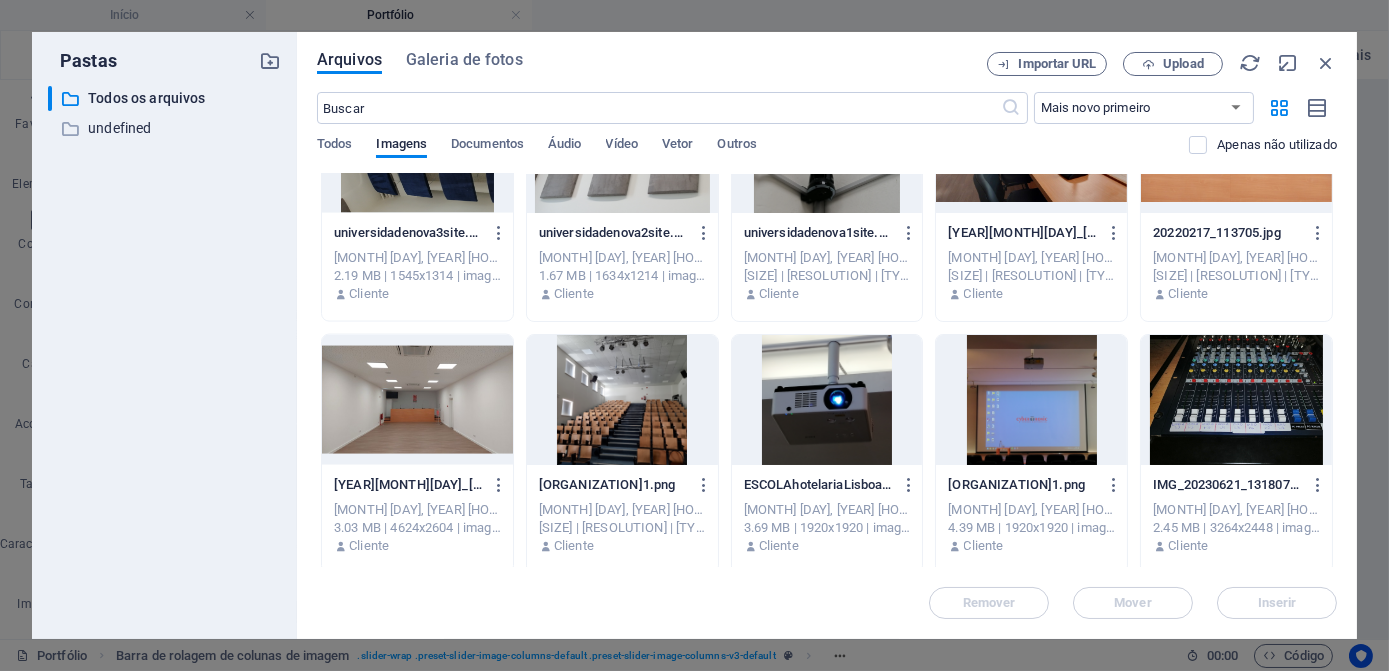 scroll, scrollTop: 6210, scrollLeft: 0, axis: vertical 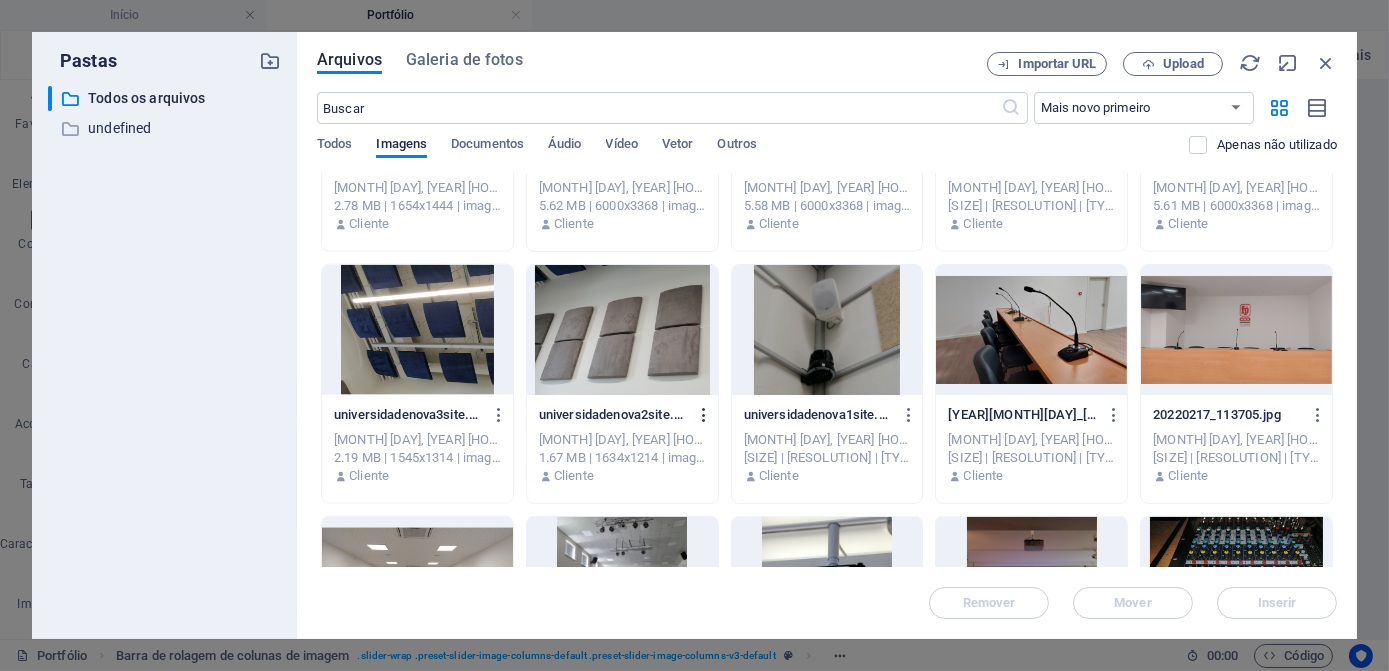 click at bounding box center (704, 415) 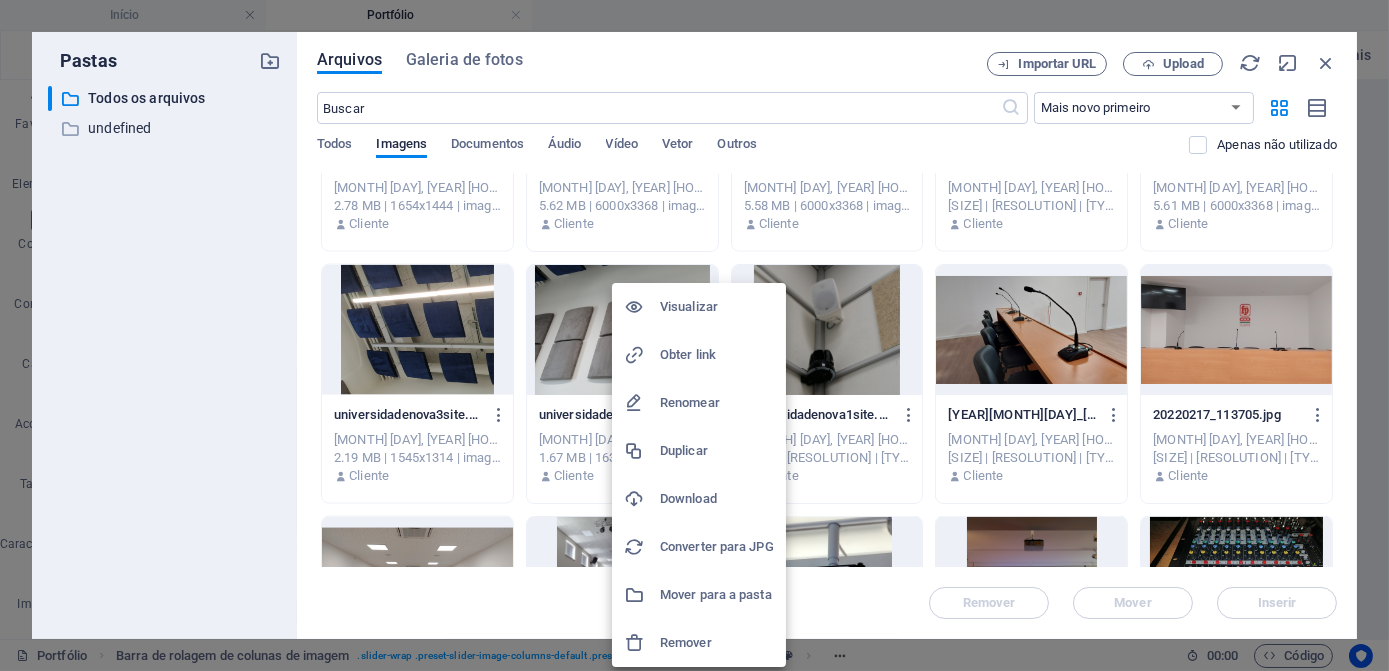 click on "Download" at bounding box center (717, 499) 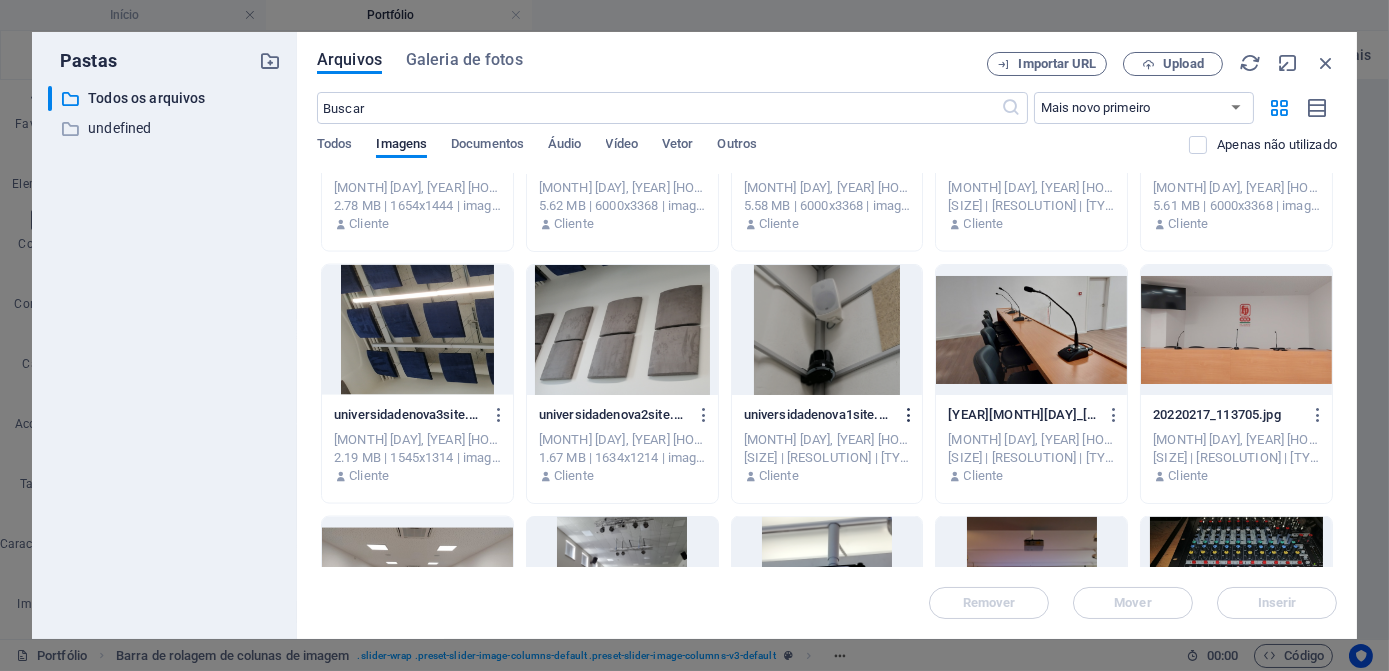click at bounding box center [909, 415] 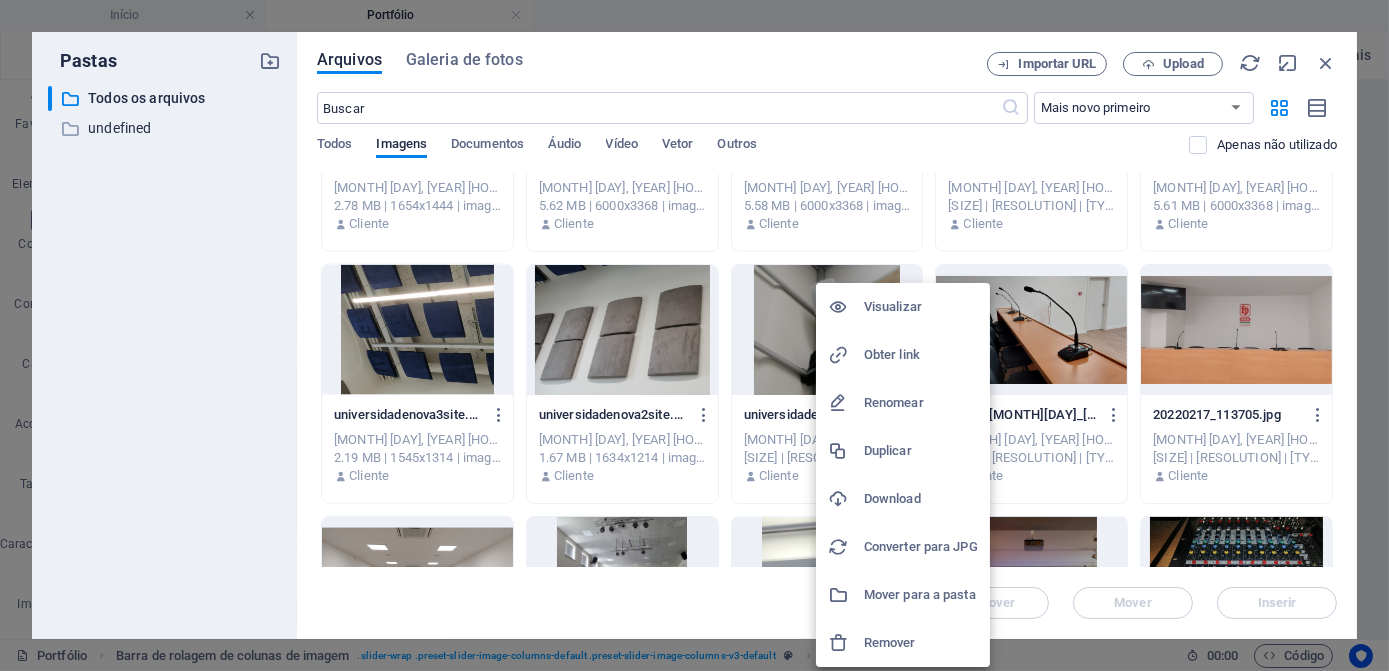 click on "Download" at bounding box center [921, 499] 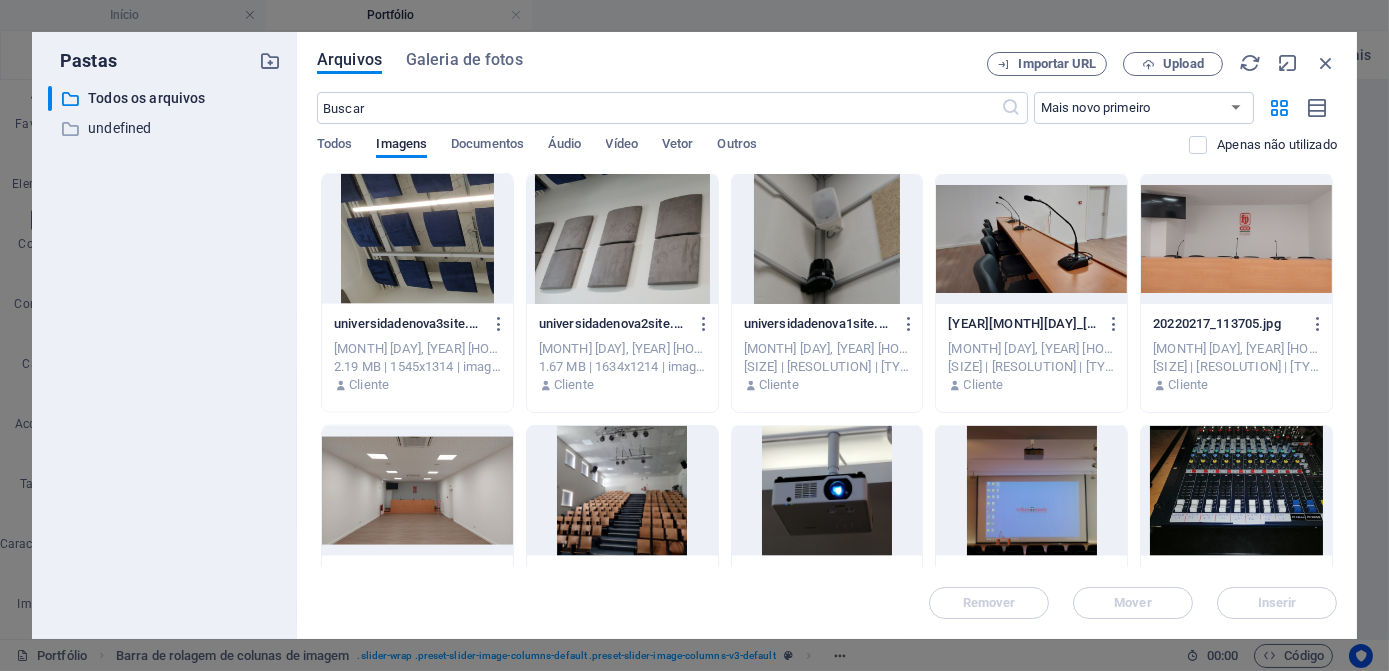 scroll, scrollTop: 6392, scrollLeft: 0, axis: vertical 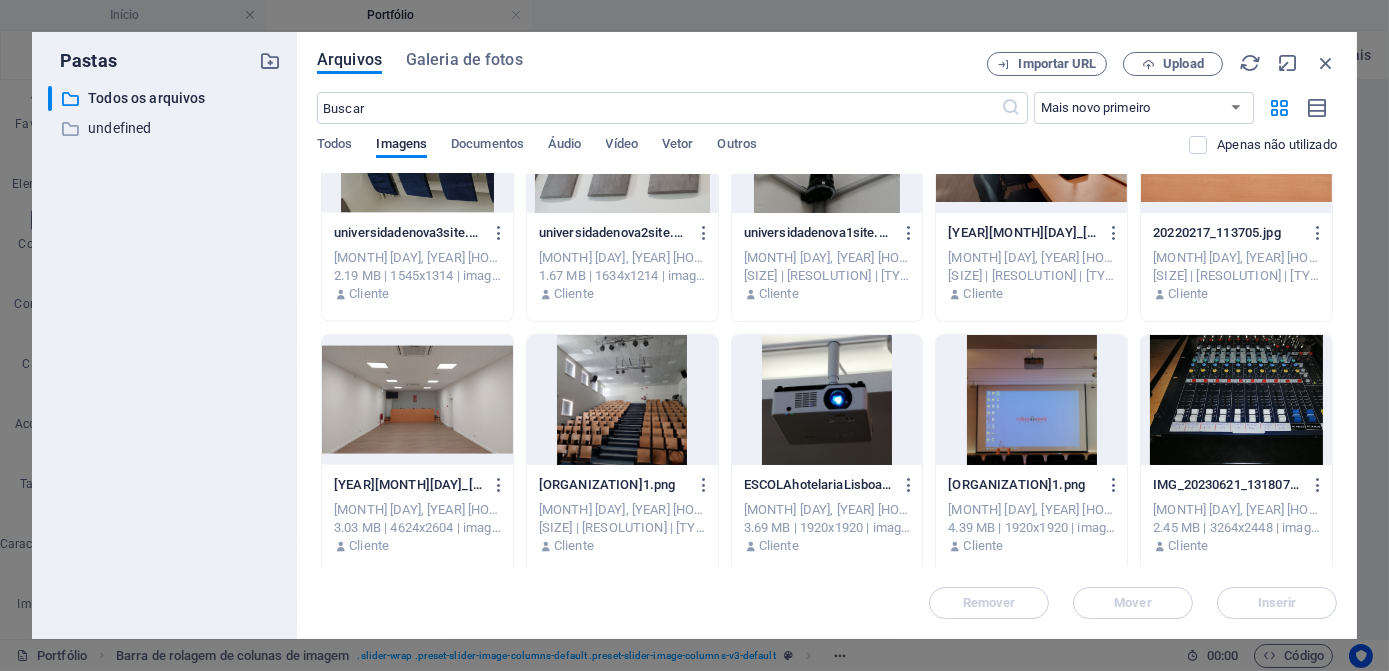 click on "Arquivos Galeria de fotos Importar URL Upload ​ Mais novo primeiro Mais antigo primeiro Nome (A-Z) Nome (Z-A) Tamanho (0-9) Tamanho (9-0) Resolução (0-9) Resolução (9-0) Todos Imagens Documentos Áudio Vídeo Vetor Outros Apenas não utilizado Solte os arquivos aqui para carregá-los instantaneamente [APPNAME]-[ID].png [APPNAME]-[ID].png [MONTH] [DAY], [YEAR] [HOUR]:[MINUTE] [AM/PM] [SIZE] | [RESOLUTION] | [TYPE] Cliente [APPNAME]-[ID].png [APPNAME]-[ID].png [MONTH] [DAY], [YEAR] [HOUR]:[MINUTE] [AM/PM] [SIZE] | [RESOLUTION] | [TYPE] Cliente [APPNAME]-[ID].png [APPNAME]-[ID].png [MONTH] [DAY], [YEAR] [HOUR]:[MINUTE] [AM/PM] [SIZE] | [RESOLUTION] | [TYPE] Cliente [APPNAME]-[ID].png [APPNAME]-[ID].png [MONTH] [DAY], [YEAR] [HOUR]:[MINUTE] [AM/PM] [SIZE] | [RESOLUTION] | [TYPE] Cliente [APPNAME]-[ID].png [APPNAME]-[ID].png [MONTH] [DAY], [YEAR] [HOUR]:[MINUTE] [AM/PM] [SIZE] | [RESOLUTION] | [TYPE] Cliente" at bounding box center [694, 335] 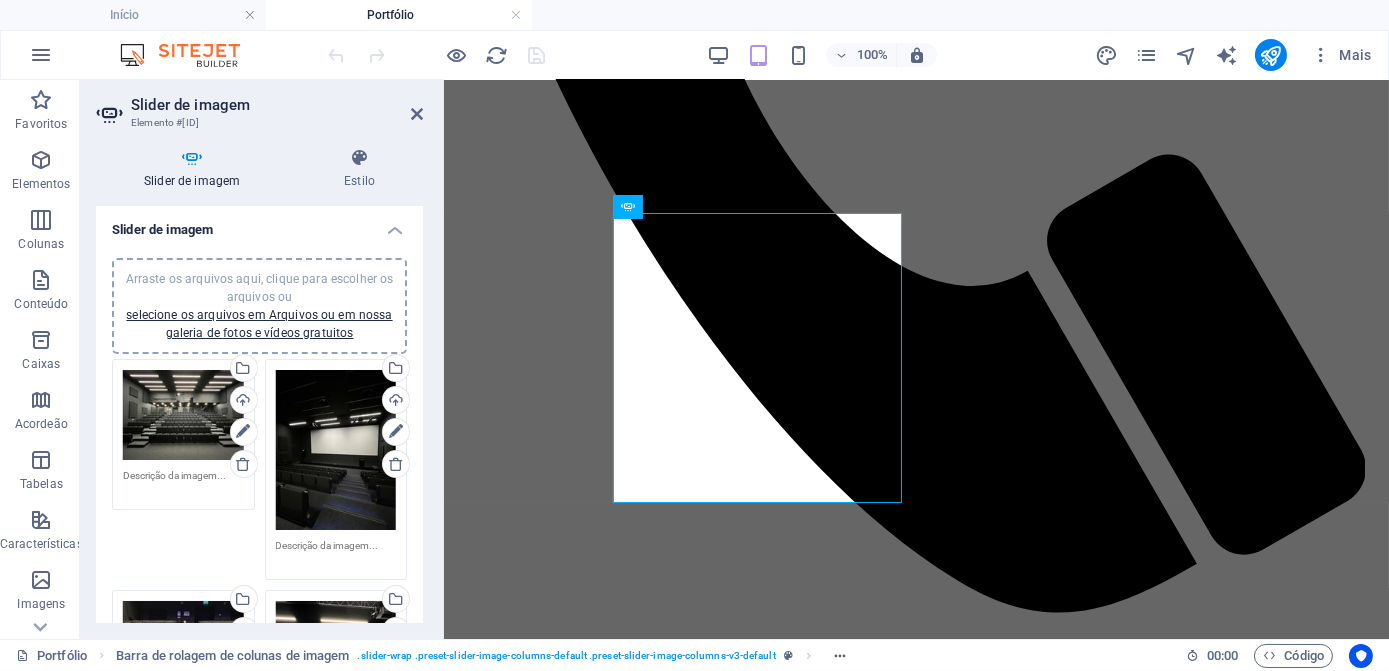 scroll, scrollTop: 882, scrollLeft: 0, axis: vertical 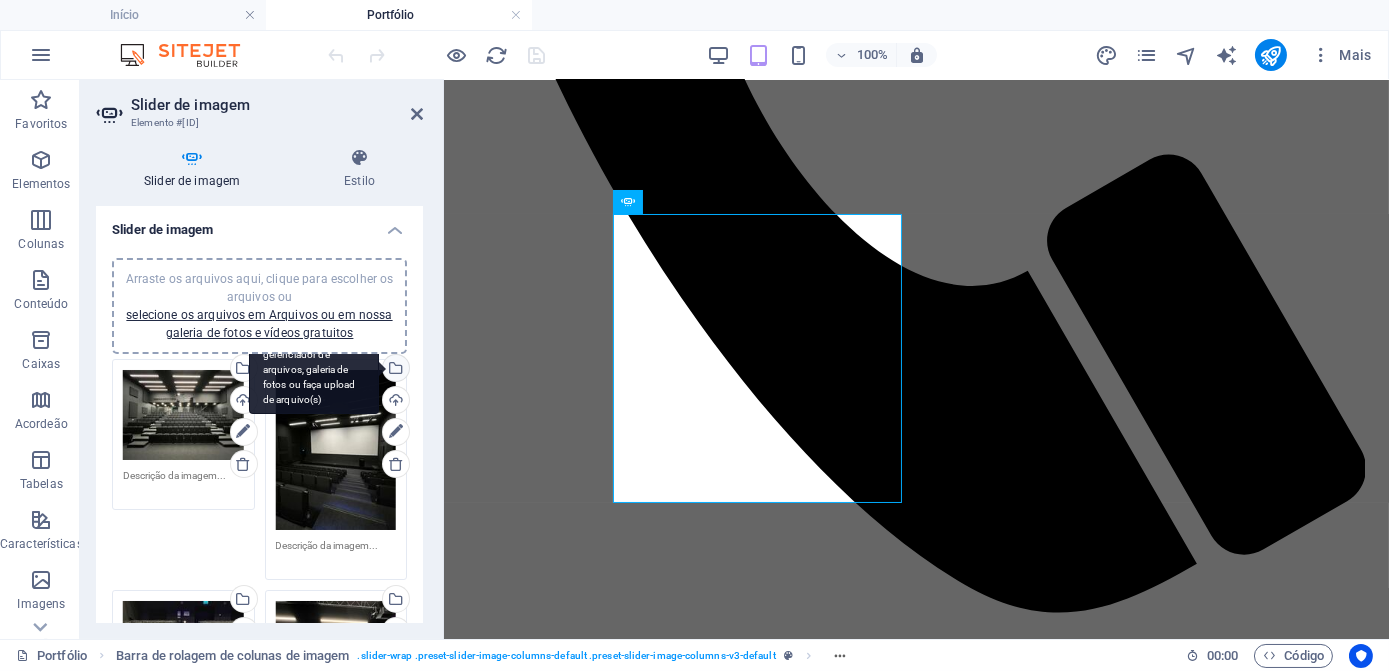 click on "Selecione arquivos do gerenciador de arquivos, galeria de fotos ou faça upload de arquivo(s)" at bounding box center [394, 370] 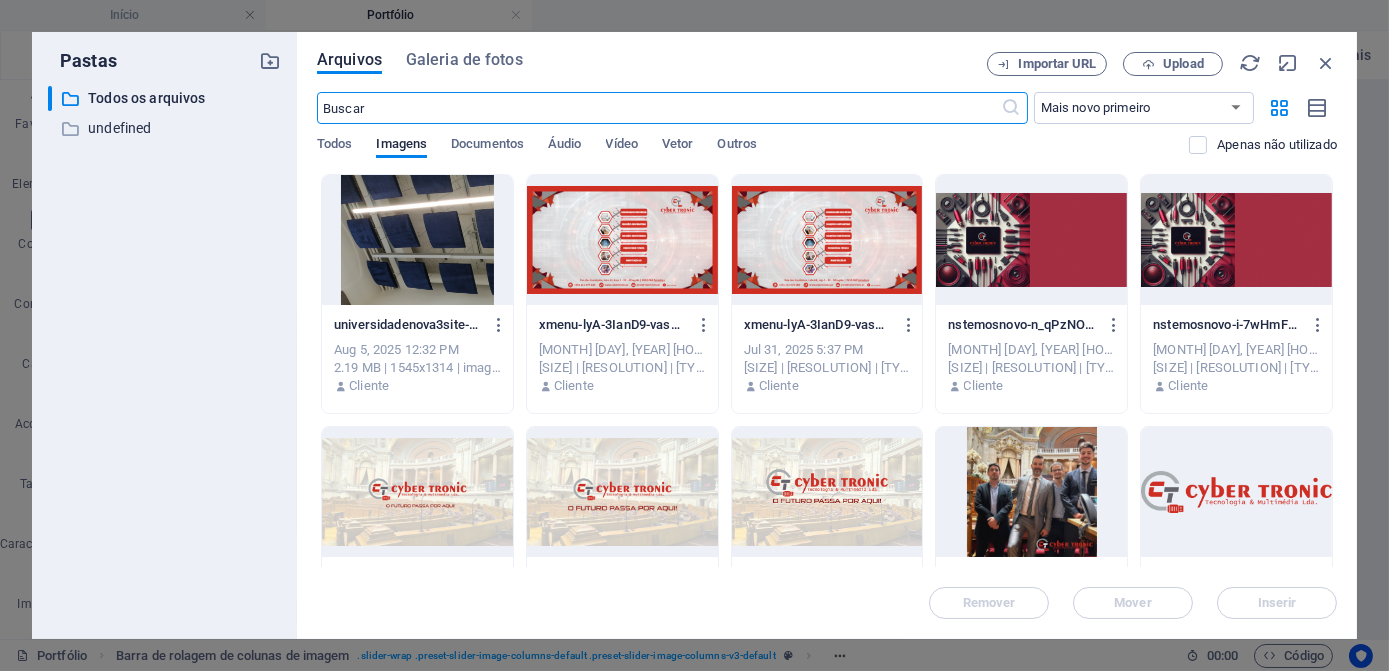 scroll, scrollTop: 877, scrollLeft: 0, axis: vertical 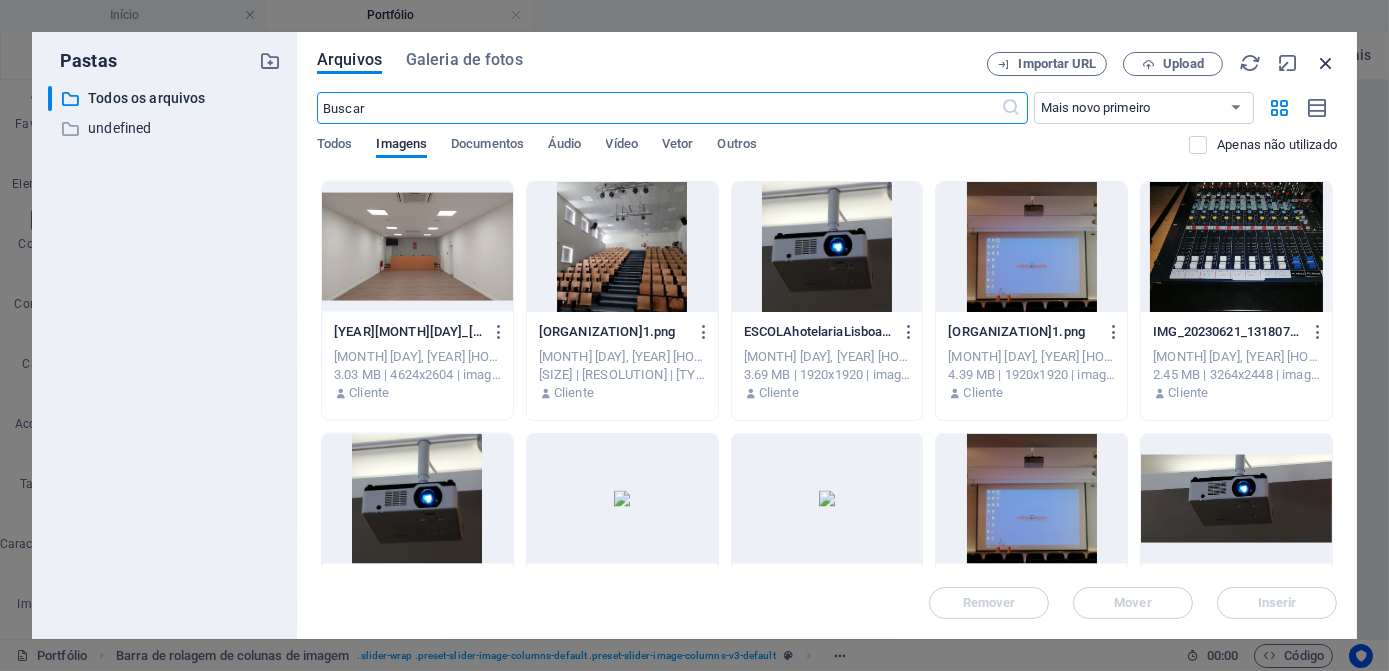 click at bounding box center (1326, 63) 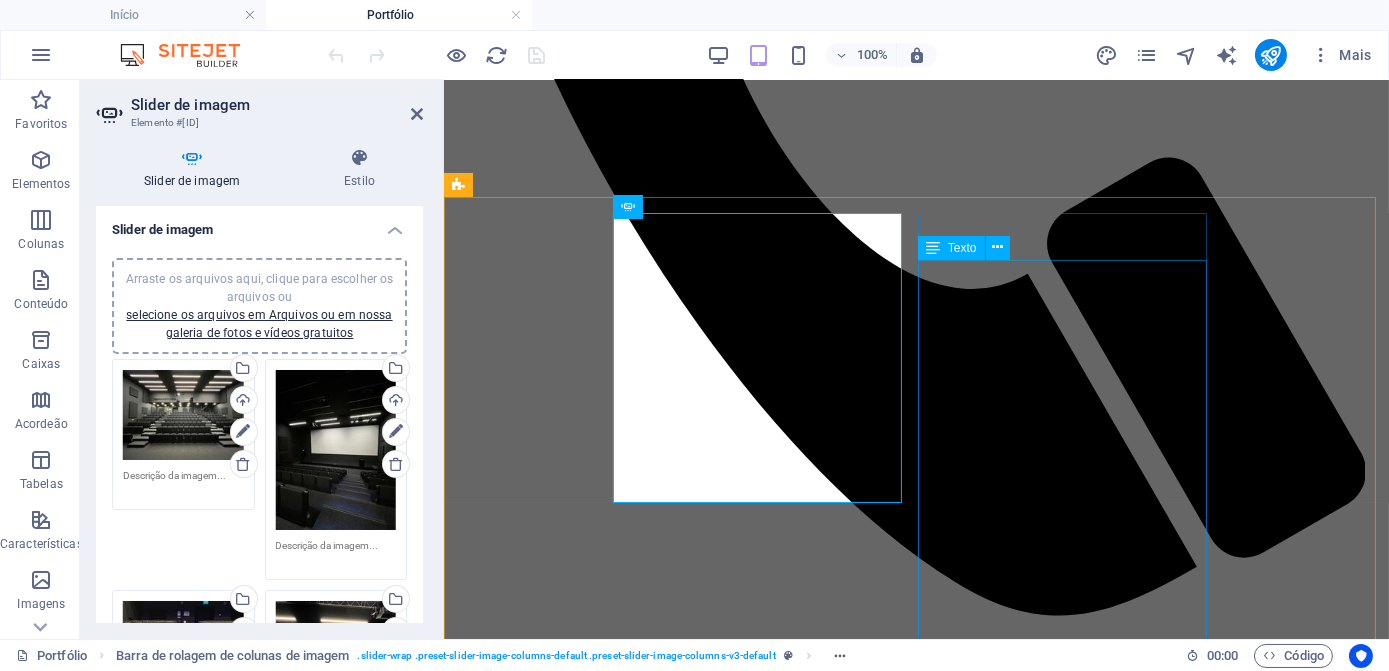 scroll, scrollTop: 882, scrollLeft: 0, axis: vertical 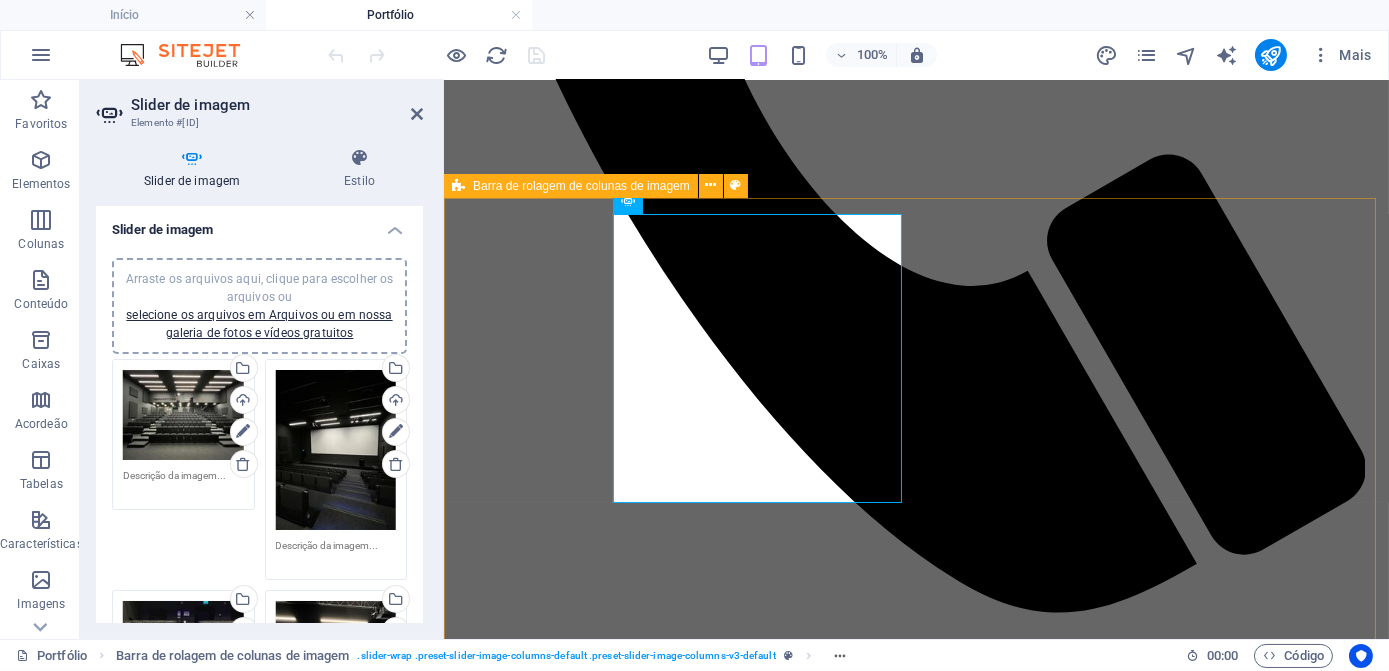 click on "LEAP Lisboa ( Sete rios & Amoreiras) A LEAP estabeleceu uma parceria com a Cyber Tronic, reconhecendo-a como aliada confiável e especializada na prestação de serviços. Com um compromisso mútuo com a excelência e inovação, essa colaboração é fundamental para garantir o funcionamento contínuo e aprimorado dos seus auditórios. Um dos serviços essenciais oferecidos pela Cyber Tronic é a manutenção dos sitemas instalados nos auditórios. Com uma abordagem proativa, a equipa especializada da Cyber Tronic realiza inspeções regulares, ajustes e reparações conforme necessário. Além disso, a Cyber Tronic também assume a responsabilidade sobre a operação de eventos realizados nos auditórios LEAP. Desde reuniões corporativas até conferências de grande escala, a Cyber Tronic oferece suporte técnico abrangente, garantindo que cada evento ocorra sem problemas." at bounding box center [915, 8487] 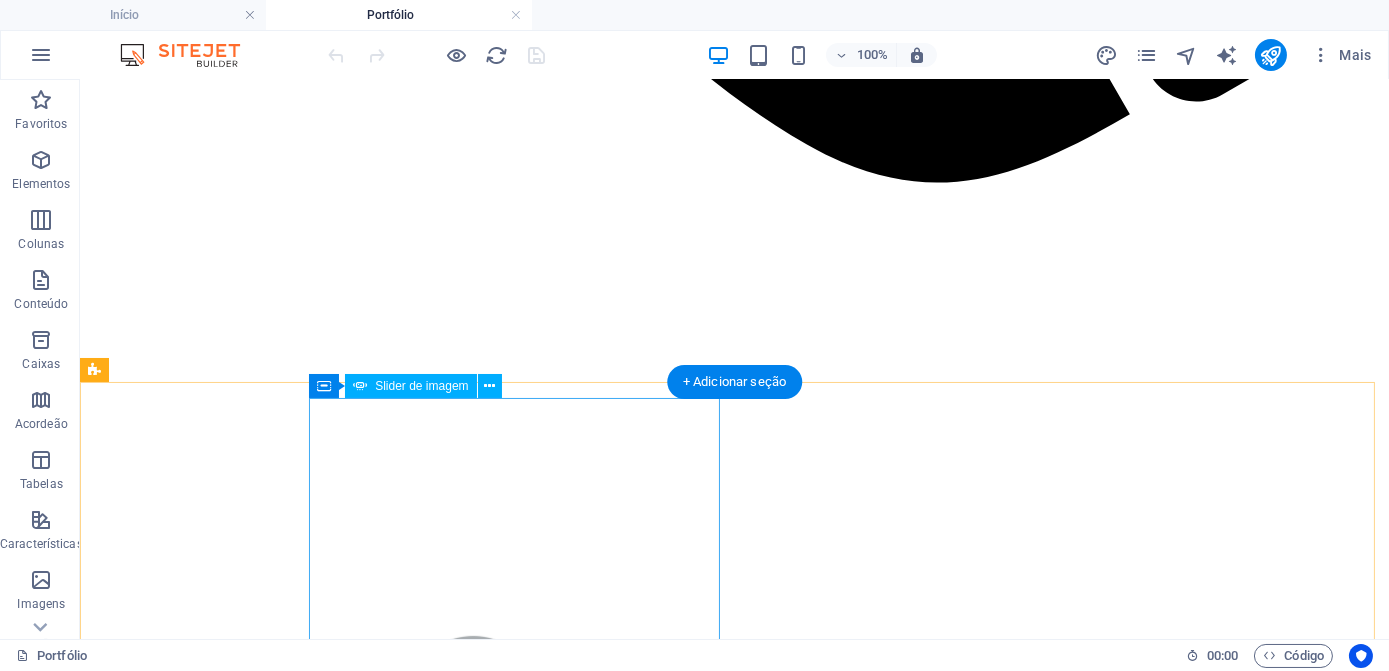 scroll, scrollTop: 1636, scrollLeft: 0, axis: vertical 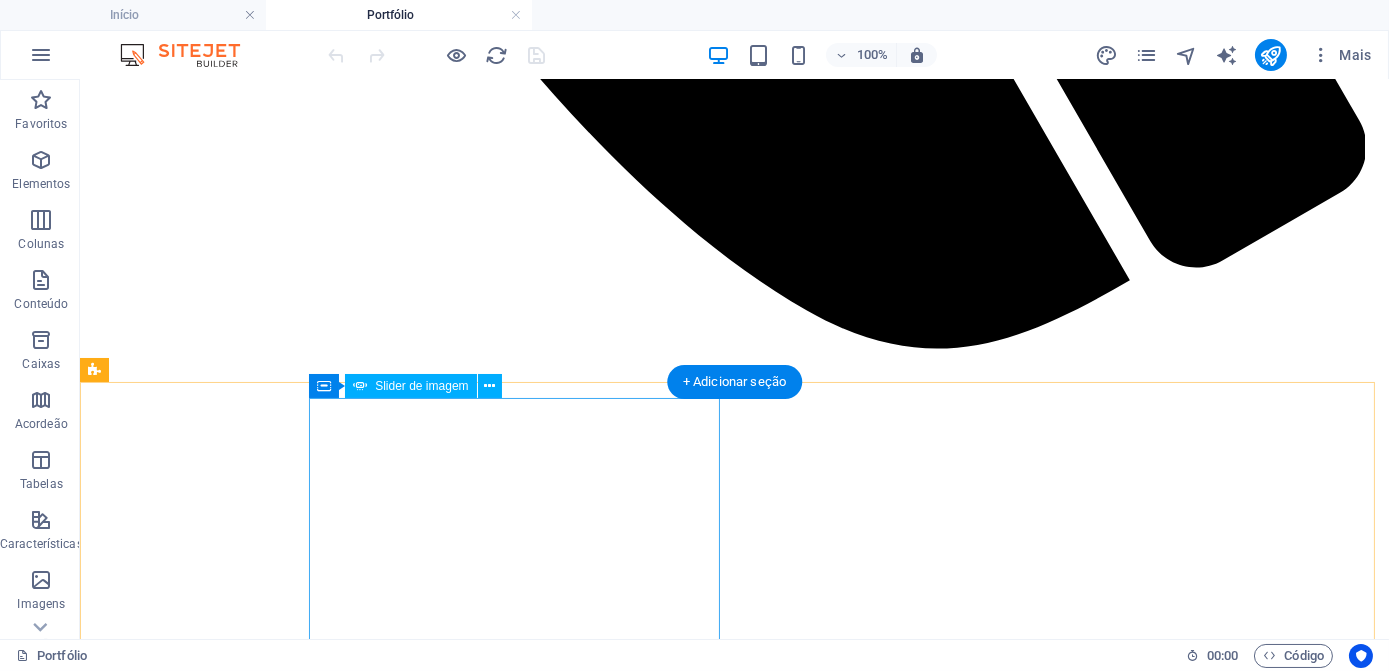 click at bounding box center (-185, 34826) 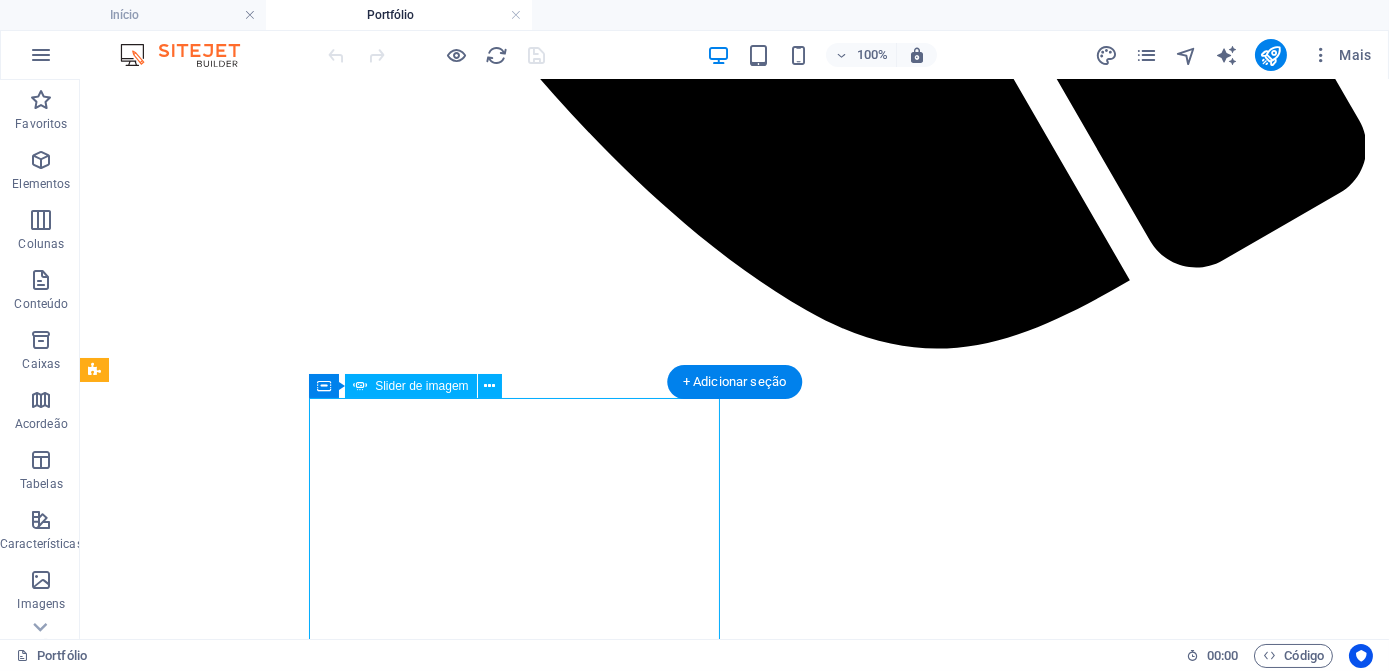 click at bounding box center [-185, 34826] 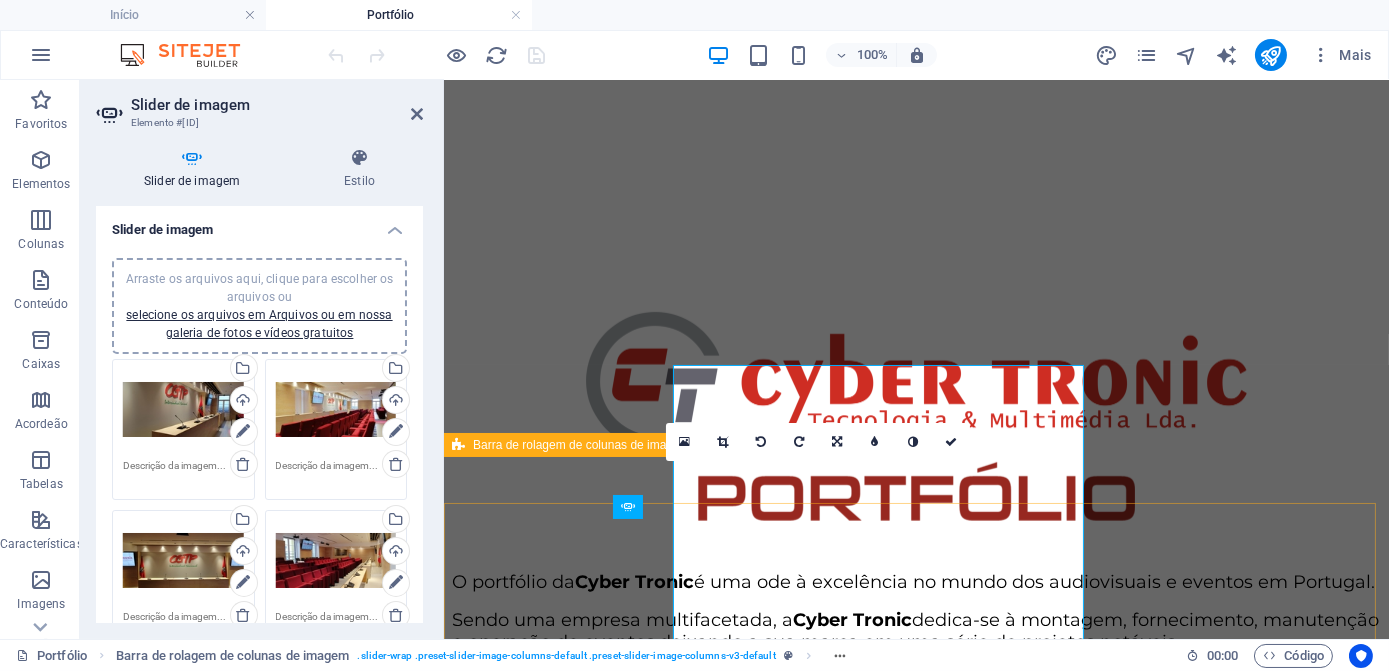 scroll, scrollTop: 1662, scrollLeft: 0, axis: vertical 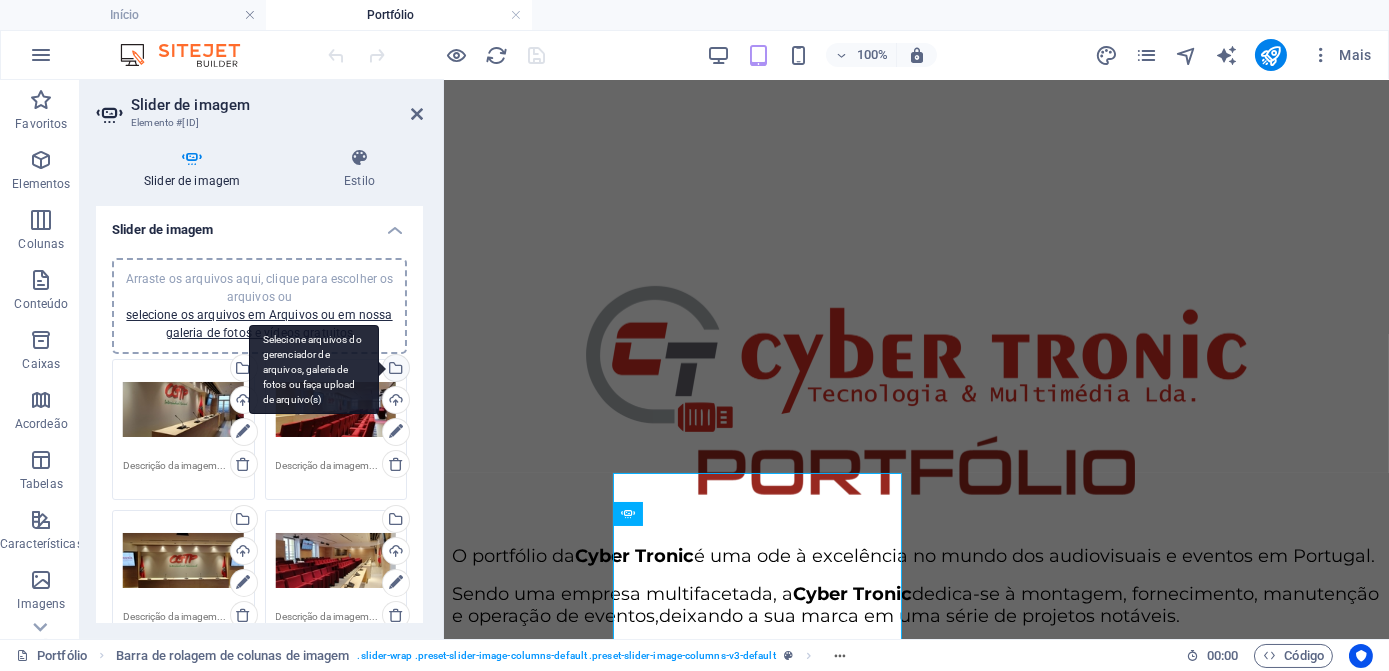 click on "Selecione arquivos do gerenciador de arquivos, galeria de fotos ou faça upload de arquivo(s)" at bounding box center [394, 370] 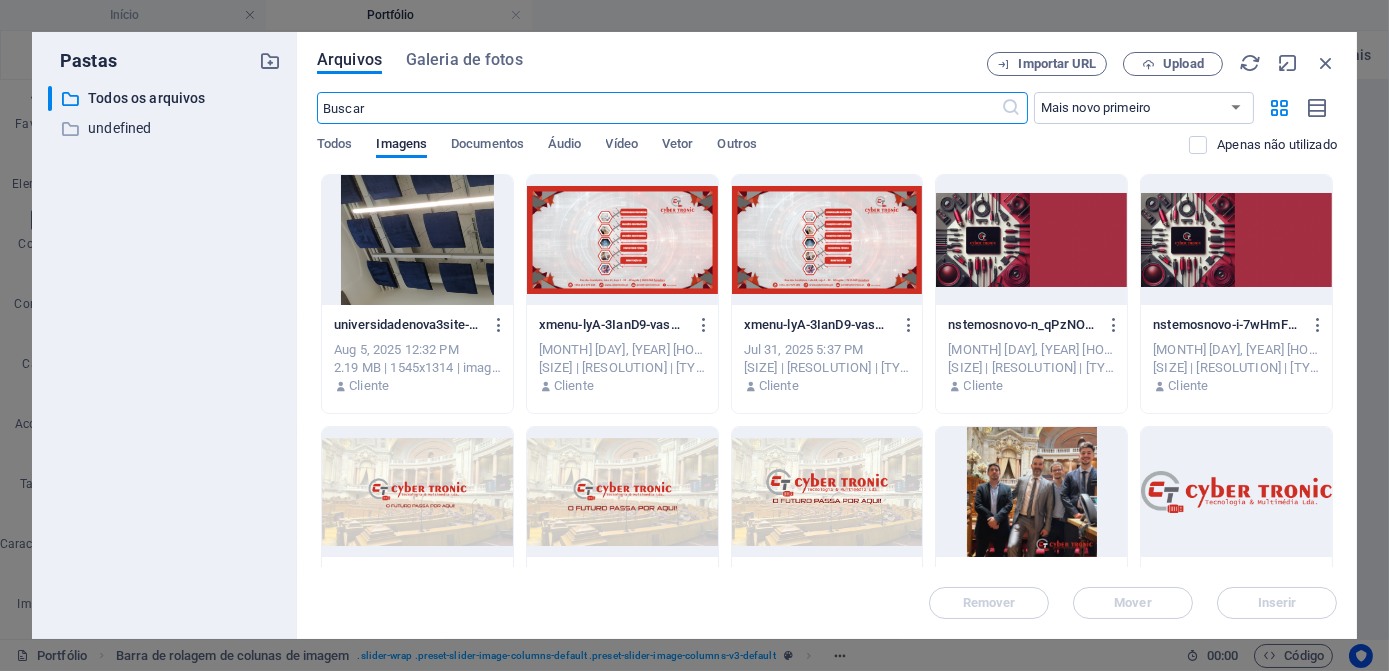 scroll, scrollTop: 2568, scrollLeft: 0, axis: vertical 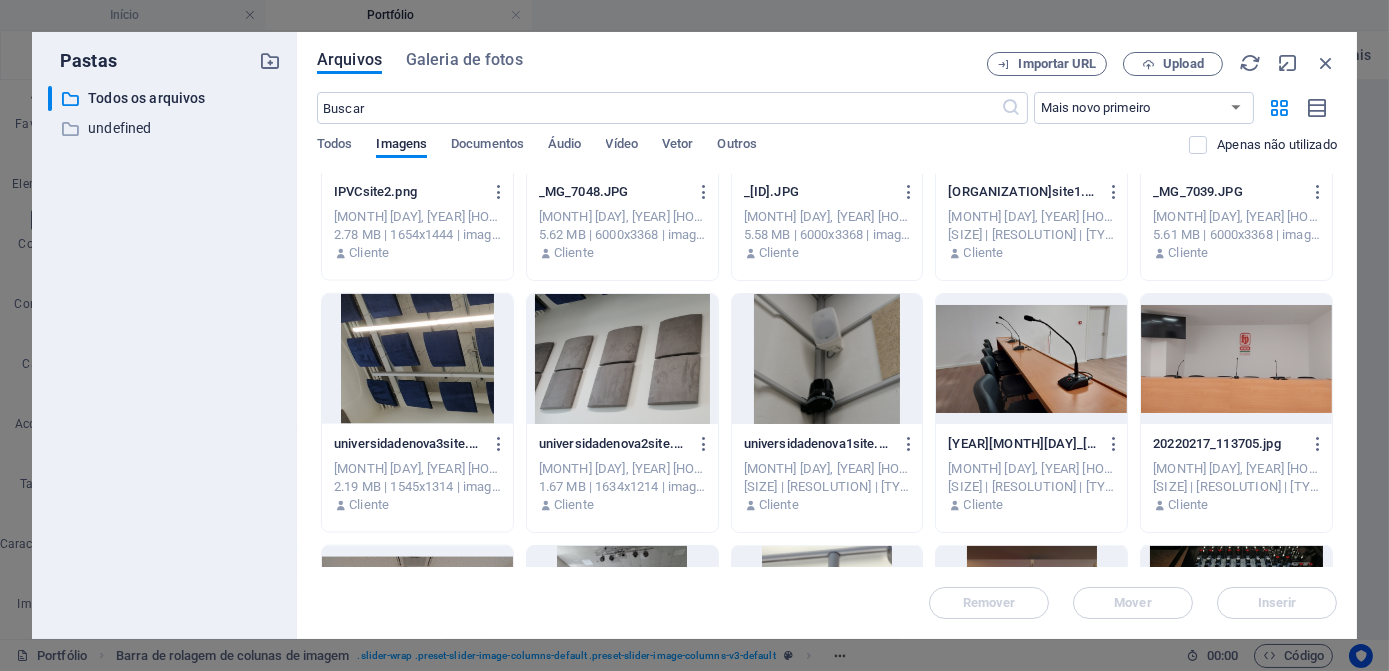 click on "Arquivos Galeria de fotos Importar URL Upload ​ Mais novo primeiro Mais antigo primeiro Nome (A-Z) Nome (Z-A) Tamanho (0-9) Tamanho (9-0) Resolução (0-9) Resolução (9-0) Todos Imagens Documentos Áudio Vídeo Vetor Outros Apenas não utilizado Solte os arquivos aqui para carregá-los instantaneamente [APPNAME]-[ID].png [APPNAME]-[ID].png [MONTH] [DAY], [YEAR] [HOUR]:[MINUTE] [AM/PM] [SIZE] | [RESOLUTION] | [TYPE] Cliente [APPNAME]-[ID].png [APPNAME]-[ID].png [MONTH] [DAY], [YEAR] [HOUR]:[MINUTE] [AM/PM] [SIZE] | [RESOLUTION] | [TYPE] Cliente [APPNAME]-[ID].png [APPNAME]-[ID].png [MONTH] [DAY], [YEAR] [HOUR]:[MINUTE] [AM/PM] [SIZE] | [RESOLUTION] | [TYPE] Cliente [APPNAME]-[ID].png [APPNAME]-[ID].png [MONTH] [DAY], [YEAR] [HOUR]:[MINUTE] [AM/PM] [SIZE] | [RESOLUTION] | [TYPE] Cliente [APPNAME]-[ID].png [APPNAME]-[ID].png [MONTH] [DAY], [YEAR] [HOUR]:[MINUTE] [AM/PM] [SIZE] | [RESOLUTION] | [TYPE] Cliente" at bounding box center (827, 335) 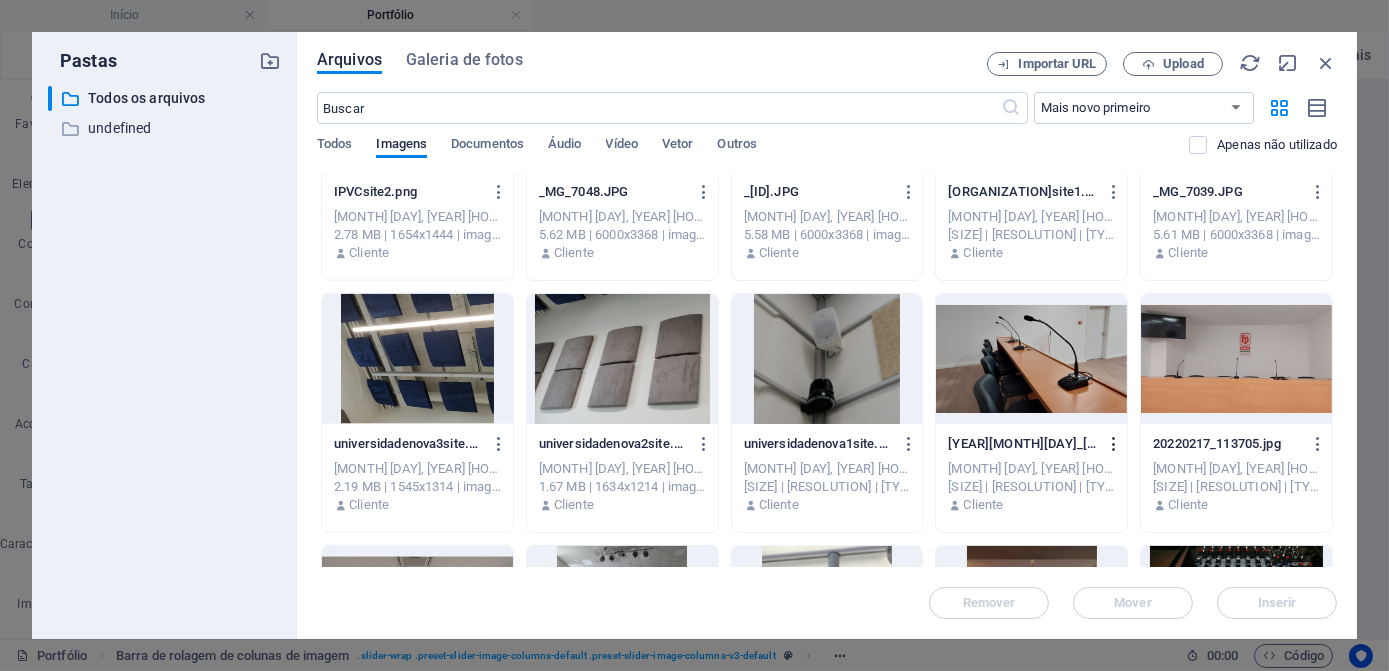 click at bounding box center [1114, 444] 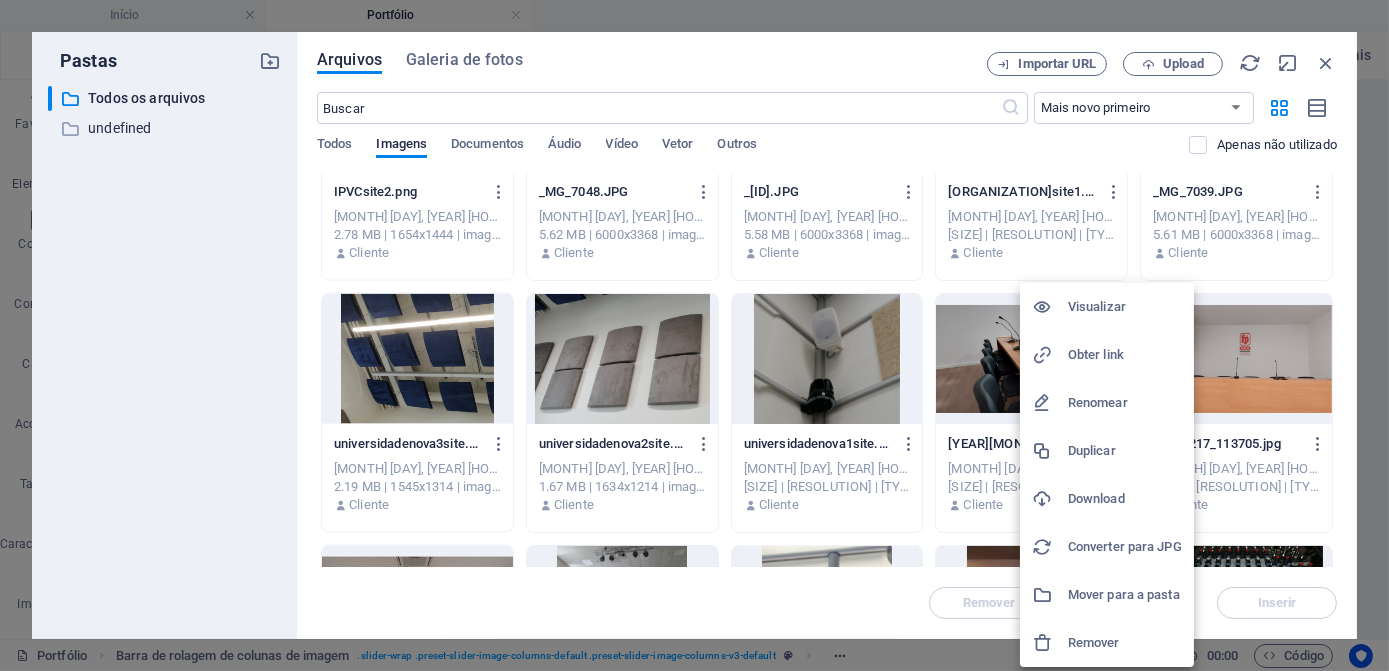 click on "Download" at bounding box center (1125, 499) 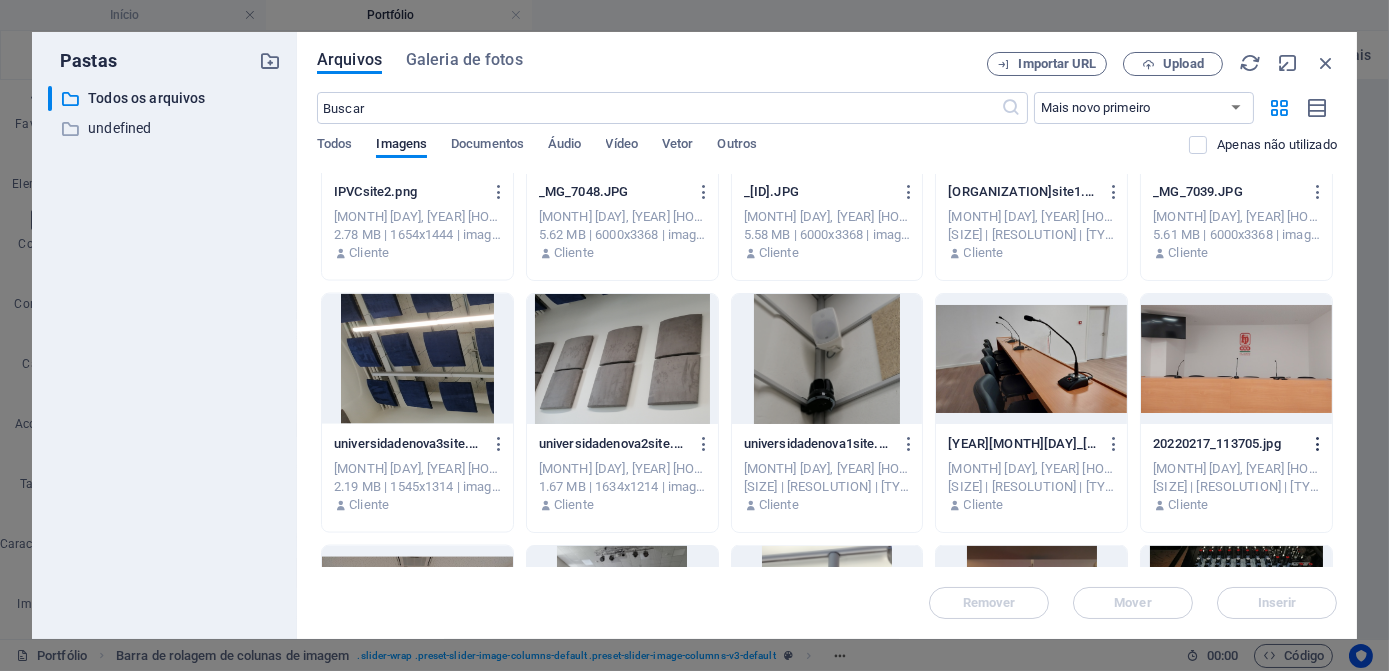 click at bounding box center (1318, 444) 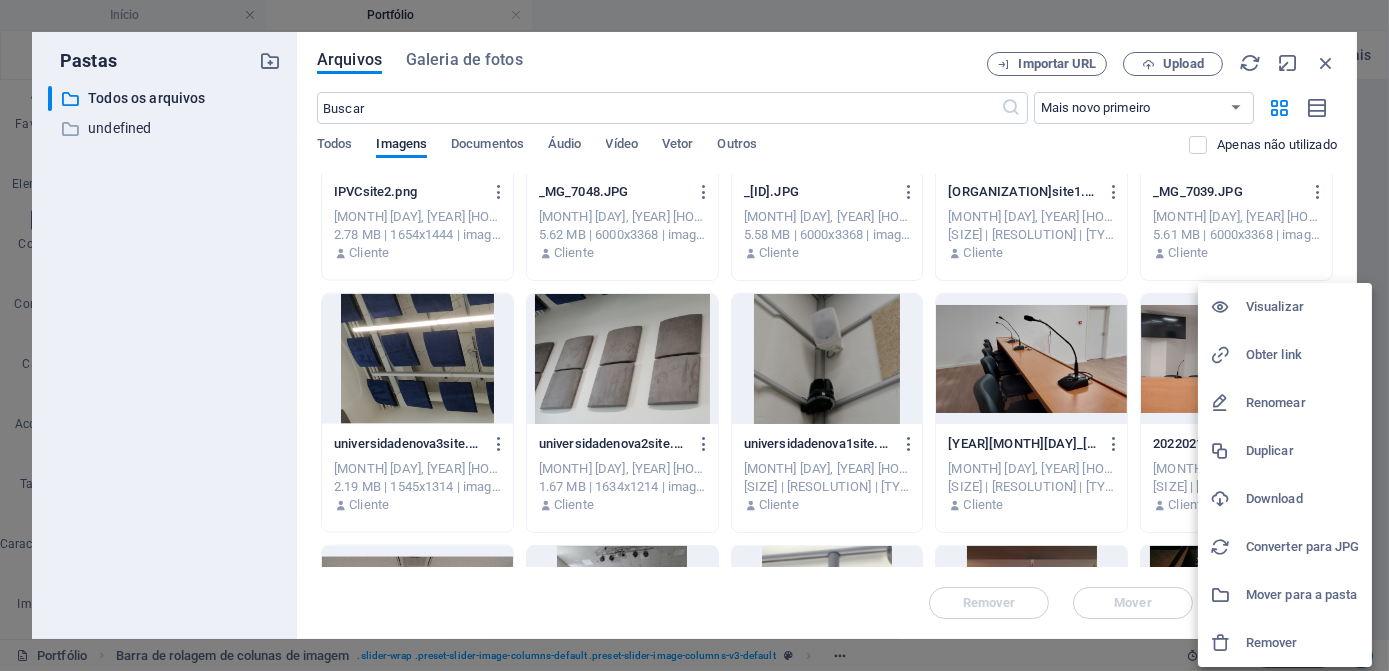 click on "Download" at bounding box center (1303, 499) 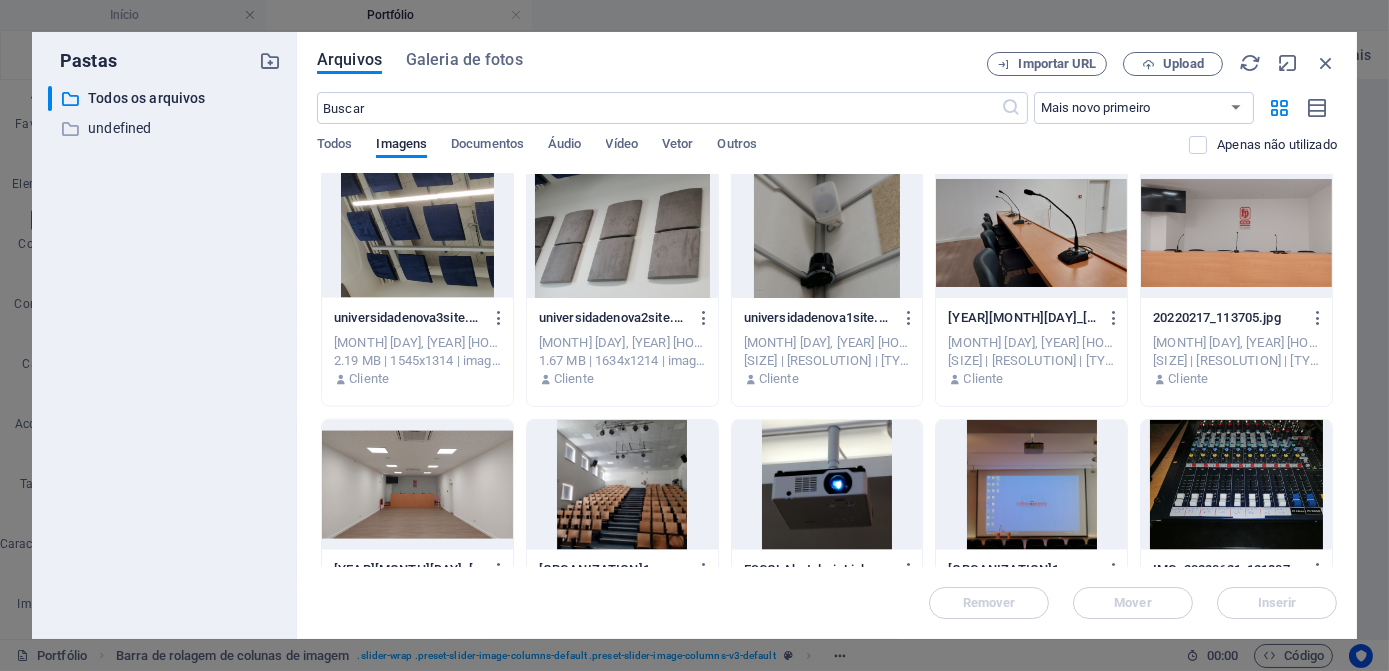 scroll, scrollTop: 6363, scrollLeft: 0, axis: vertical 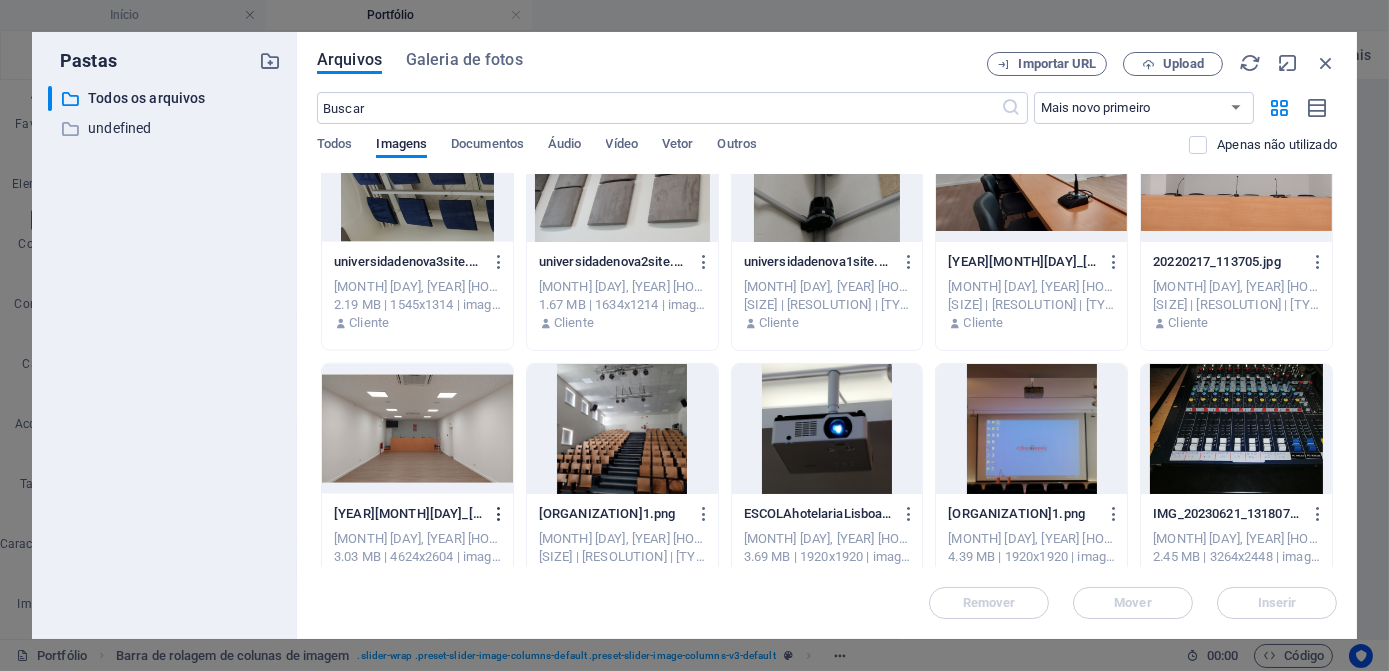 click at bounding box center [499, 514] 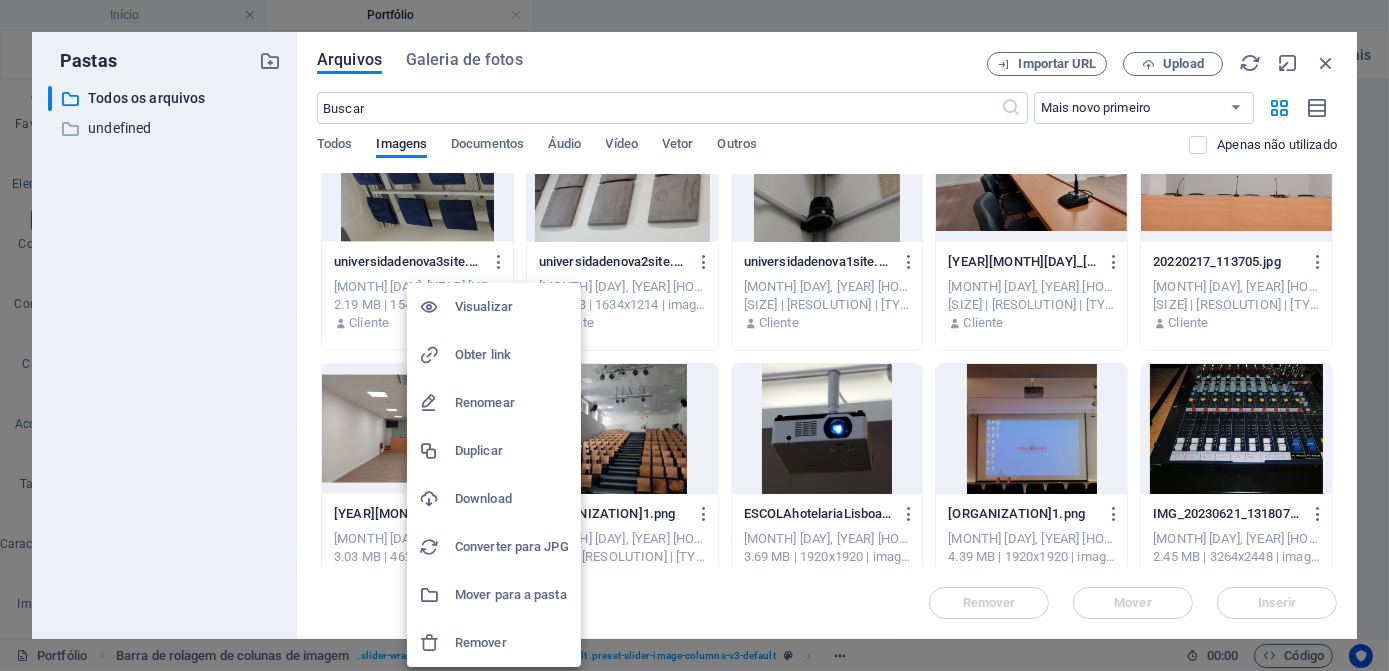 click on "Download" at bounding box center [512, 499] 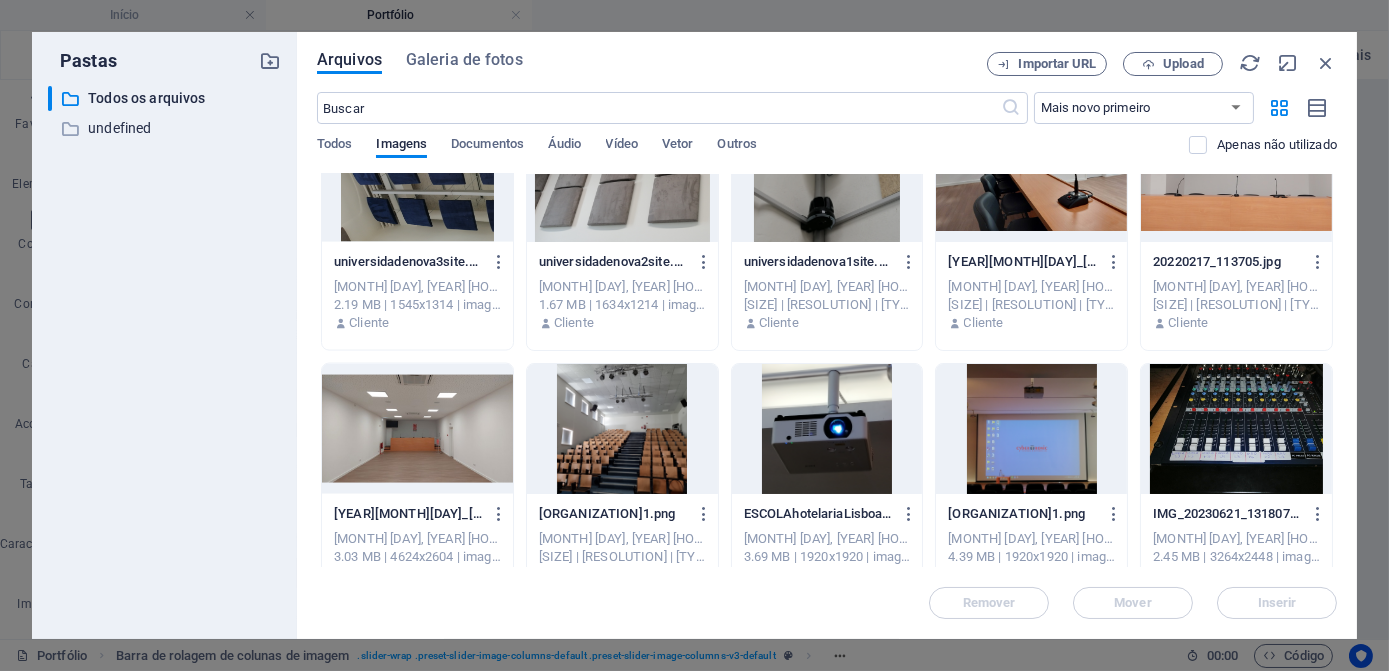 click on "Arquivos Galeria de fotos" at bounding box center (652, 63) 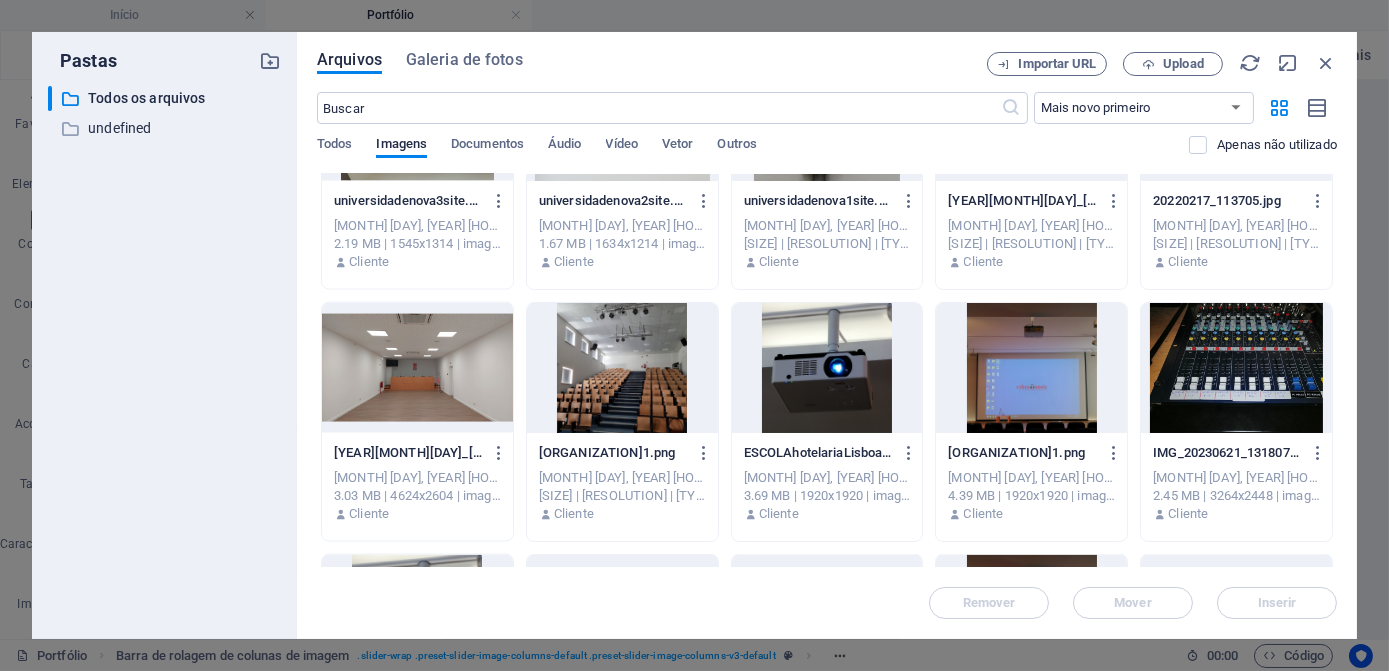 scroll, scrollTop: 6454, scrollLeft: 0, axis: vertical 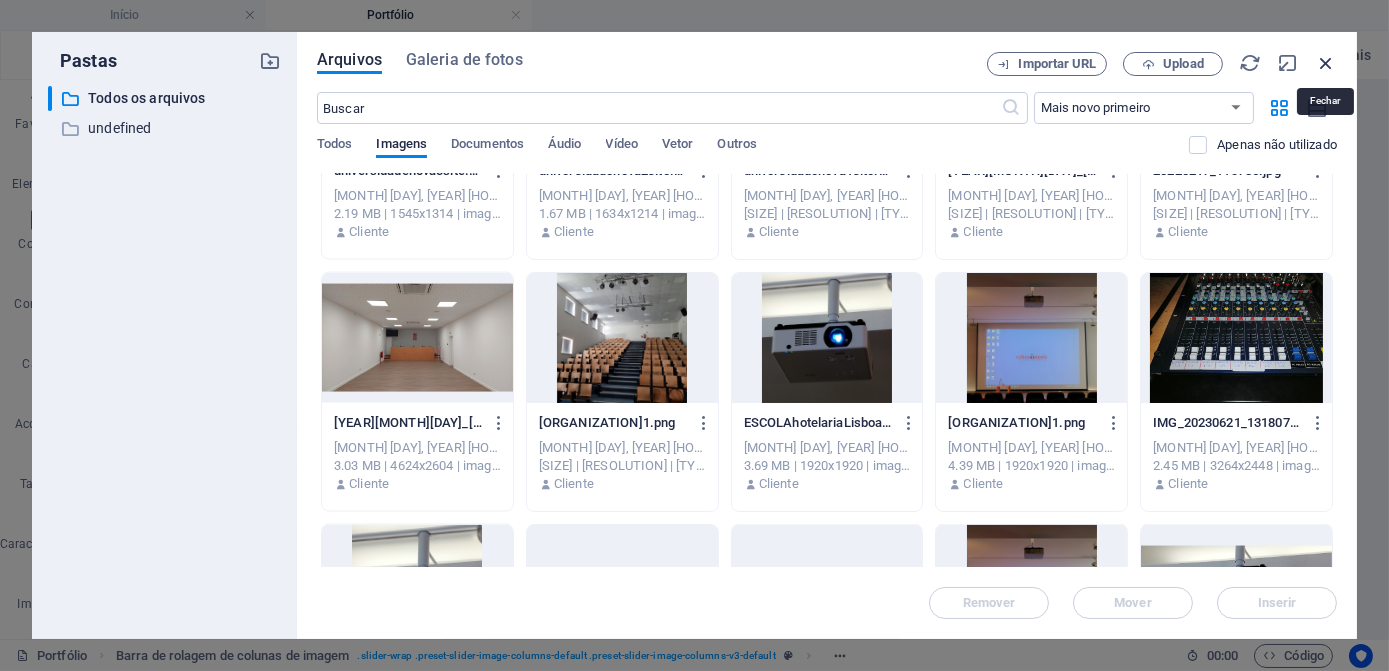 click at bounding box center [1326, 63] 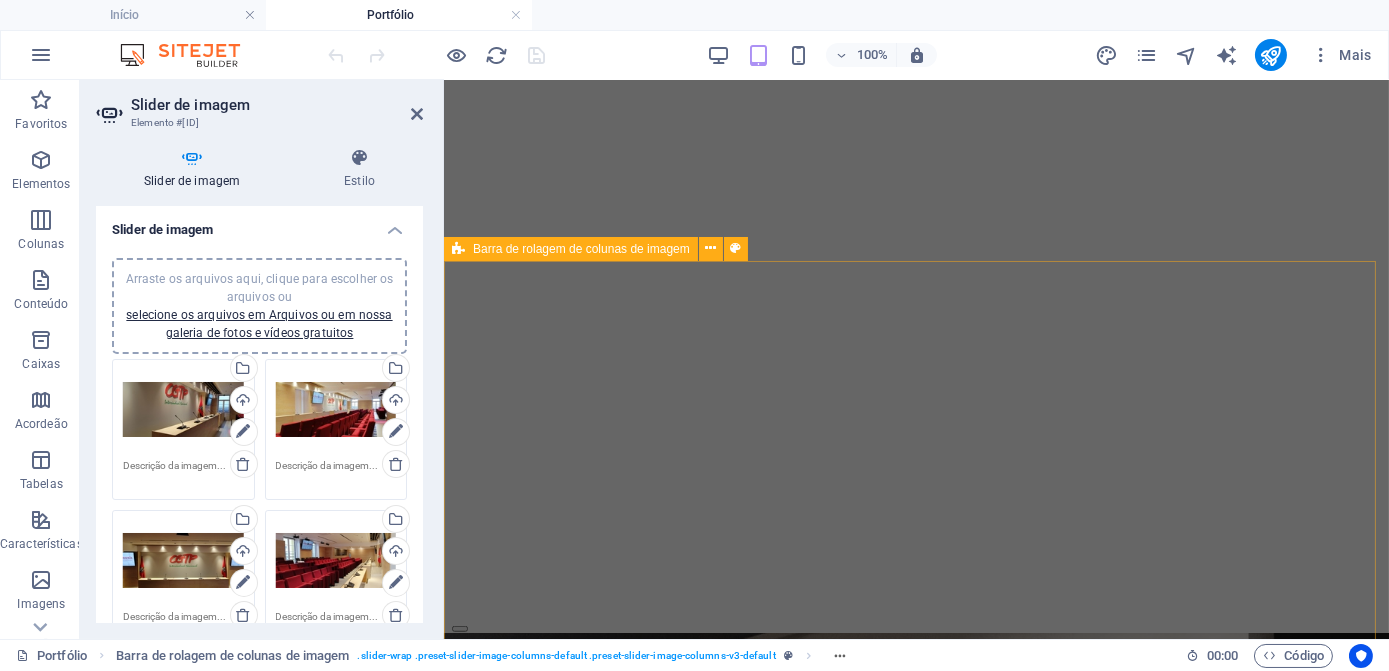 scroll, scrollTop: 2830, scrollLeft: 0, axis: vertical 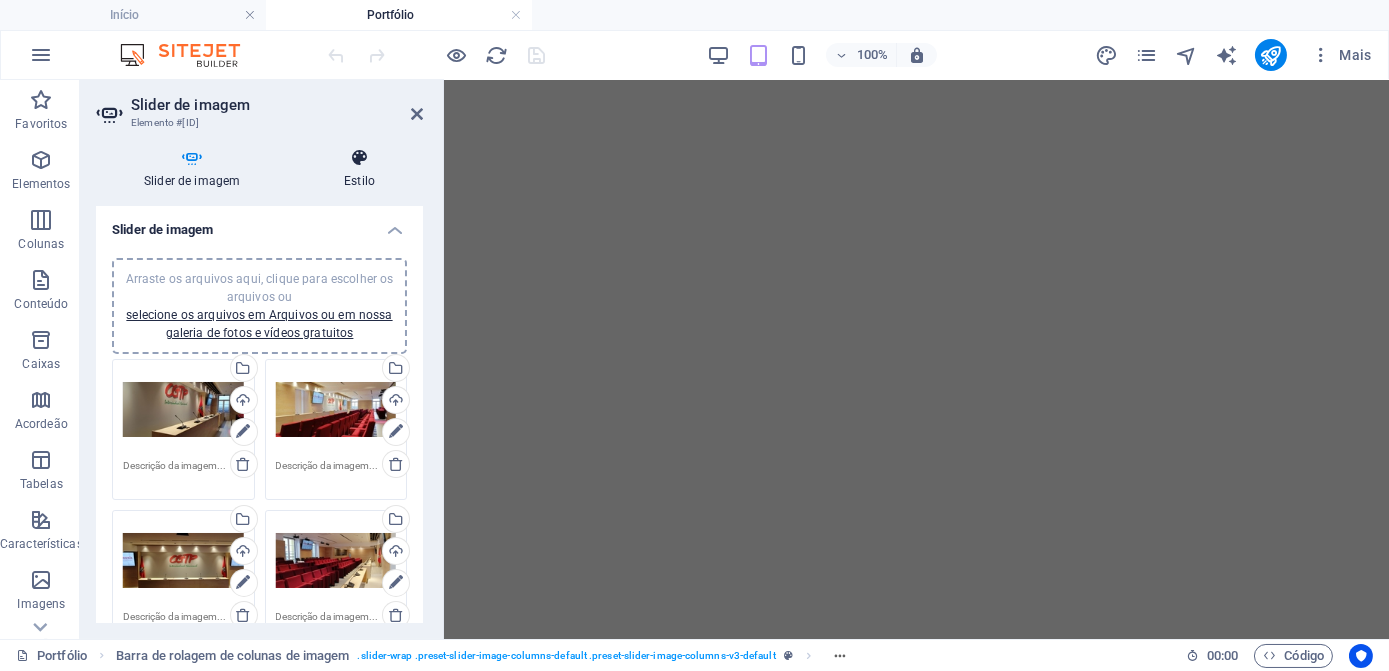 click at bounding box center [359, 158] 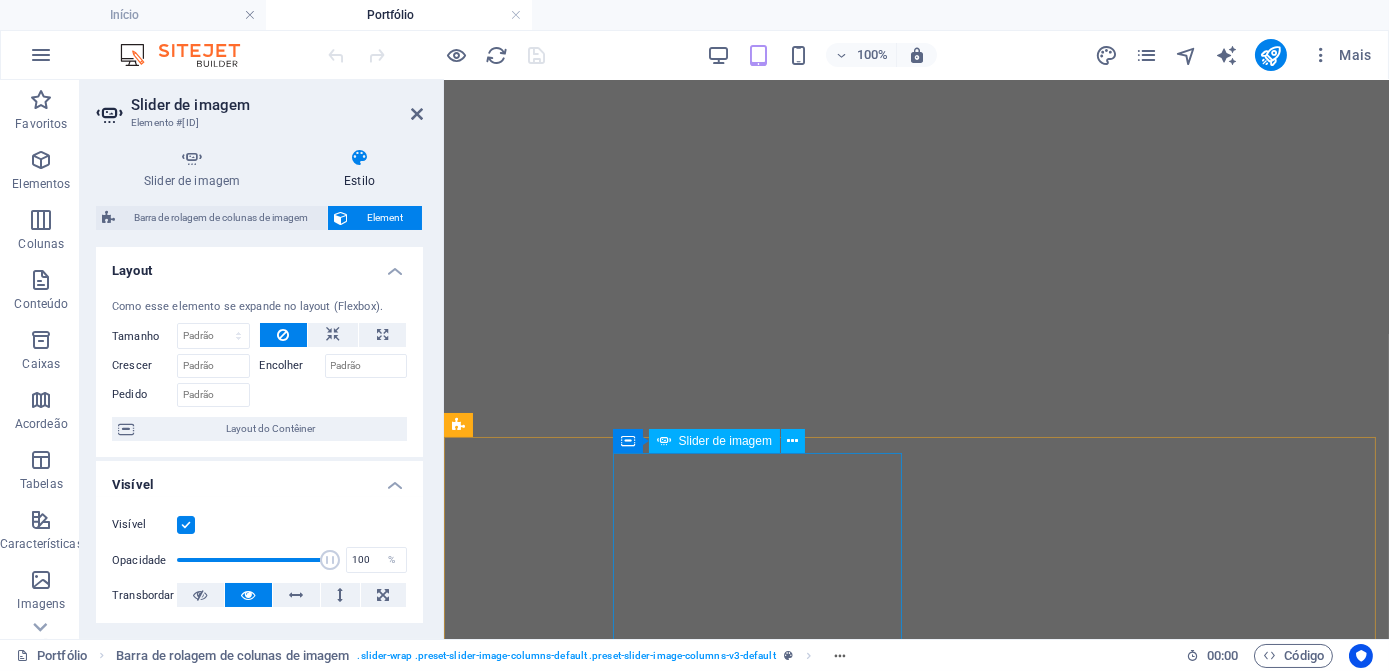 click at bounding box center (698, 53248) 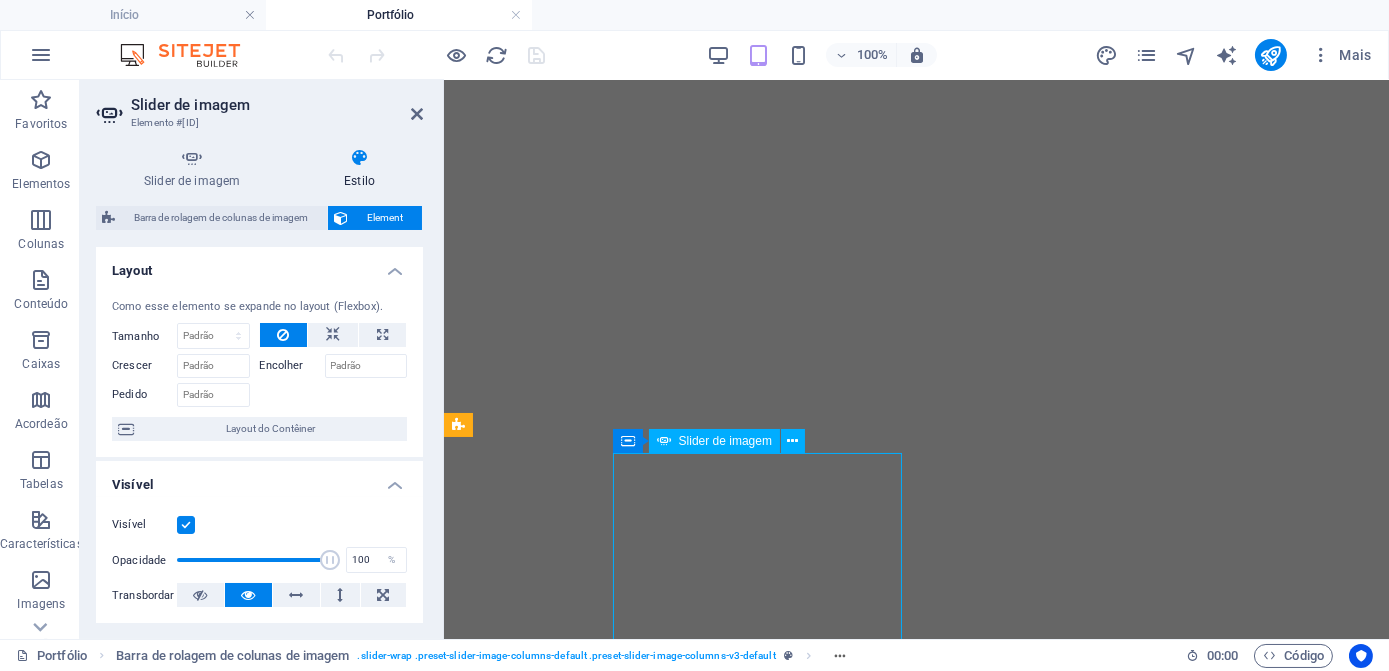click at bounding box center (698, 53248) 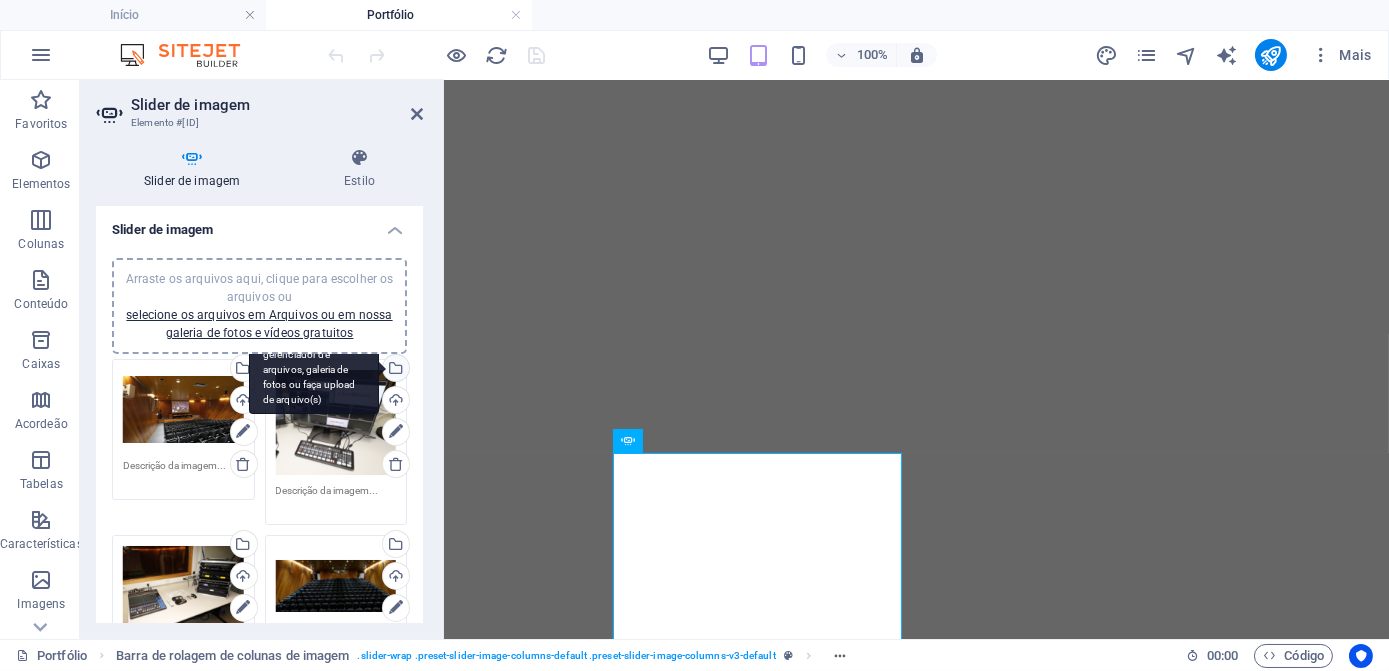 click on "Selecione arquivos do gerenciador de arquivos, galeria de fotos ou faça upload de arquivo(s)" at bounding box center (394, 370) 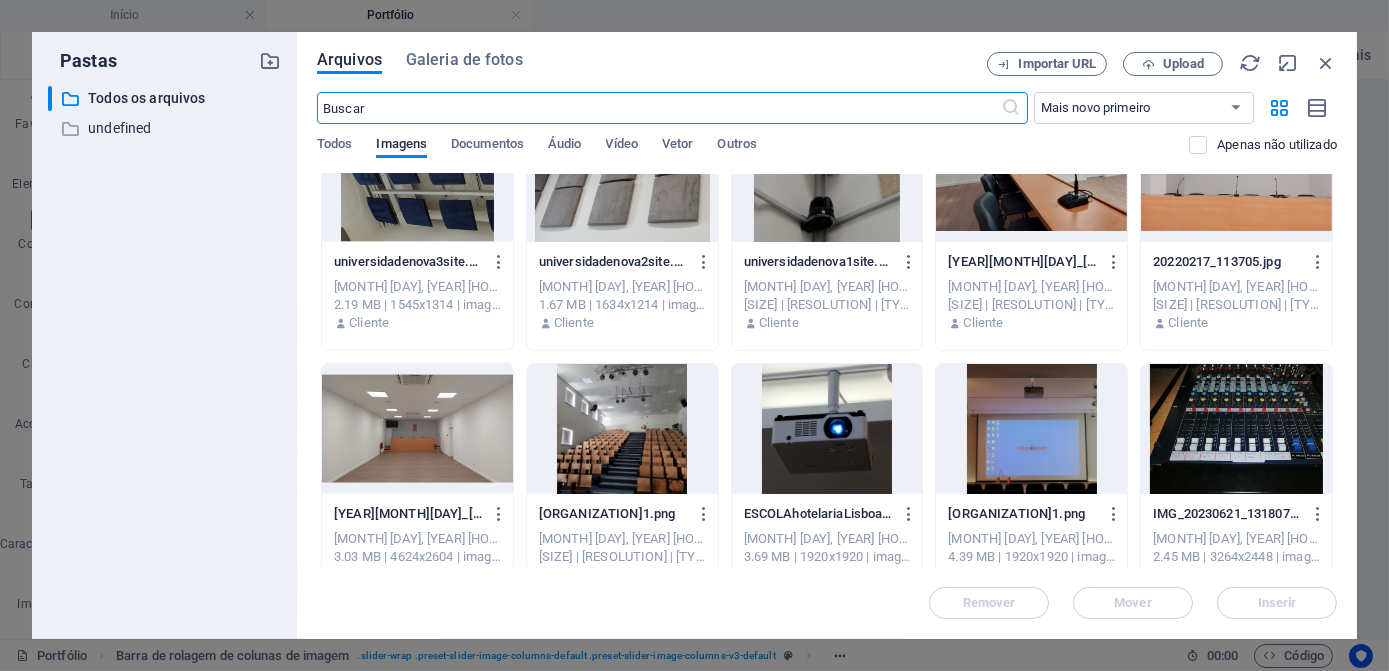 scroll, scrollTop: 6454, scrollLeft: 0, axis: vertical 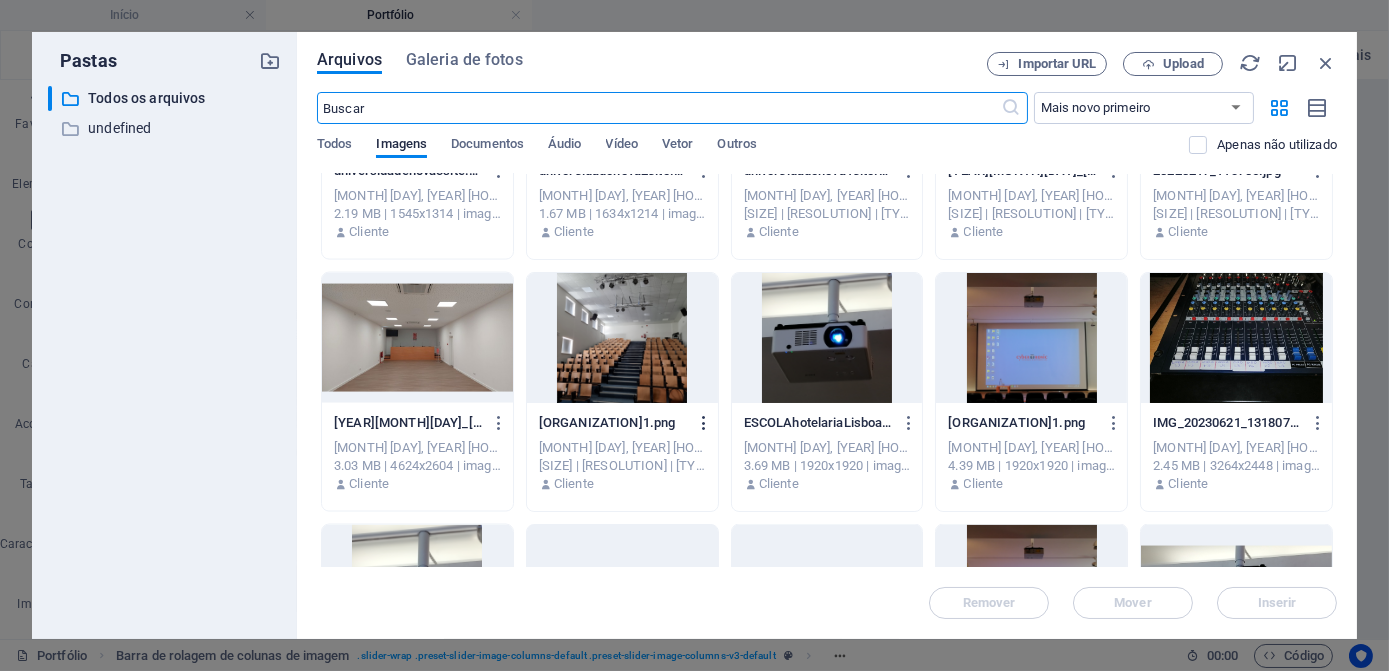 click at bounding box center [704, 423] 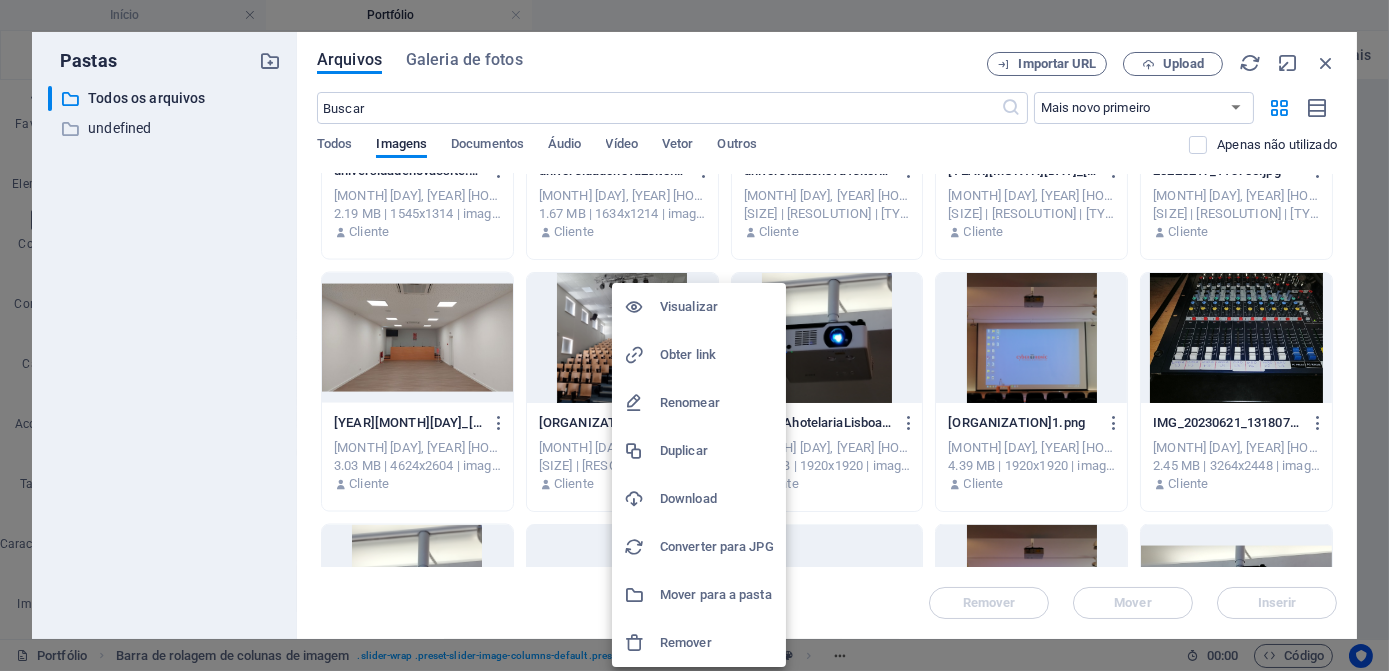 click on "Download" at bounding box center (717, 499) 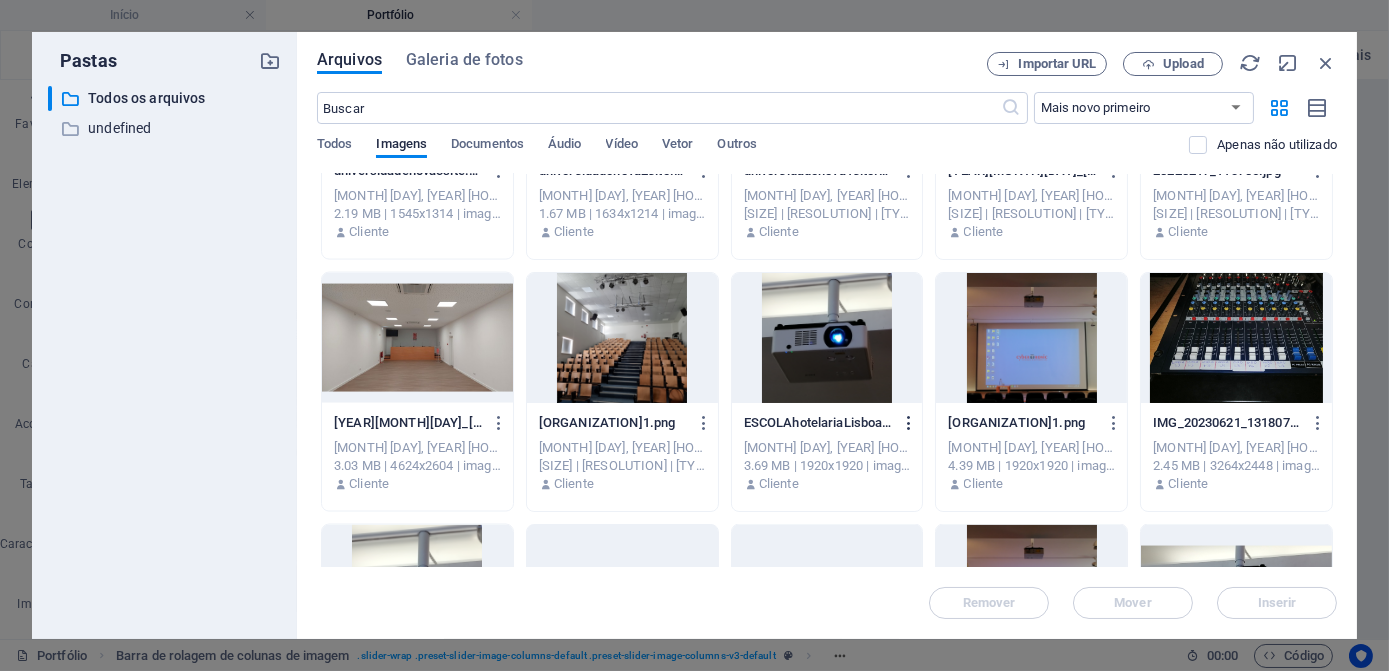 click at bounding box center [909, 423] 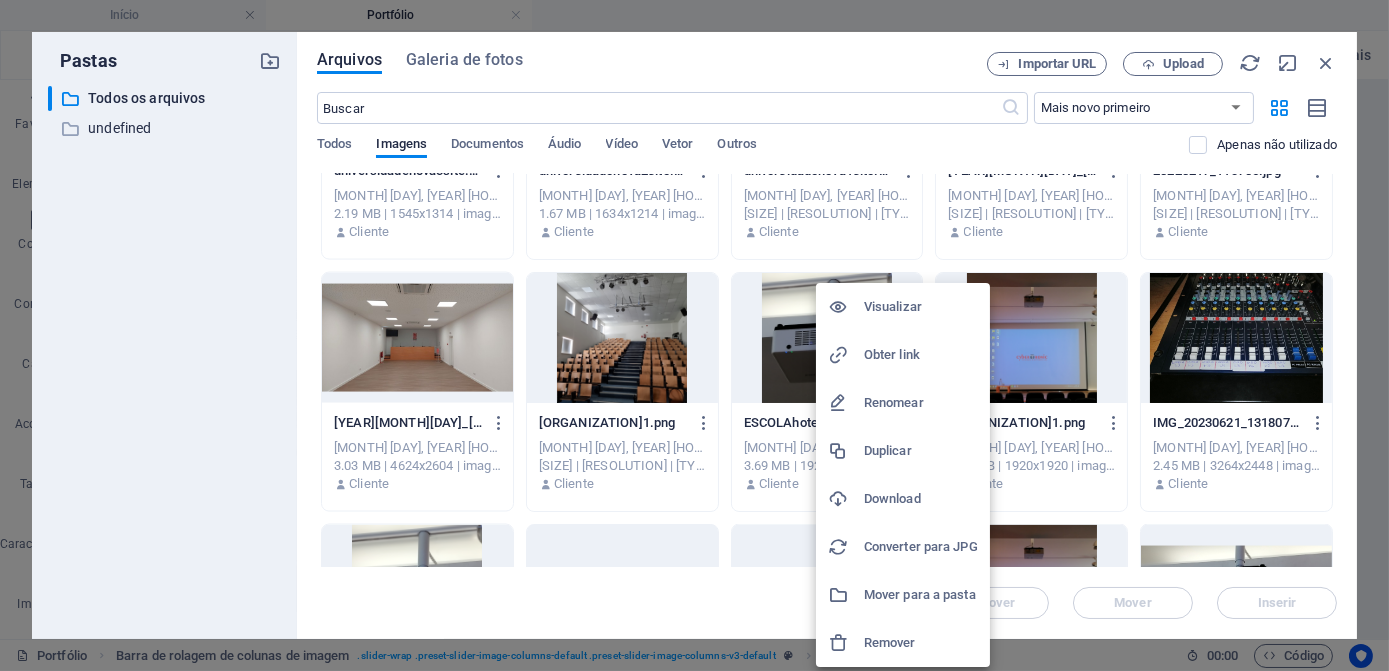 click on "Download" at bounding box center [921, 499] 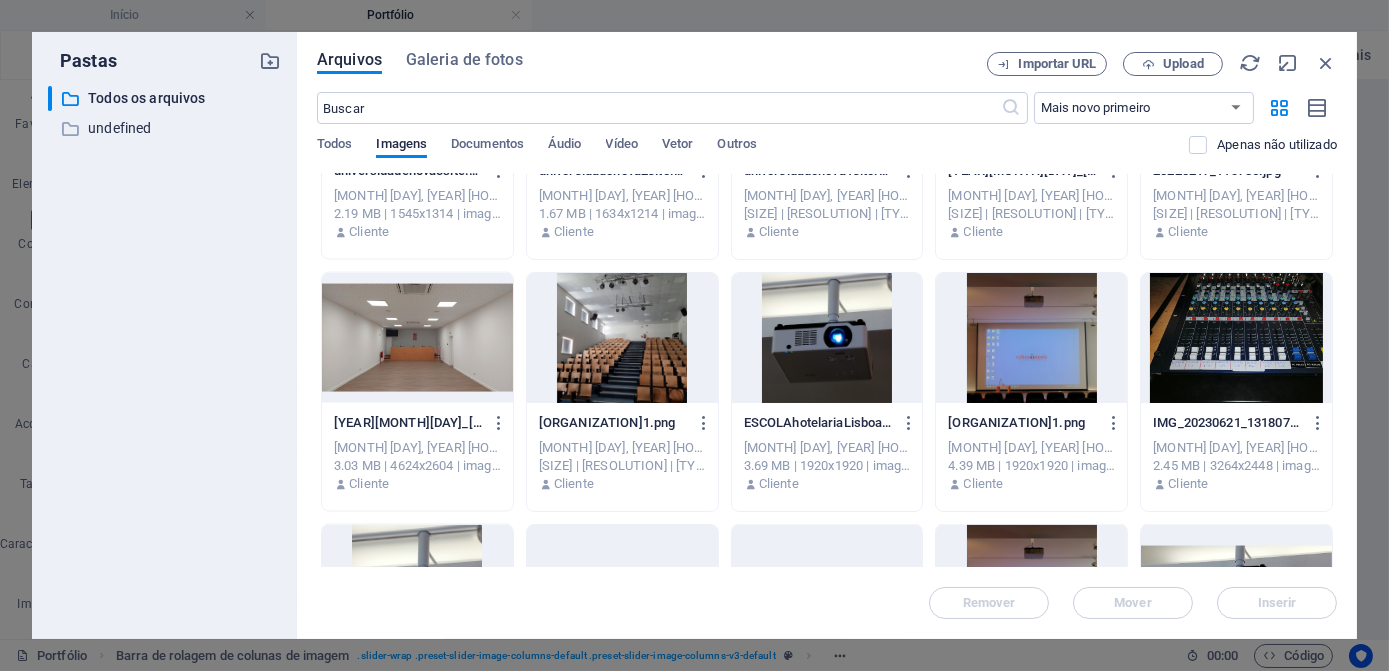 click on "[APPNAME]-[ID].png [APPNAME]-[ID].png [MONTH] [DAY], [YEAR] [HOUR]:[MINUTE] [AM/PM] [SIZE] | [RESOLUTION] | [TYPE] Cliente [APPNAME]-[ID].png [APPNAME]-[ID].png [MONTH] [DAY], [YEAR] [HOUR]:[MINUTE] [AM/PM] [SIZE] | [RESOLUTION] | [TYPE] Cliente [APPNAME]-[ID].png [APPNAME]-[ID].png [MONTH] [DAY], [YEAR] [HOUR]:[MINUTE] [AM/PM] [SIZE] | [RESOLUTION] | [TYPE] Cliente [APPNAME]-[ID].png [APPNAME]-[ID].png [MONTH] [DAY], [YEAR] [HOUR]:[MINUTE] [AM/PM] [SIZE] | [RESOLUTION] | [TYPE] Cliente [APPNAME]-[ID].png [APPNAME]-[ID].png [MONTH] [DAY], [YEAR] [HOUR]:[MINUTE] [AM/PM] [SIZE] | [RESOLUTION] | [TYPE] Cliente [APPNAME]-[ID].png [APPNAME]-[ID].png [MONTH] [DAY], [YEAR] [HOUR]:[MINUTE] [AM/PM] [SIZE] | [RESOLUTION] | [TYPE] Cliente [APPNAME]-[ID].png [APPNAME]-[ID].png [MONTH] [DAY], [YEAR] [HOUR]:[MINUTE] [AM/PM] [SIZE] | [RESOLUTION] | [TYPE] Cliente" at bounding box center [827, -2506] 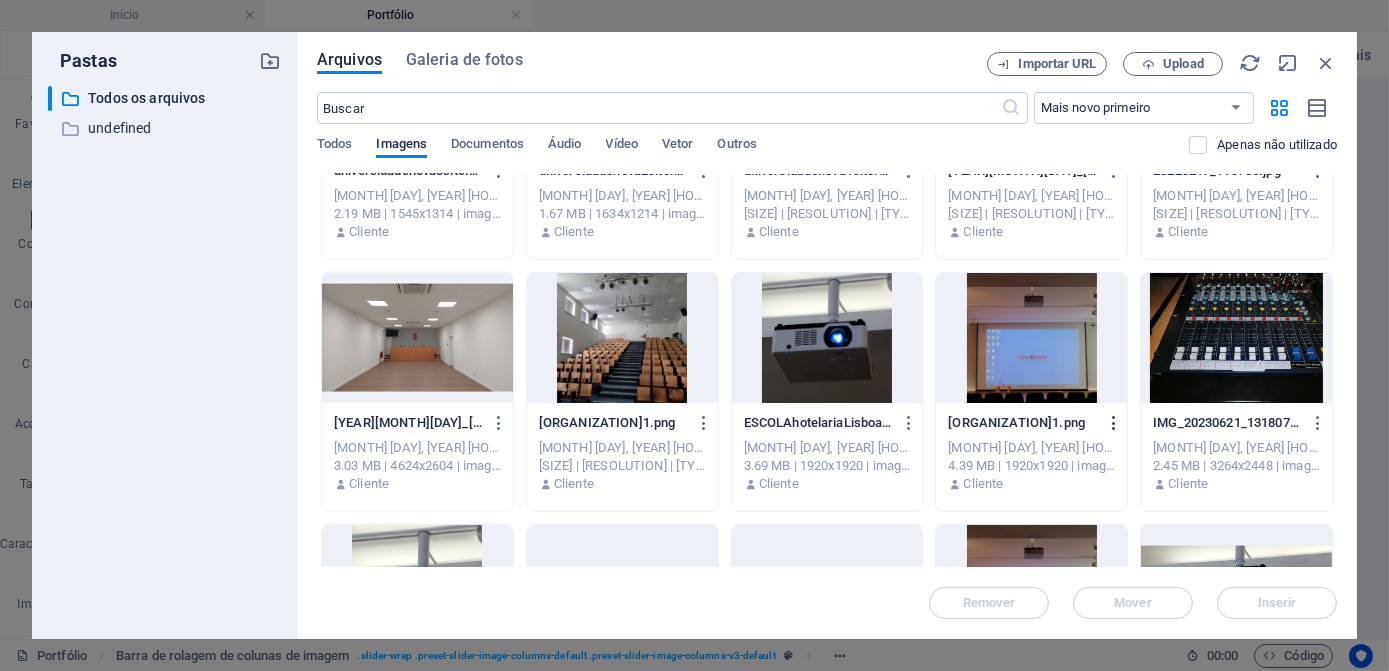 click at bounding box center (1114, 423) 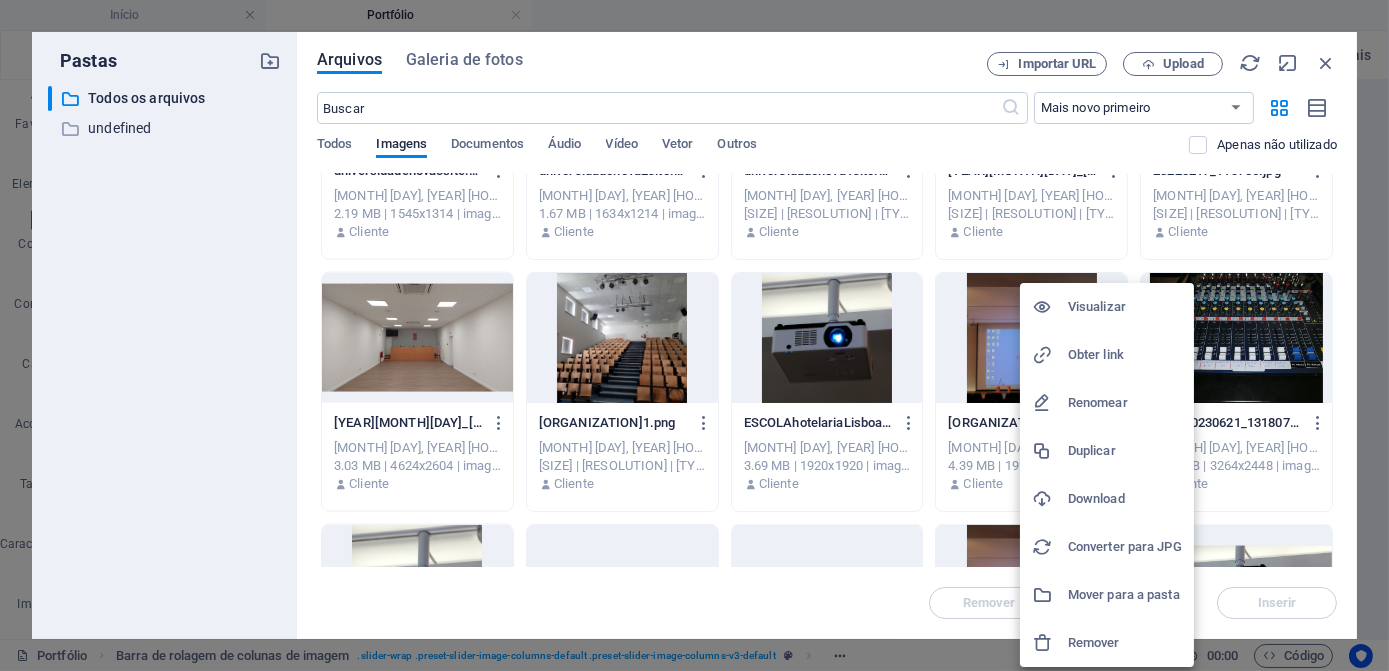 click on "Download" at bounding box center [1125, 499] 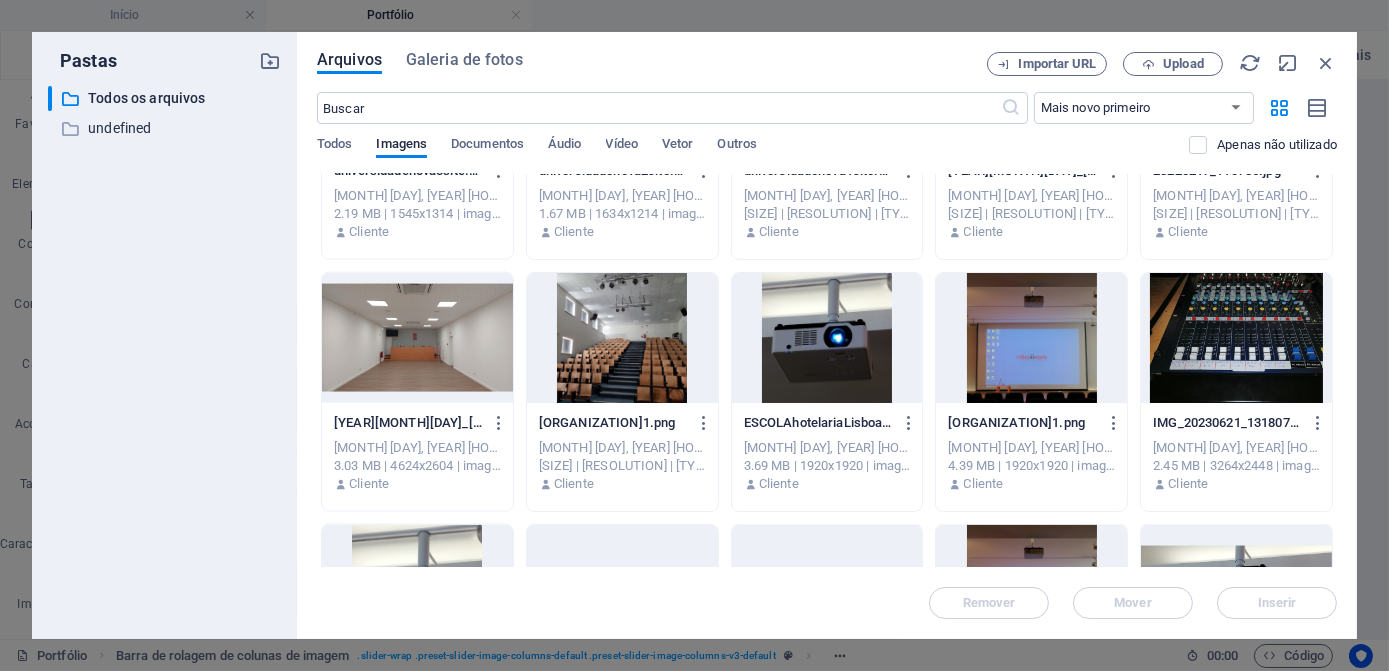 click on "Remover Mover Inserir" at bounding box center (827, 593) 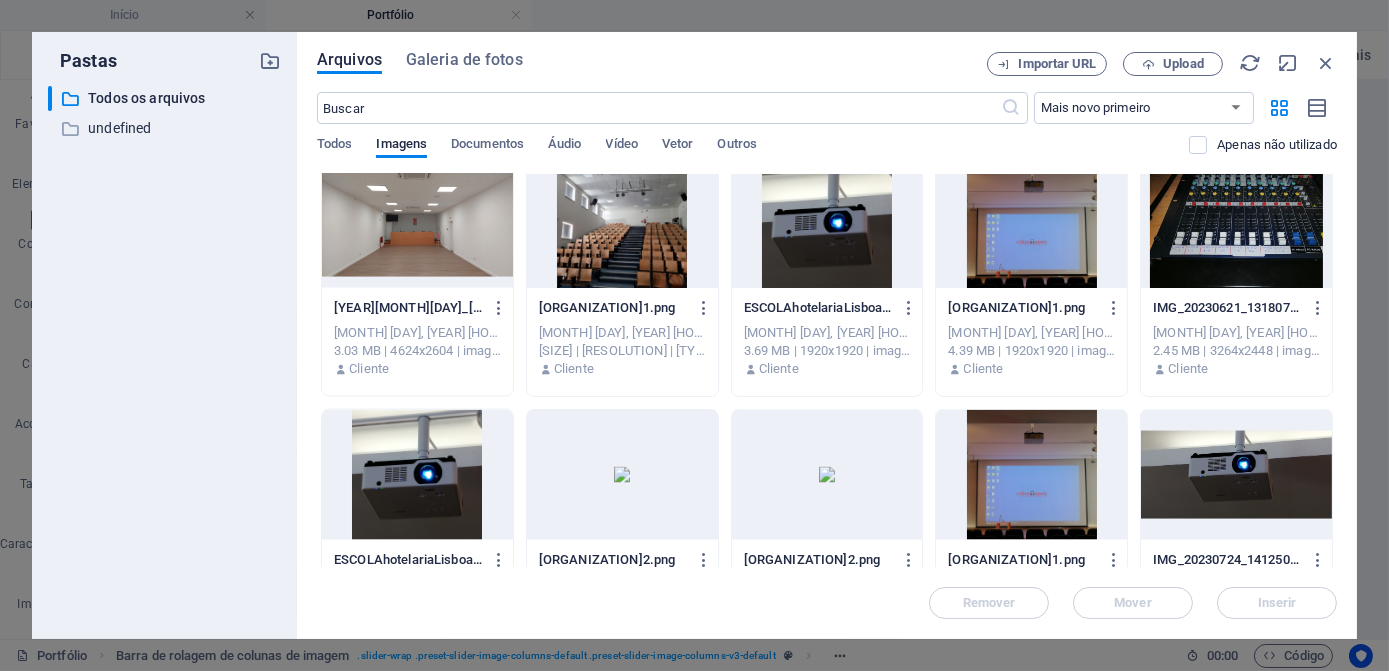 scroll, scrollTop: 6545, scrollLeft: 0, axis: vertical 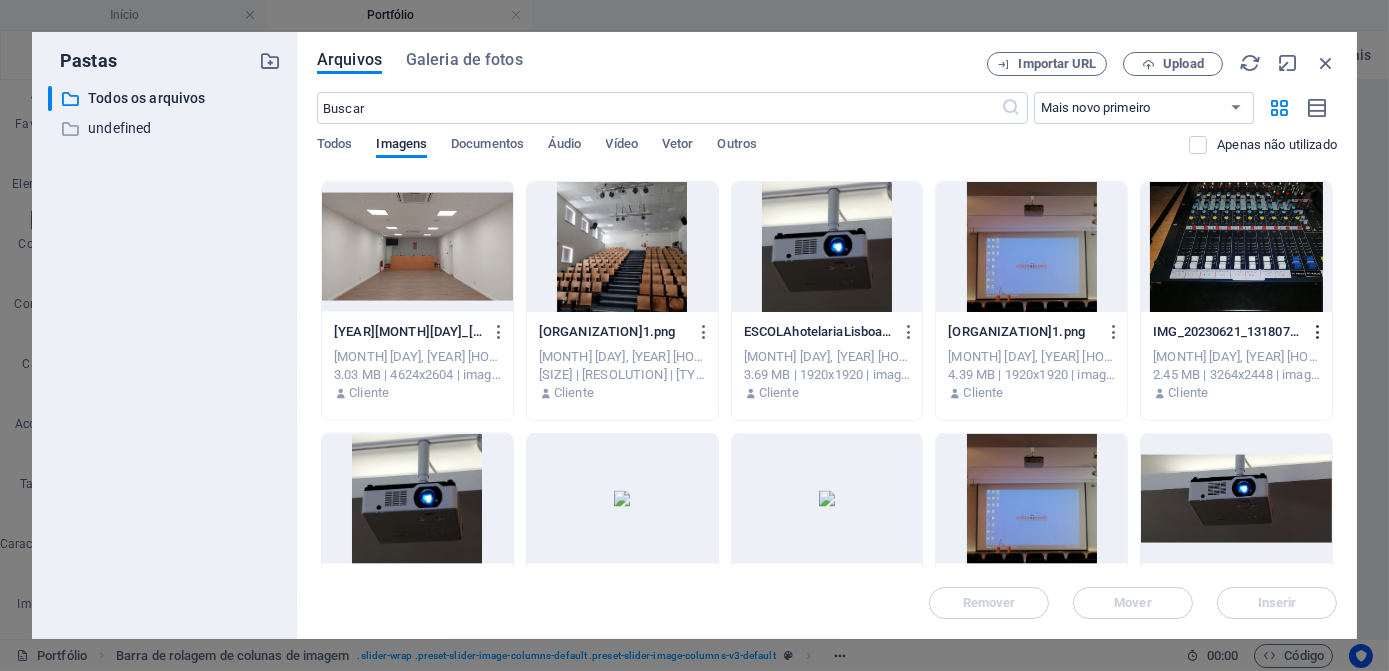 click at bounding box center [1318, 332] 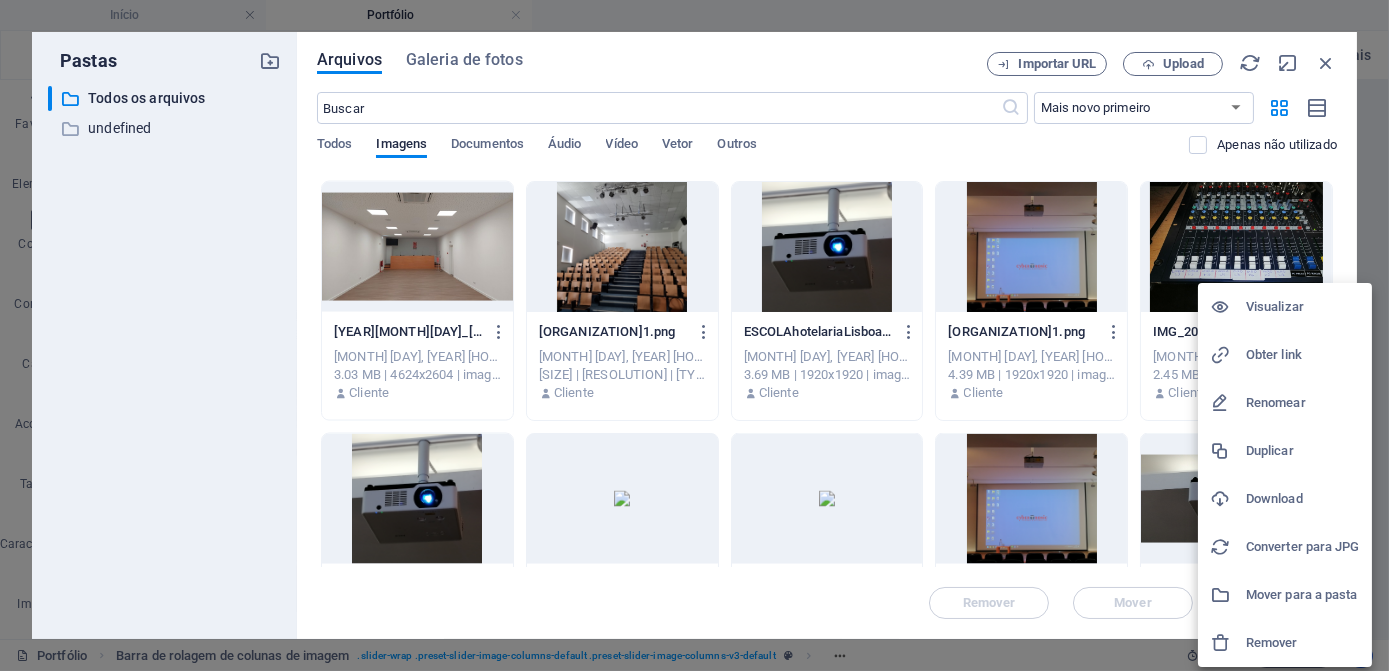 click on "Download" at bounding box center (1303, 499) 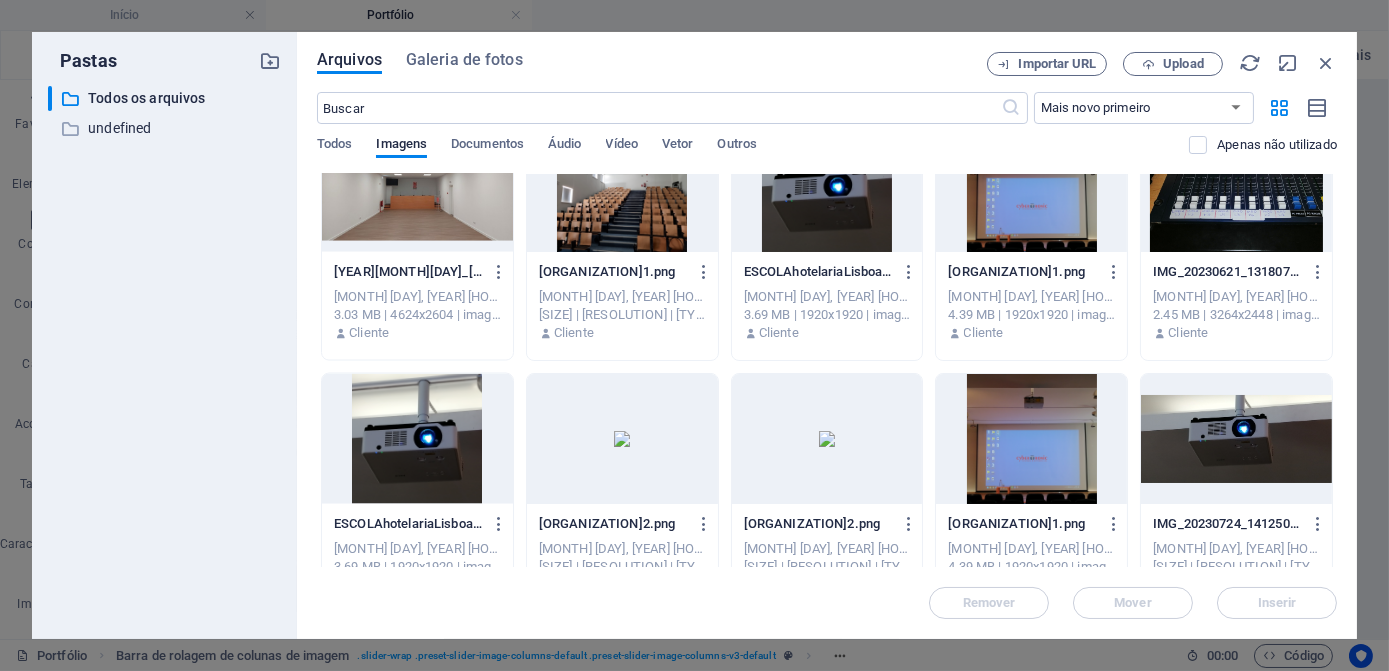 scroll, scrollTop: 6636, scrollLeft: 0, axis: vertical 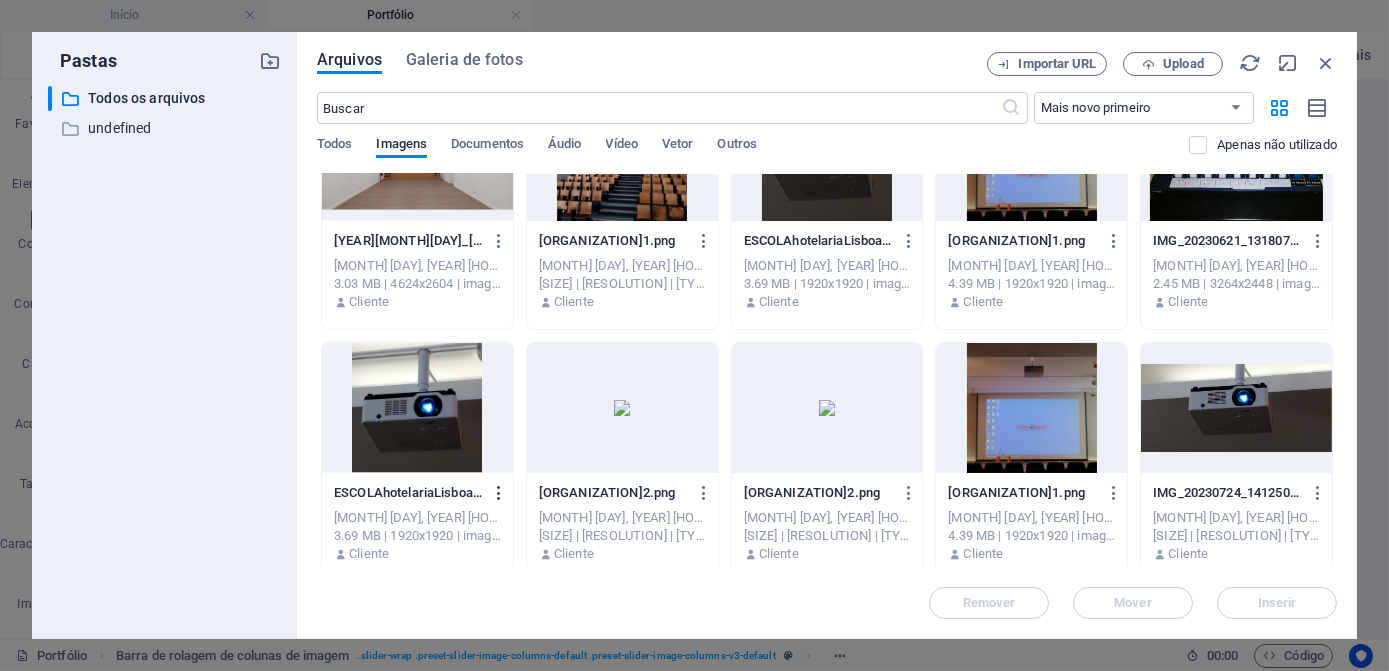 click at bounding box center (499, 493) 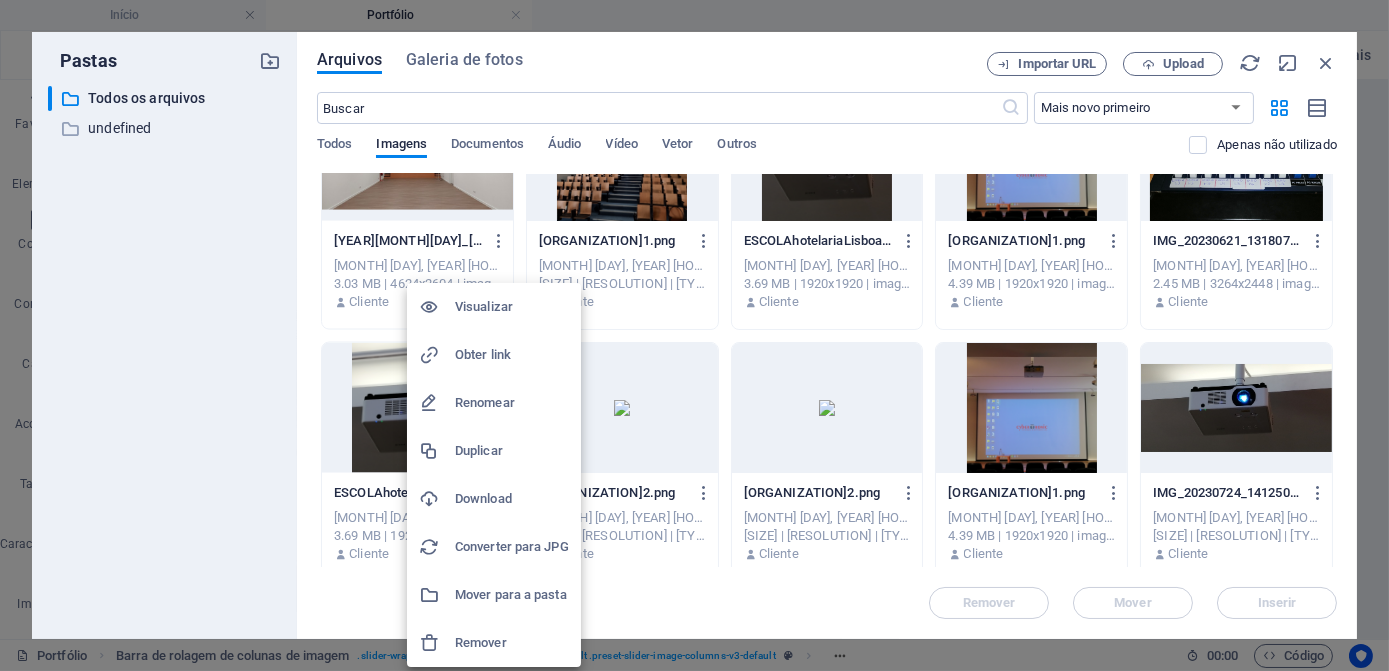 click on "Download" at bounding box center (512, 499) 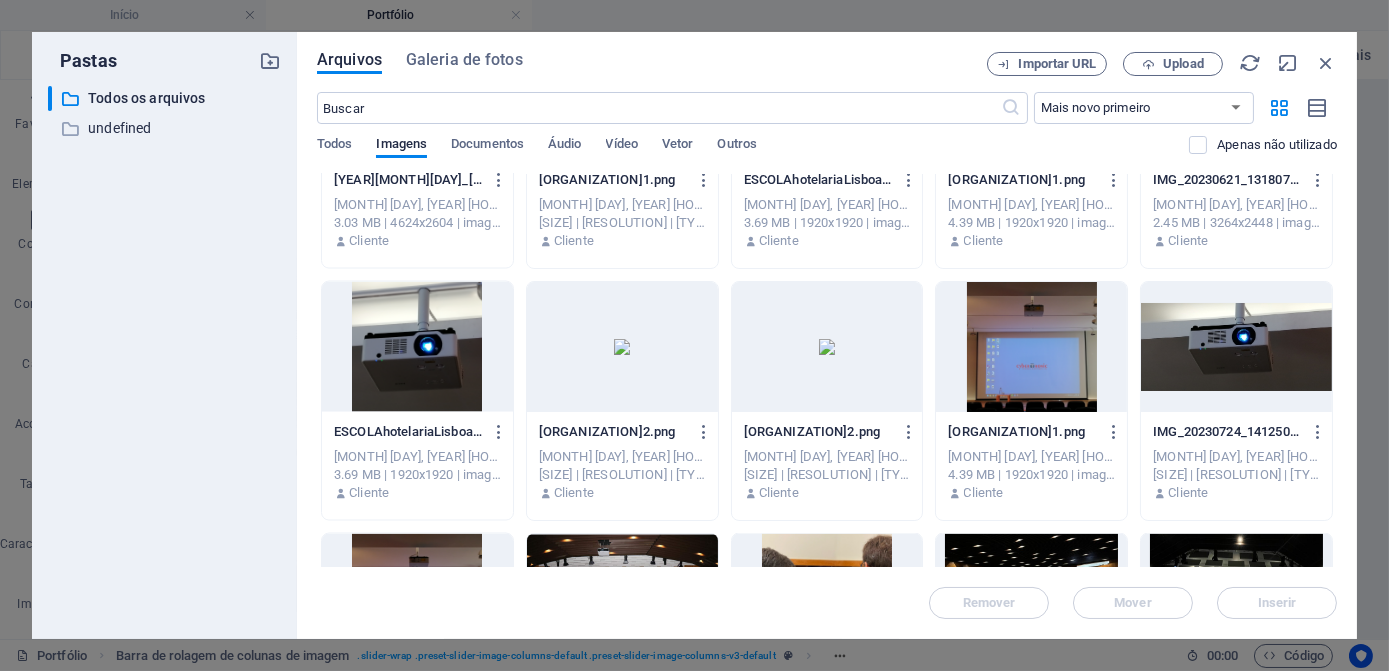 scroll, scrollTop: 6727, scrollLeft: 0, axis: vertical 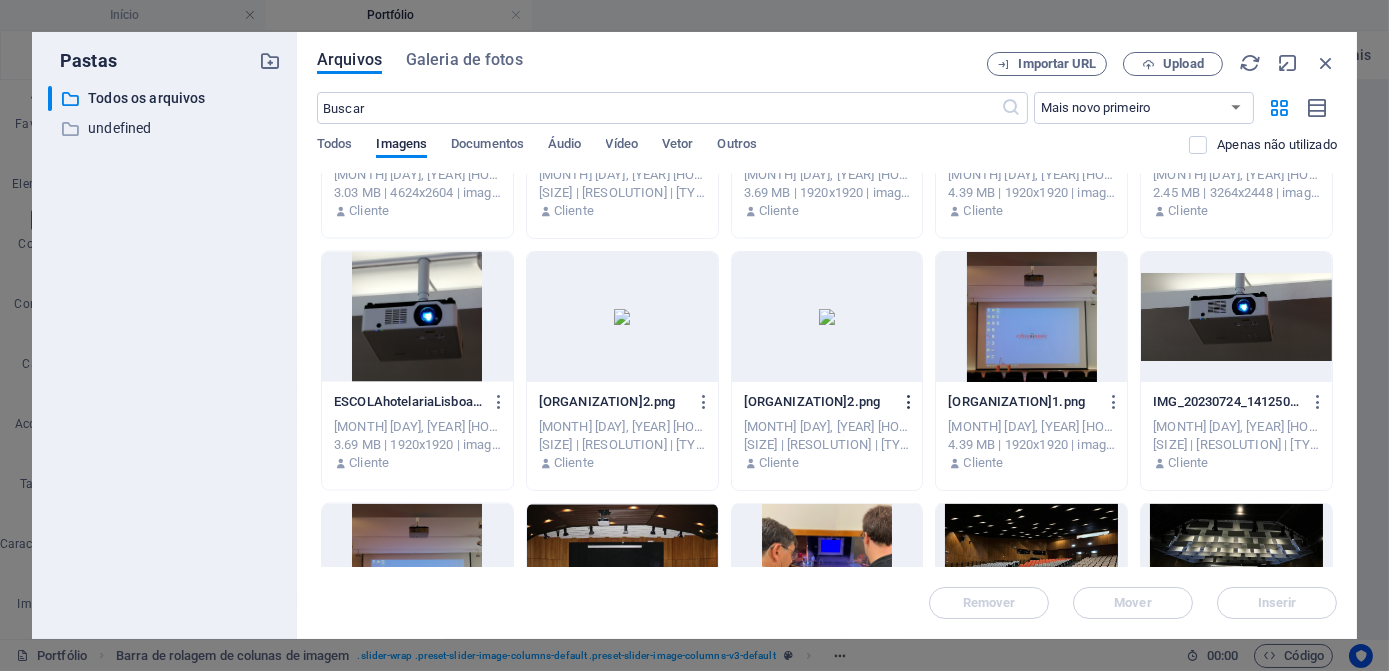 click at bounding box center (909, 402) 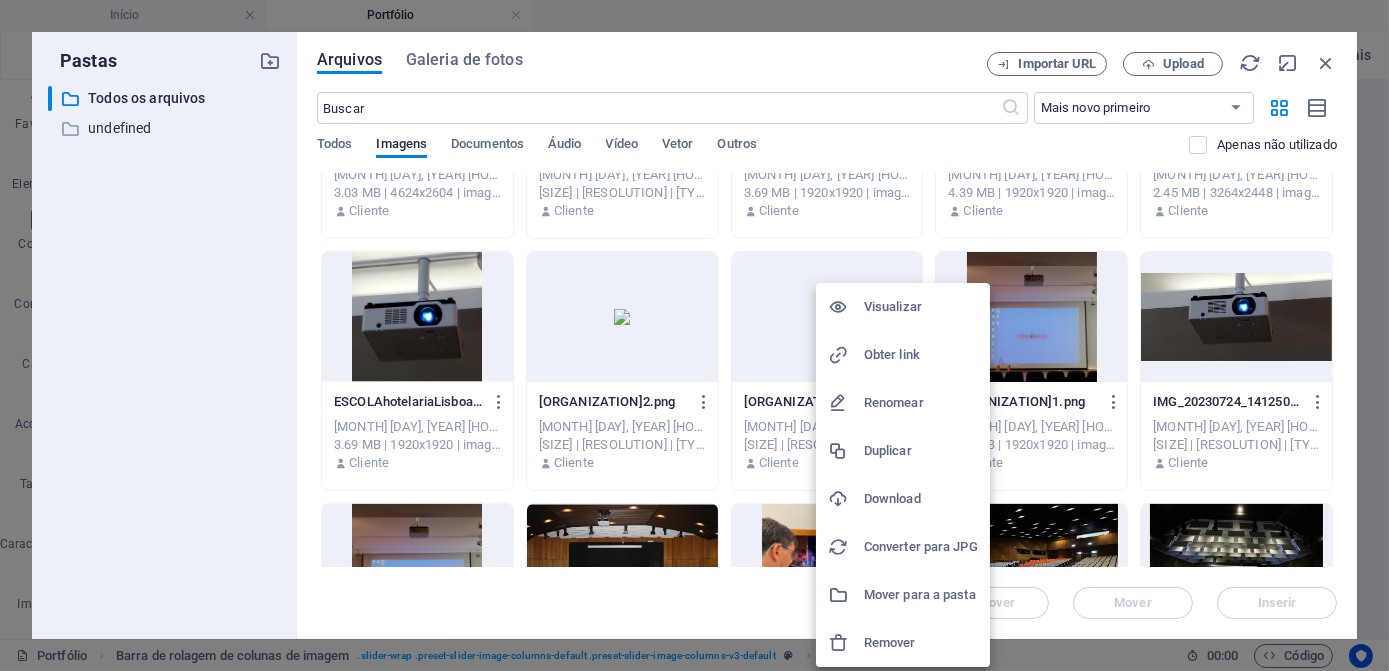 click on "Download" at bounding box center (921, 499) 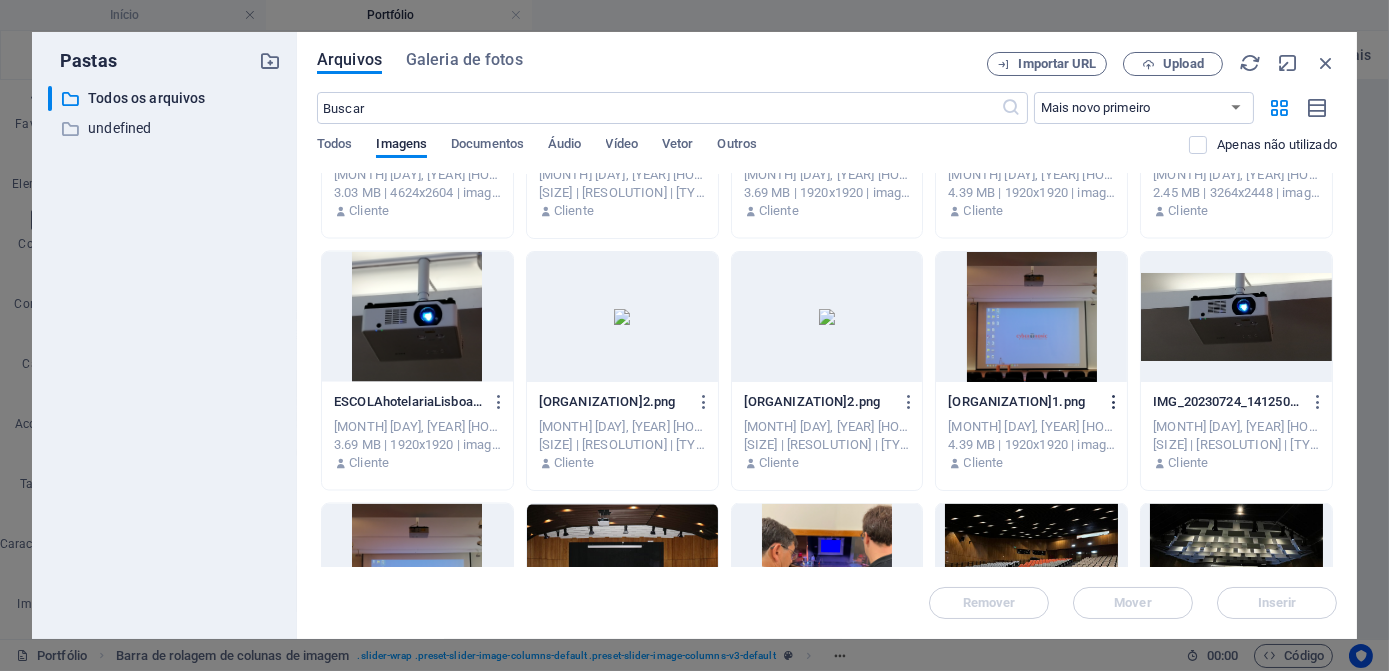 click at bounding box center [1114, 402] 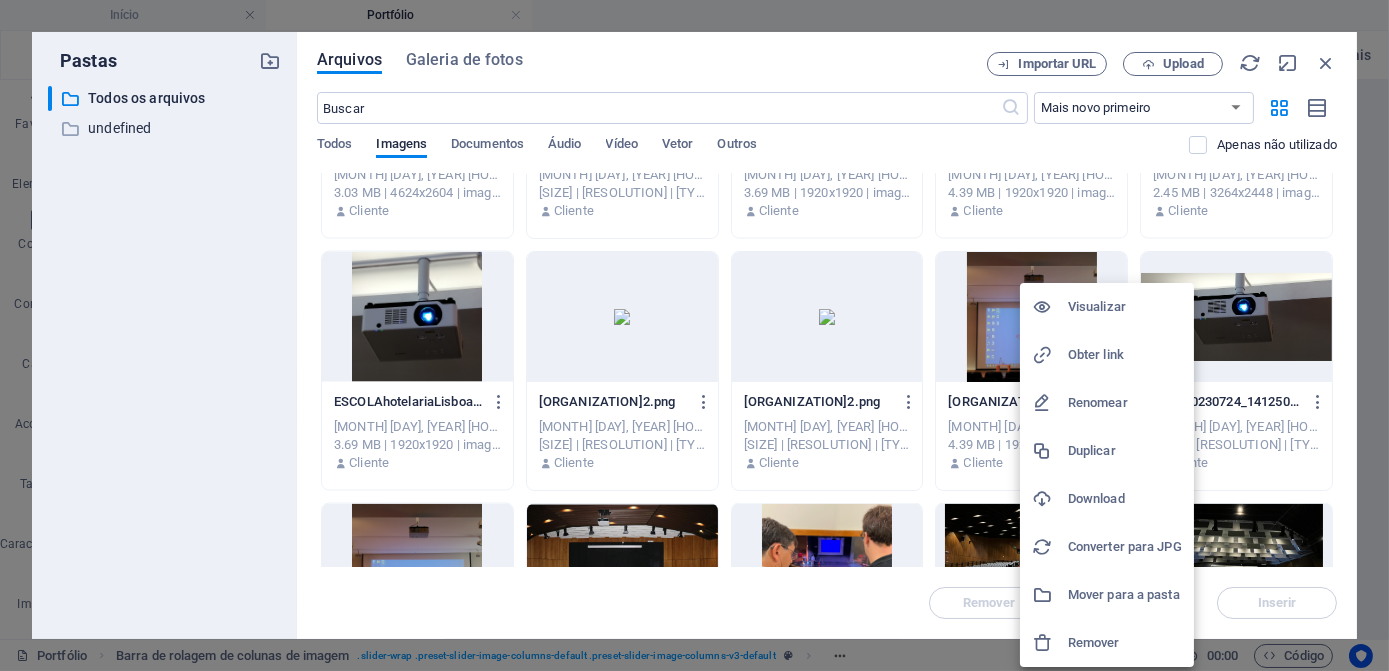 click on "Download" at bounding box center [1125, 499] 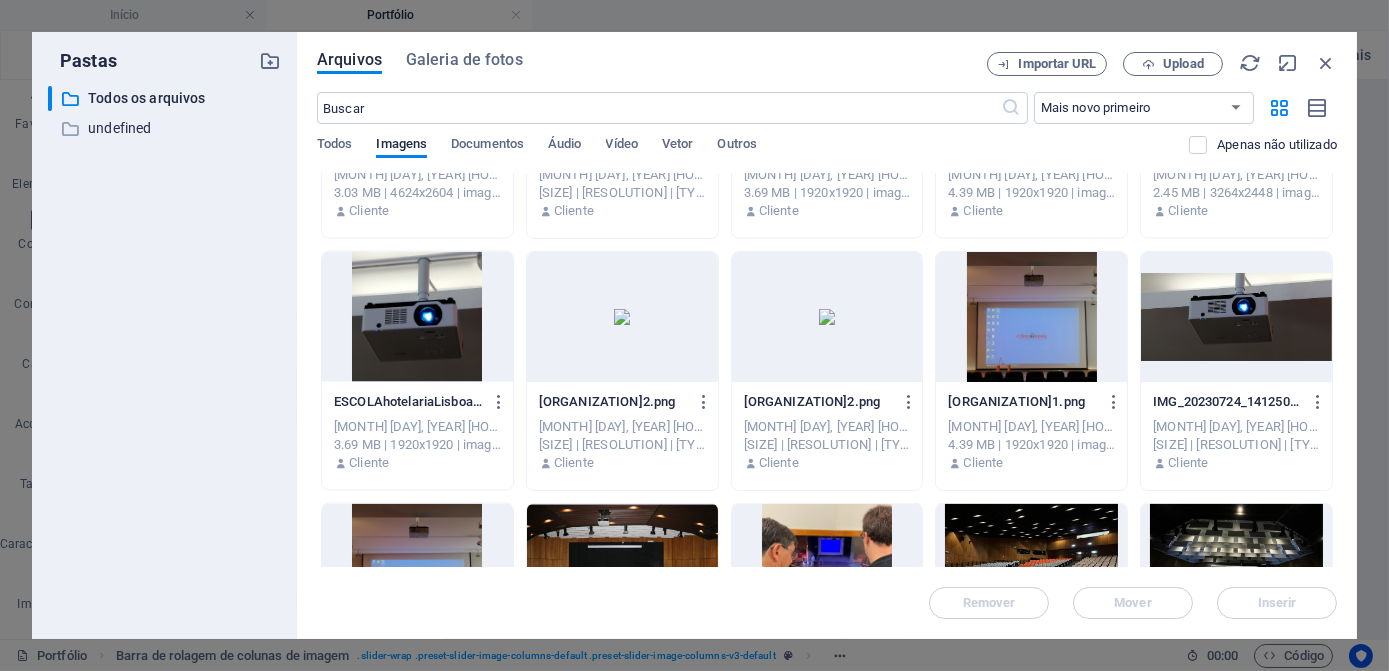 click on "Arquivos Galeria de fotos Importar URL Upload ​ Mais novo primeiro Mais antigo primeiro Nome (A-Z) Nome (Z-A) Tamanho (0-9) Tamanho (9-0) Resolução (0-9) Resolução (9-0) Todos Imagens Documentos Áudio Vídeo Vetor Outros Apenas não utilizado Solte os arquivos aqui para carregá-los instantaneamente [APPNAME]-[ID].png [APPNAME]-[ID].png [MONTH] [DAY], [YEAR] [HOUR]:[MINUTE] [AM/PM] [SIZE] | [RESOLUTION] | [TYPE] Cliente [APPNAME]-[ID].png [APPNAME]-[ID].png [MONTH] [DAY], [YEAR] [HOUR]:[MINUTE] [AM/PM] [SIZE] | [RESOLUTION] | [TYPE] Cliente [APPNAME]-[ID].png [APPNAME]-[ID].png [MONTH] [DAY], [YEAR] [HOUR]:[MINUTE] [AM/PM] [SIZE] | [RESOLUTION] | [TYPE] Cliente [APPNAME]-[ID].png [APPNAME]-[ID].png [MONTH] [DAY], [YEAR] [HOUR]:[MINUTE] [AM/PM] [SIZE] | [RESOLUTION] | [TYPE] Cliente [APPNAME]-[ID].png [APPNAME]-[ID].png [MONTH] [DAY], [YEAR] [HOUR]:[MINUTE] [AM/PM] [SIZE] | [RESOLUTION] | [TYPE] Cliente" at bounding box center [827, 335] 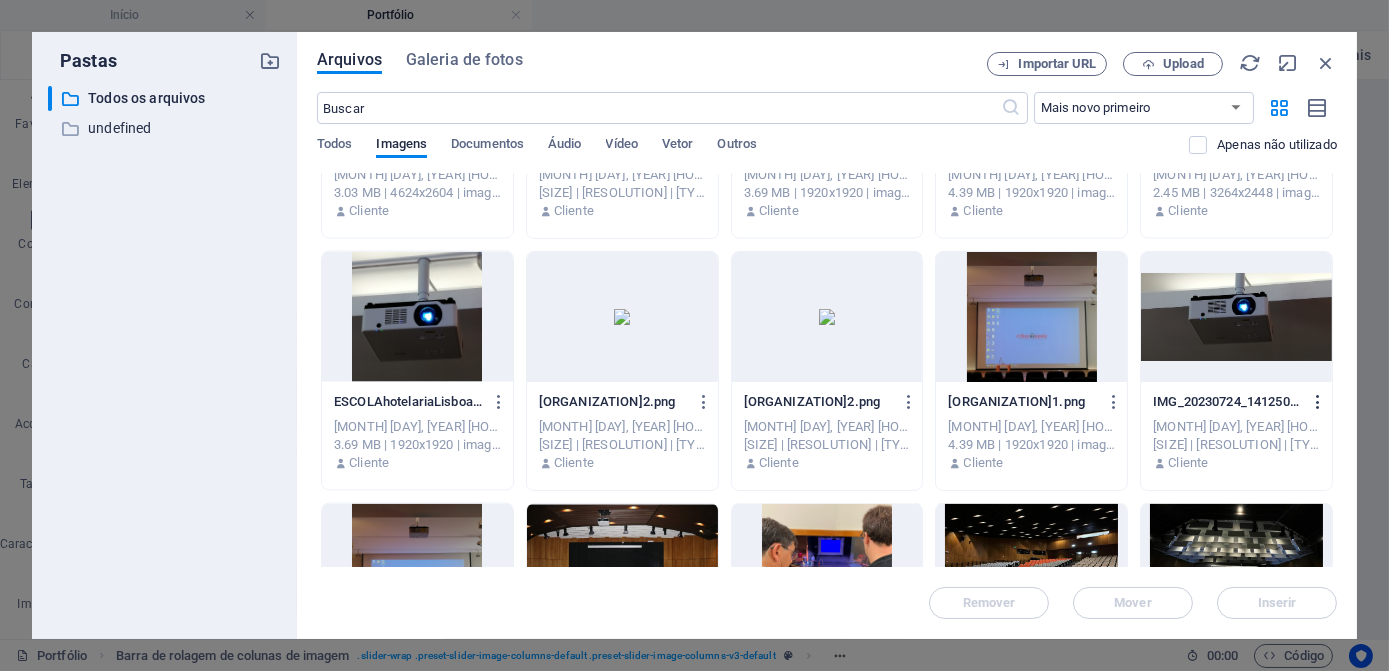click at bounding box center [1318, 402] 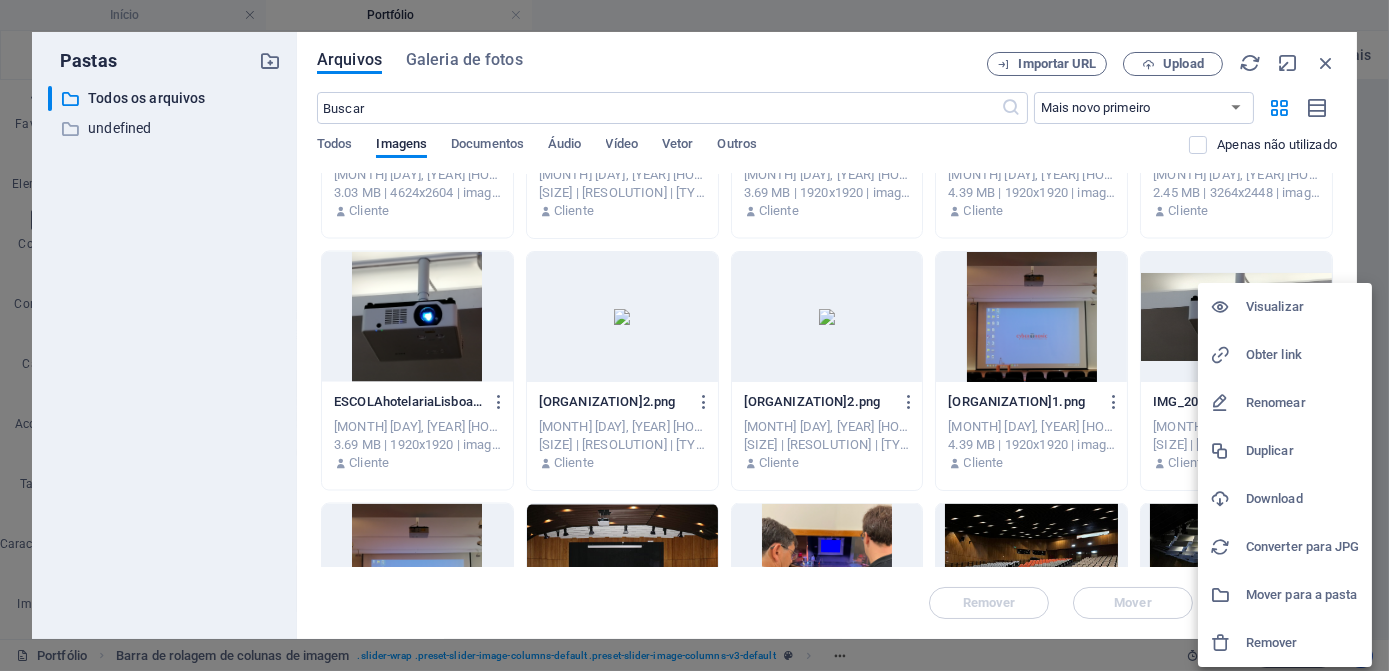 click on "Download" at bounding box center (1303, 499) 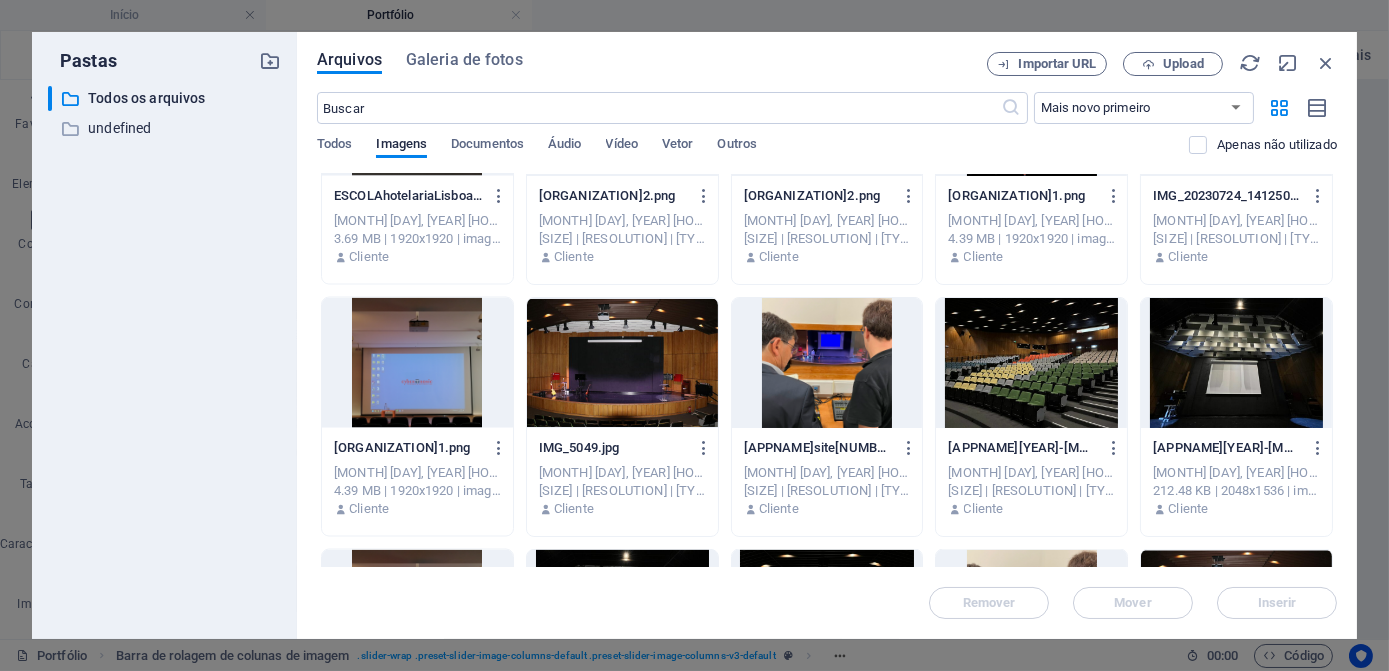 scroll, scrollTop: 7000, scrollLeft: 0, axis: vertical 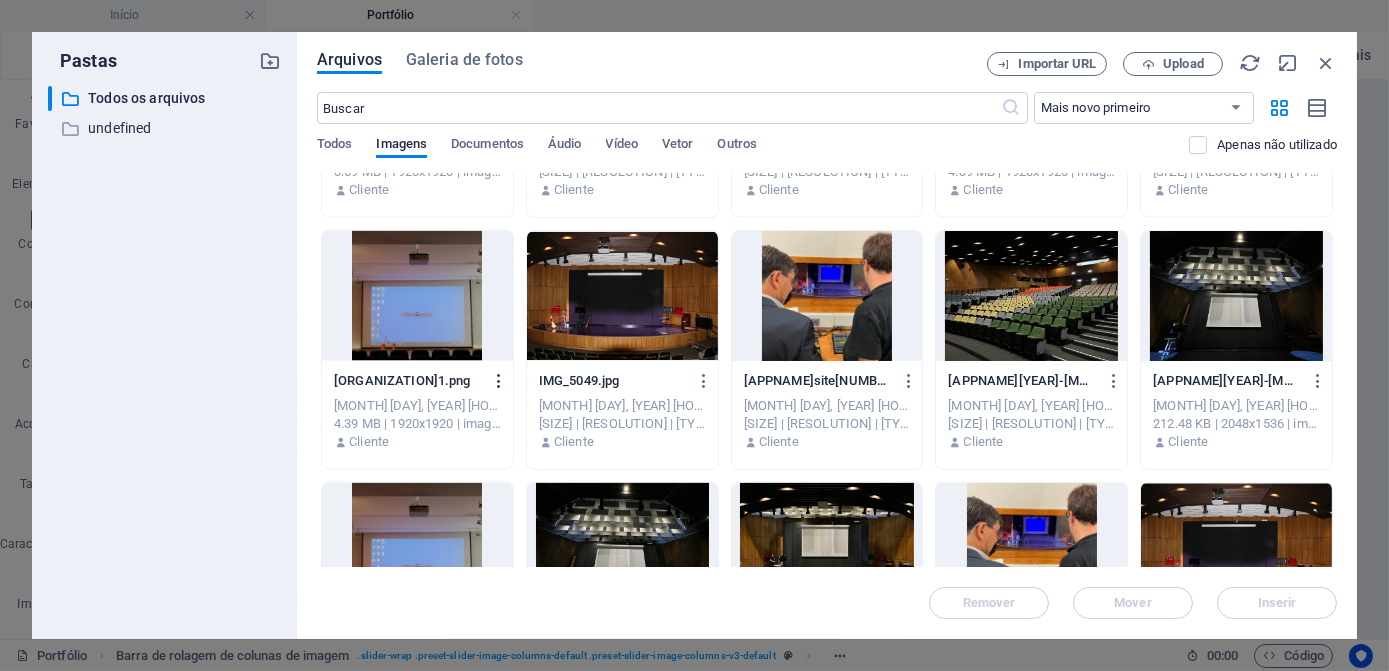 click at bounding box center (499, 381) 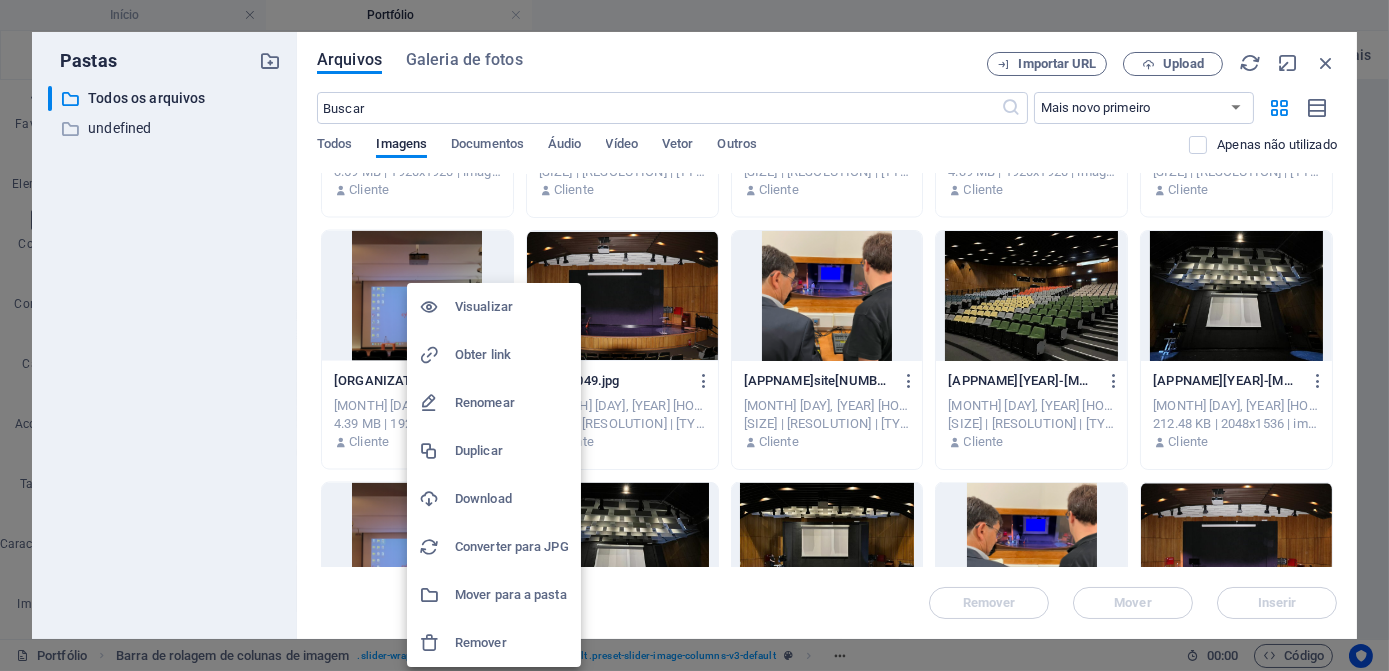click on "Download" at bounding box center [512, 499] 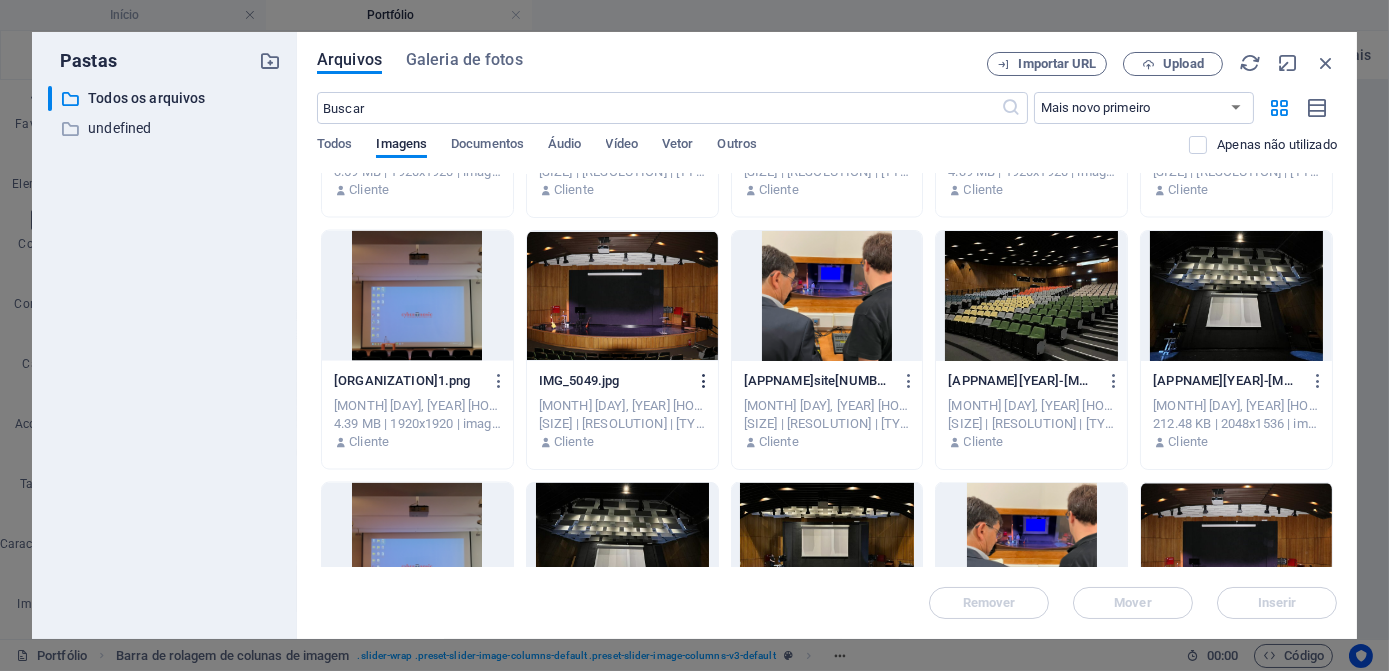click at bounding box center (704, 381) 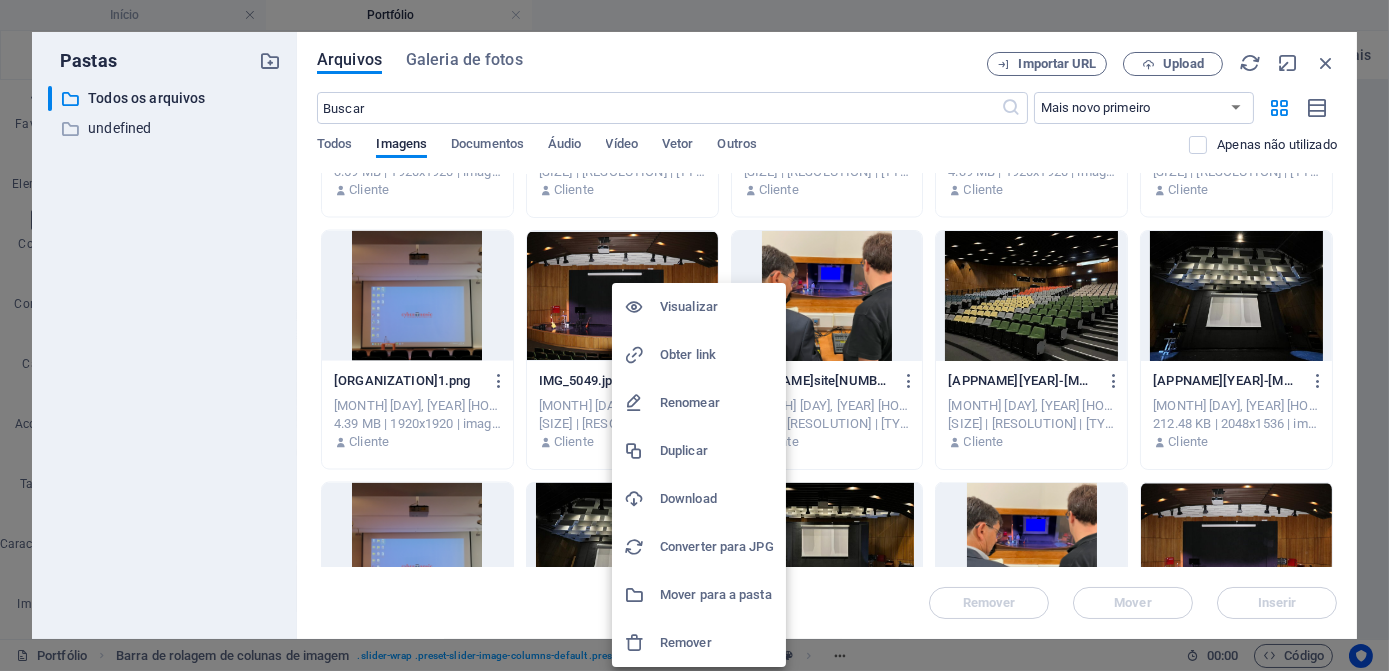 click on "Download" at bounding box center (717, 499) 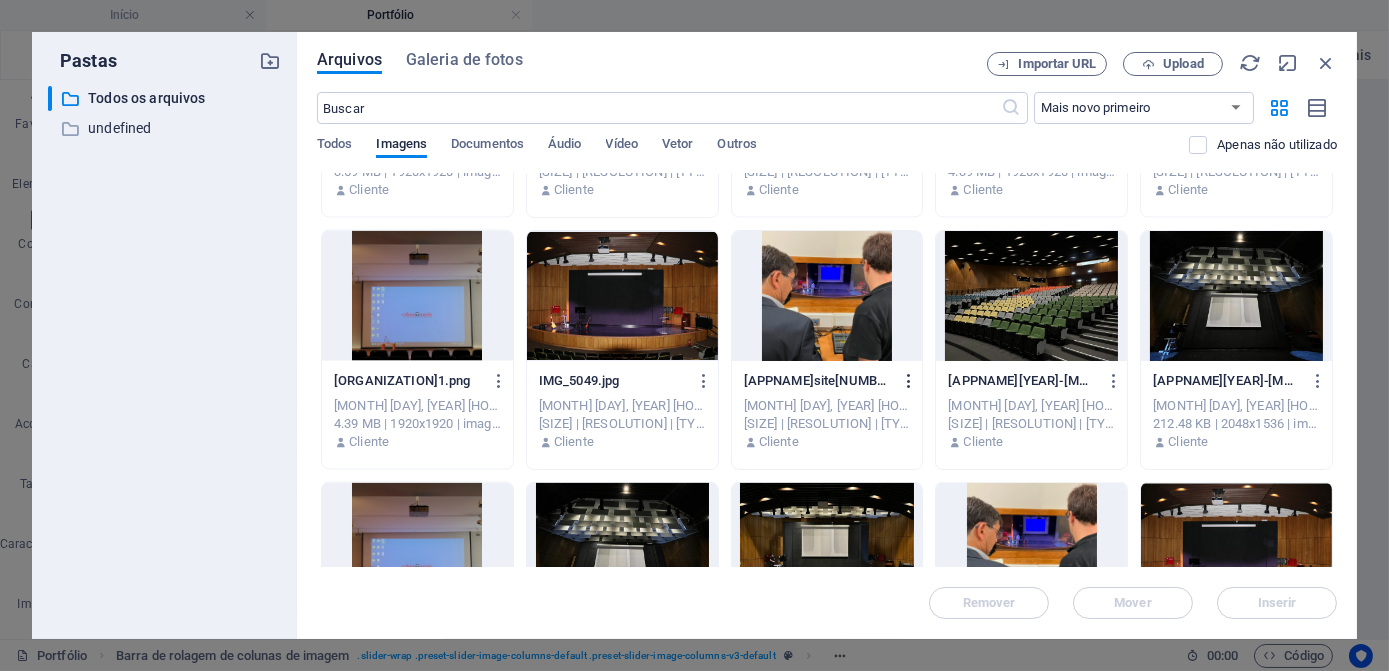 click at bounding box center (909, 381) 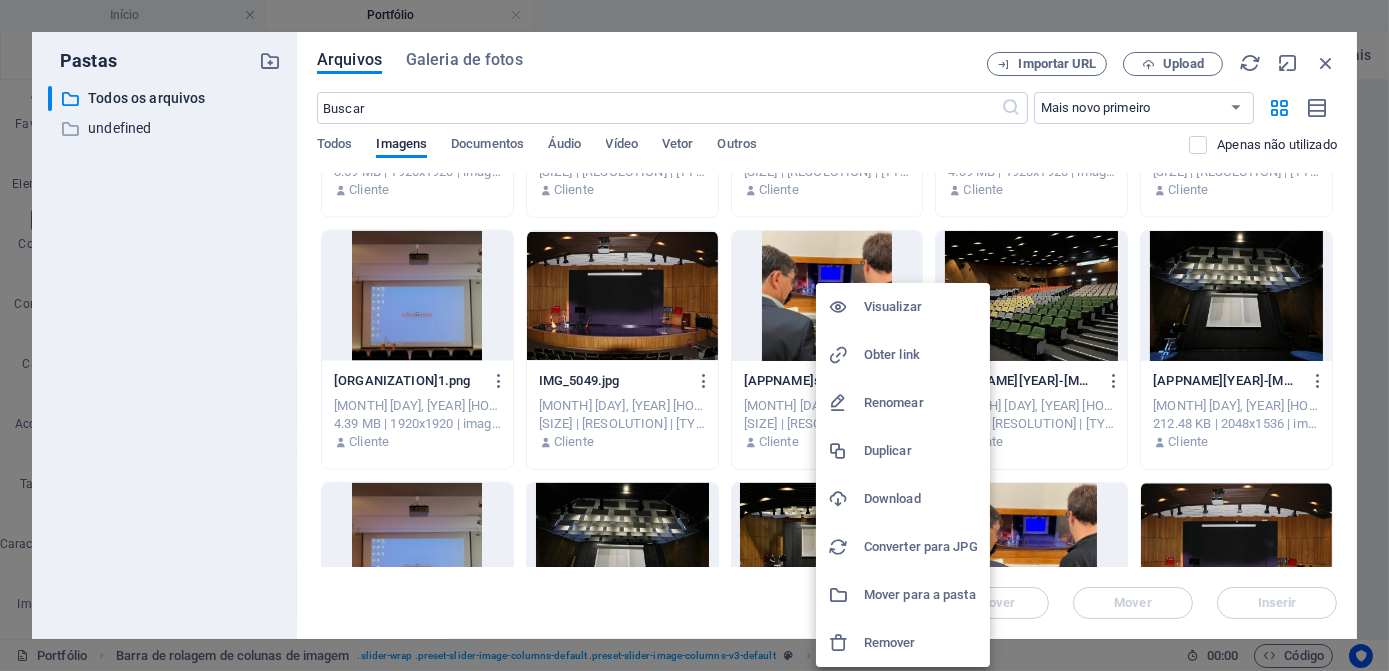 click on "Download" at bounding box center [921, 499] 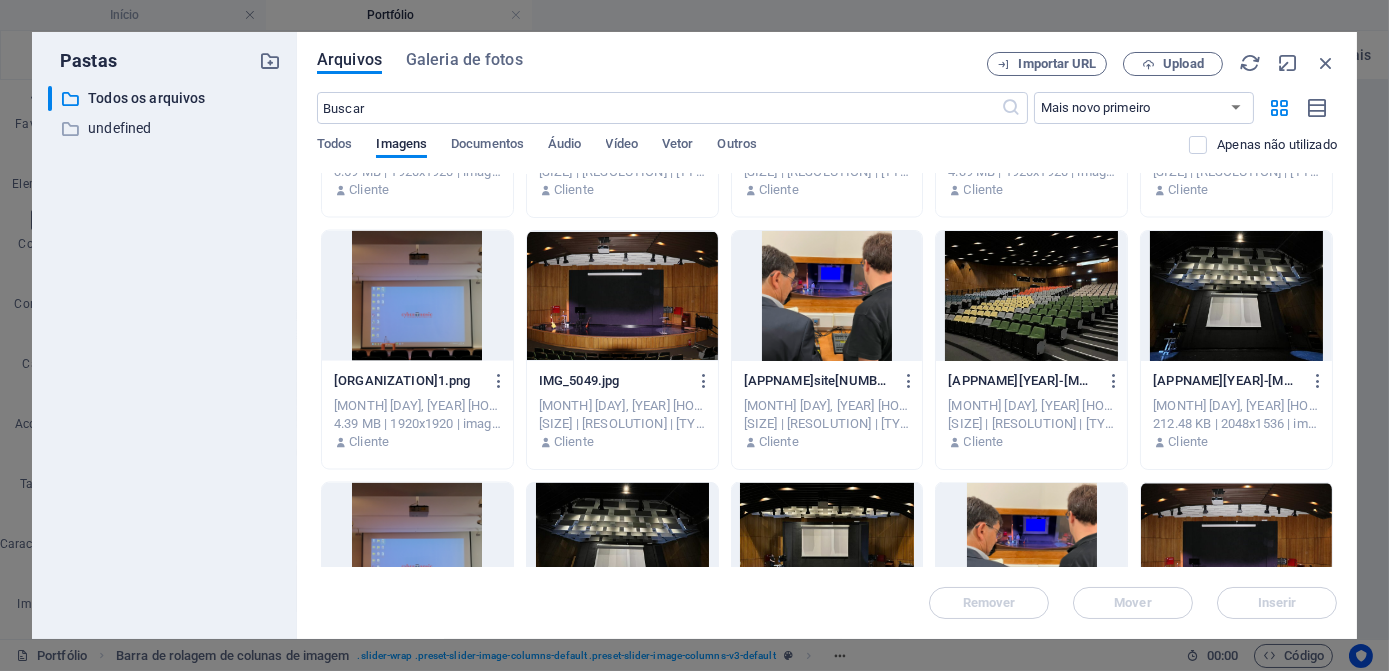 click on "Arquivos Galeria de fotos Importar URL Upload ​ Mais novo primeiro Mais antigo primeiro Nome (A-Z) Nome (Z-A) Tamanho (0-9) Tamanho (9-0) Resolução (0-9) Resolução (9-0) Todos Imagens Documentos Áudio Vídeo Vetor Outros Apenas não utilizado Solte os arquivos aqui para carregá-los instantaneamente [APPNAME]-[ID].png [APPNAME]-[ID].png [MONTH] [DAY], [YEAR] [HOUR]:[MINUTE] [AM/PM] [SIZE] | [RESOLUTION] | [TYPE] Cliente [APPNAME]-[ID].png [APPNAME]-[ID].png [MONTH] [DAY], [YEAR] [HOUR]:[MINUTE] [AM/PM] [SIZE] | [RESOLUTION] | [TYPE] Cliente [APPNAME]-[ID].png [APPNAME]-[ID].png [MONTH] [DAY], [YEAR] [HOUR]:[MINUTE] [AM/PM] [SIZE] | [RESOLUTION] | [TYPE] Cliente [APPNAME]-[ID].png [APPNAME]-[ID].png [MONTH] [DAY], [YEAR] [HOUR]:[MINUTE] [AM/PM] [SIZE] | [RESOLUTION] | [TYPE] Cliente [APPNAME]-[ID].png [APPNAME]-[ID].png [MONTH] [DAY], [YEAR] [HOUR]:[MINUTE] [AM/PM] [SIZE] | [RESOLUTION] | [TYPE] Cliente" at bounding box center (827, 335) 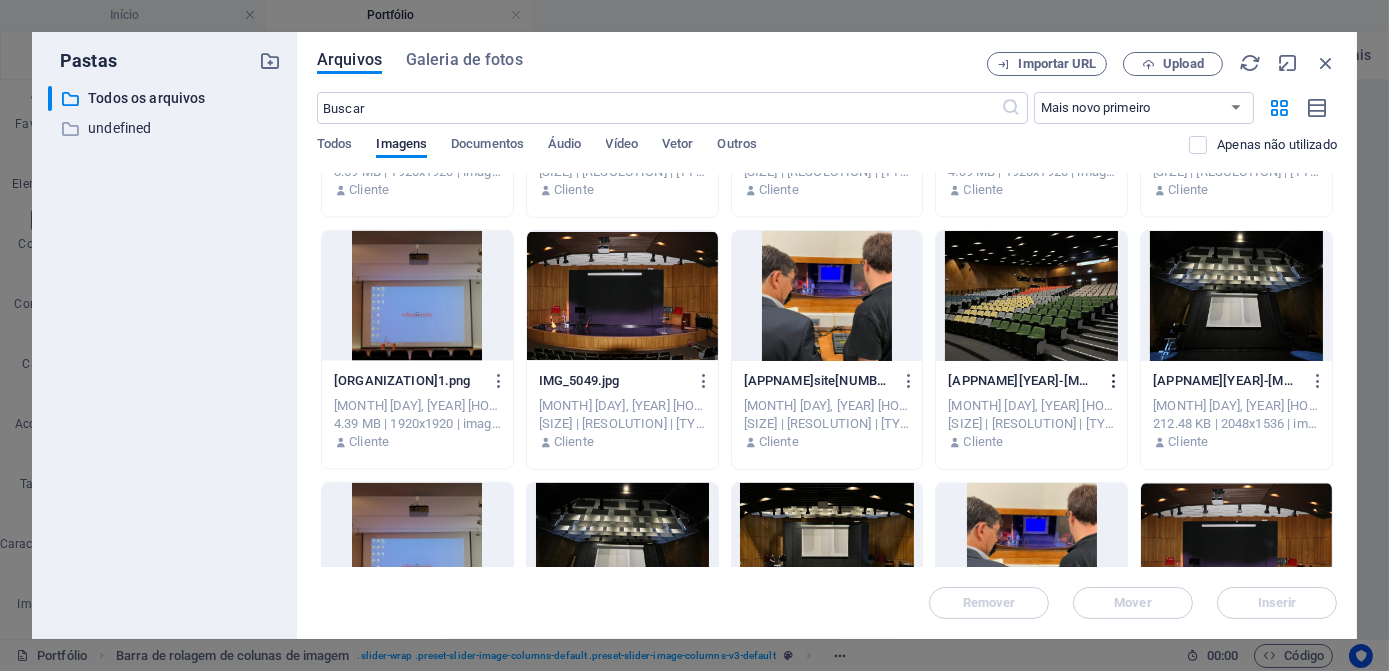click at bounding box center [1114, 381] 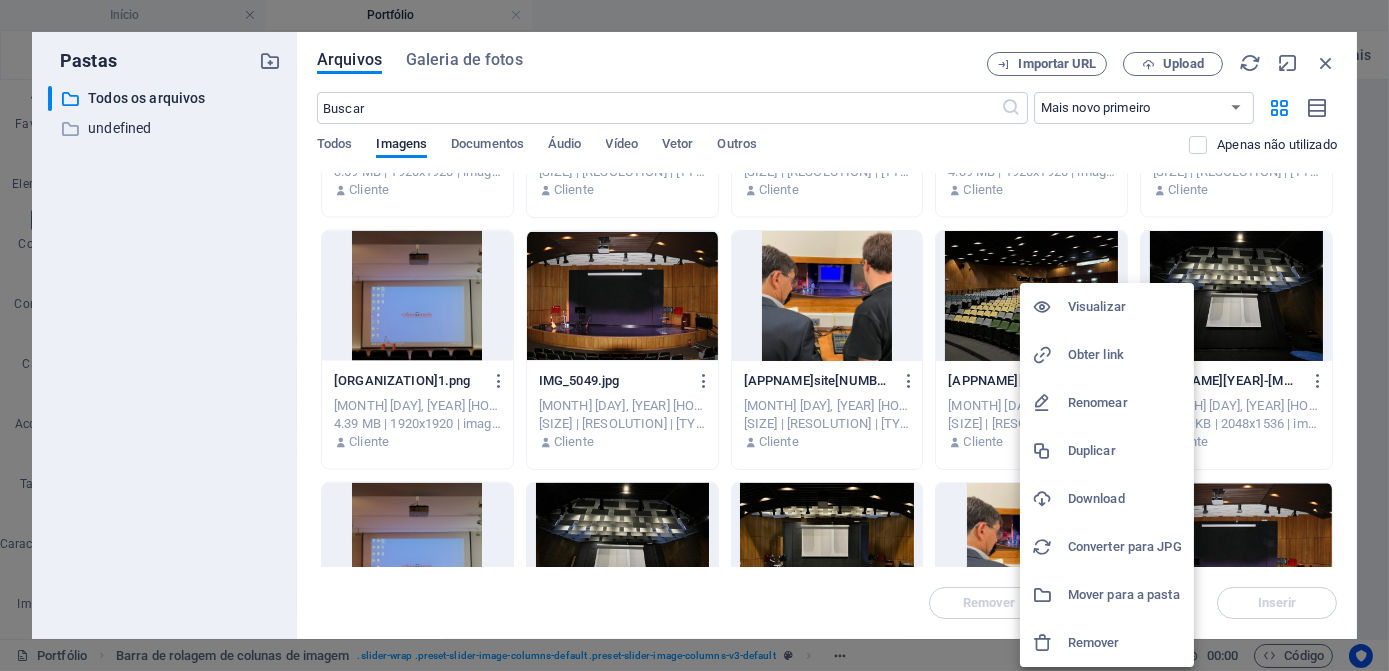 click on "Download" at bounding box center (1125, 499) 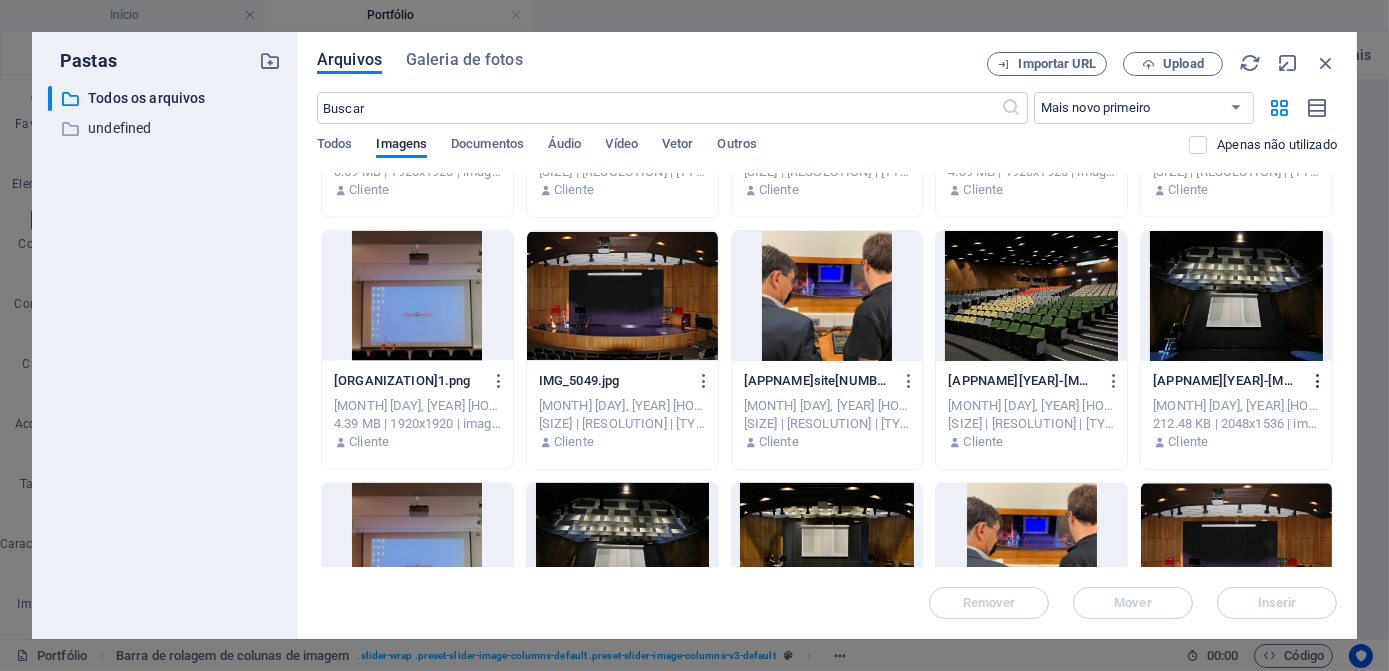click at bounding box center [1318, 381] 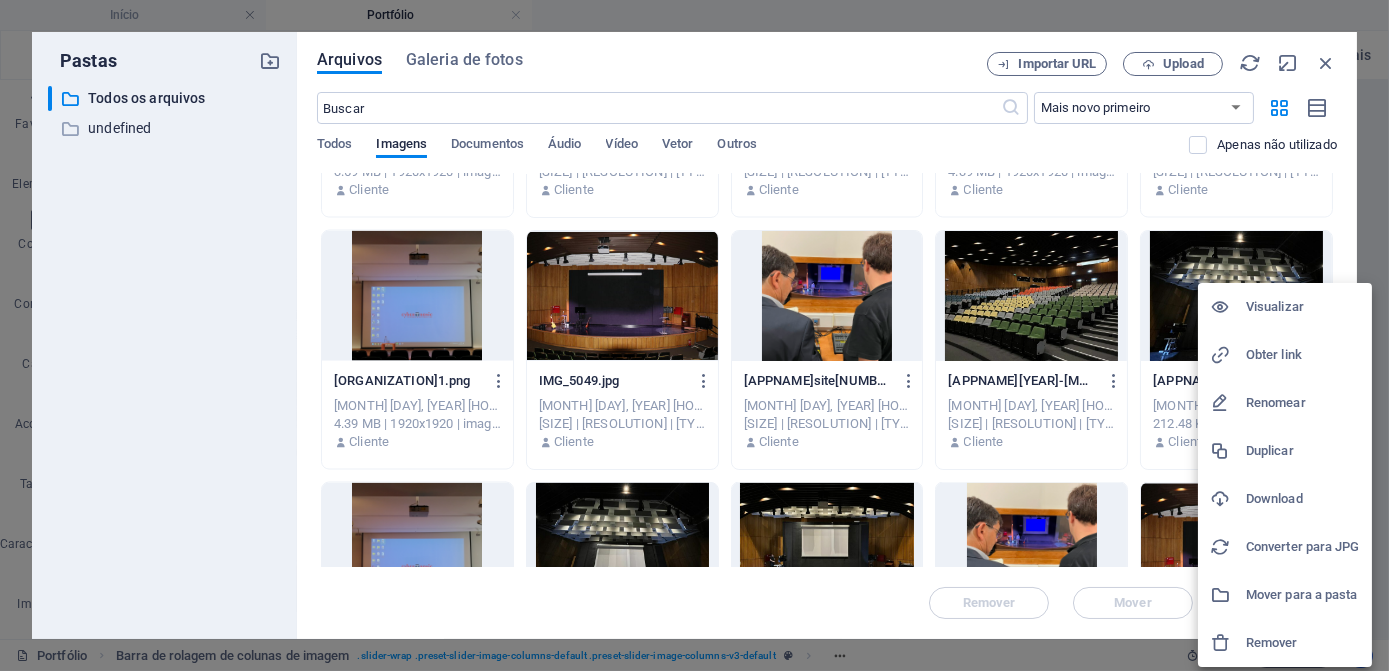 click on "Download" at bounding box center (1303, 499) 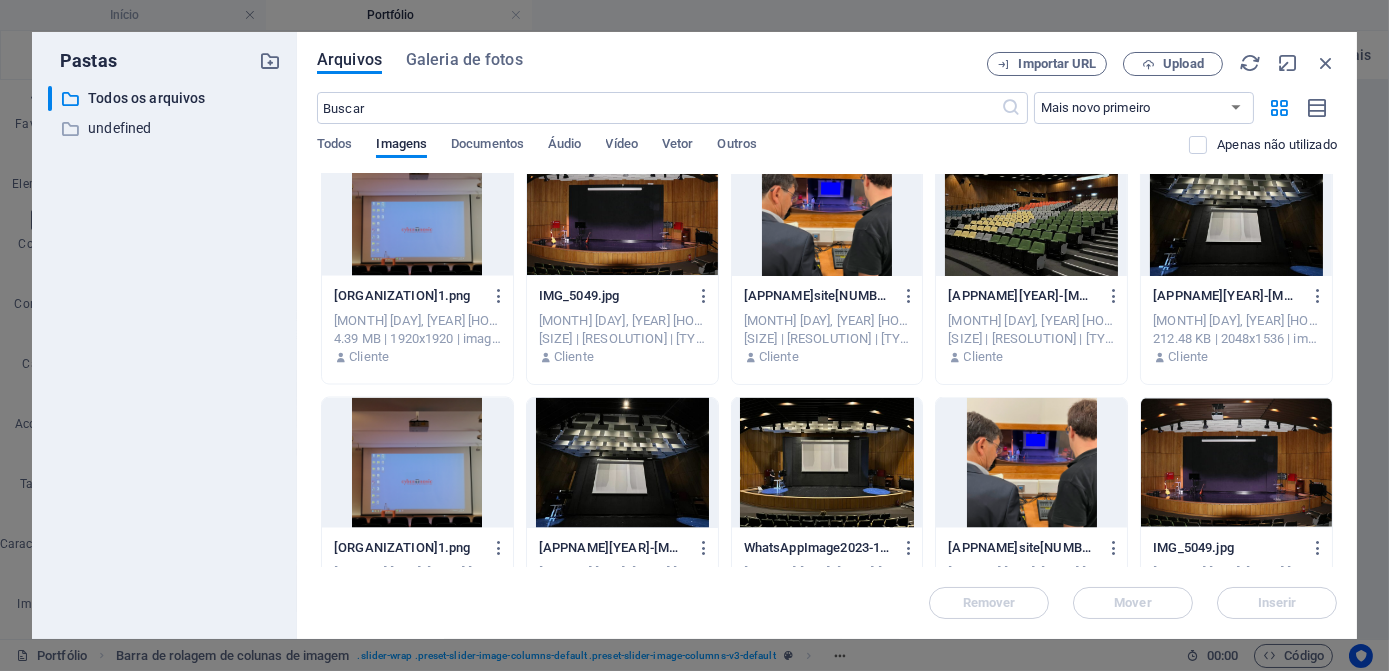 scroll, scrollTop: 7181, scrollLeft: 0, axis: vertical 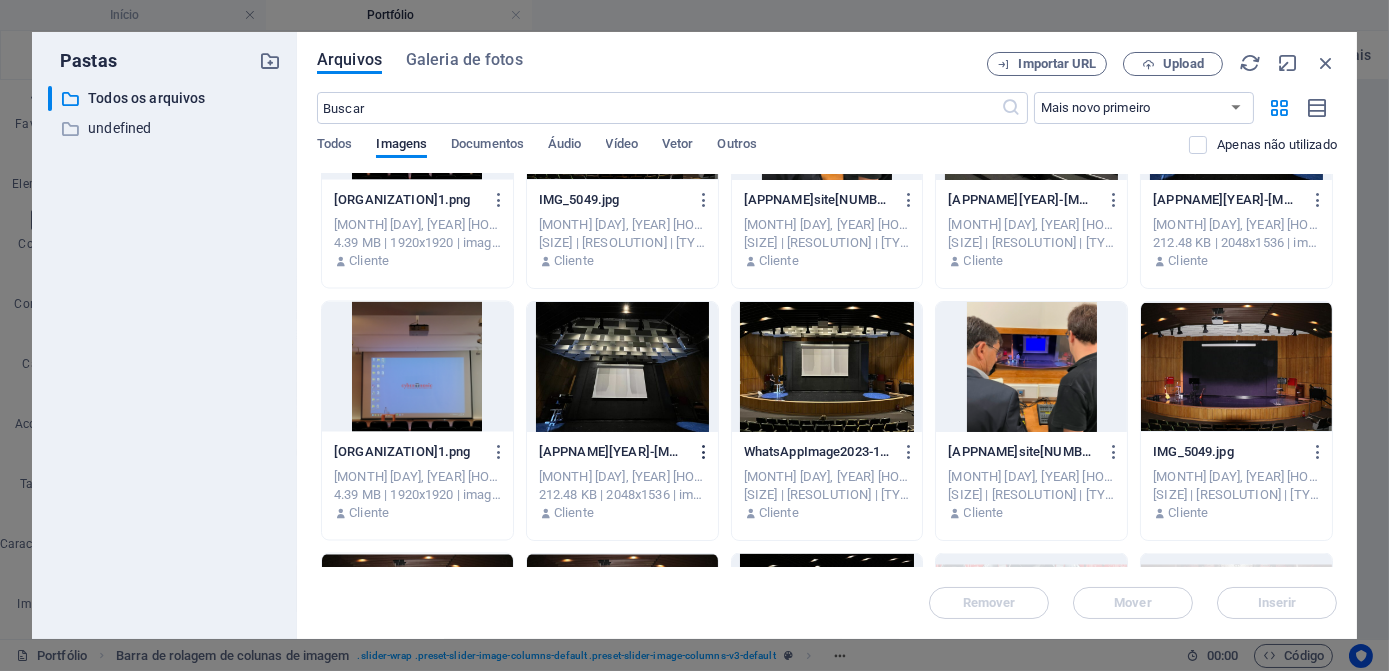 click at bounding box center [704, 452] 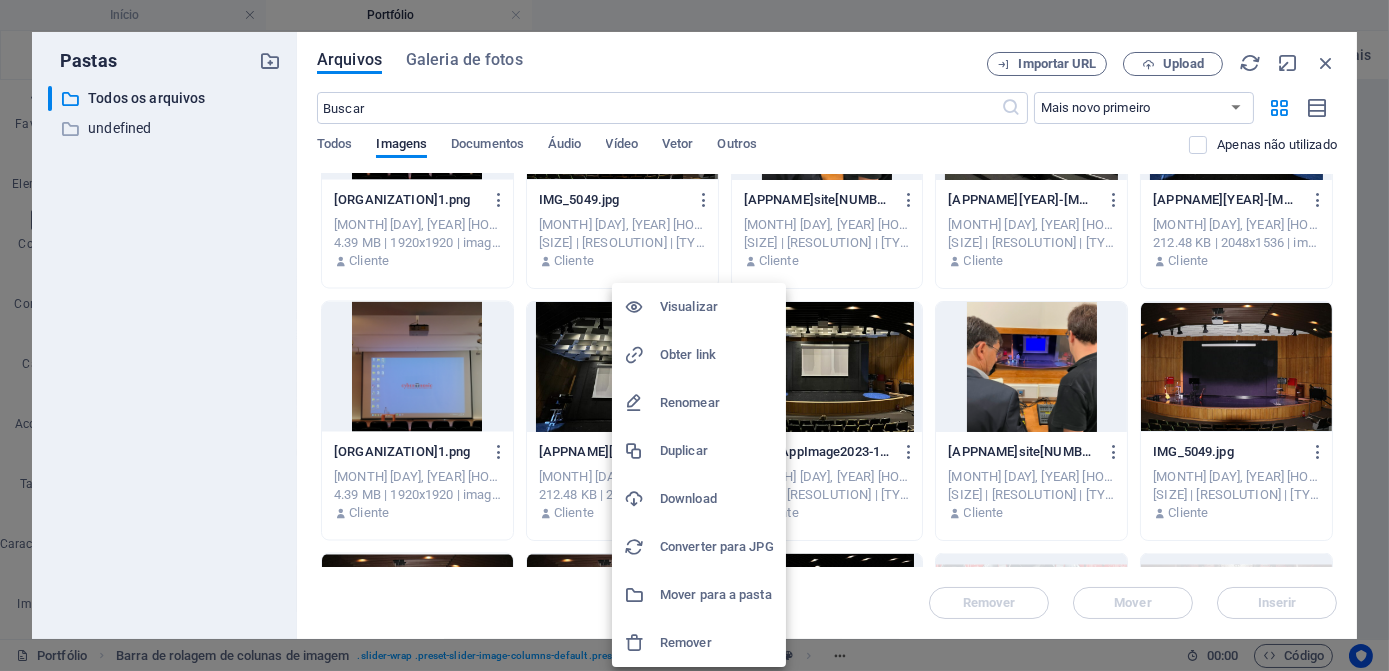 click on "Download" at bounding box center (717, 499) 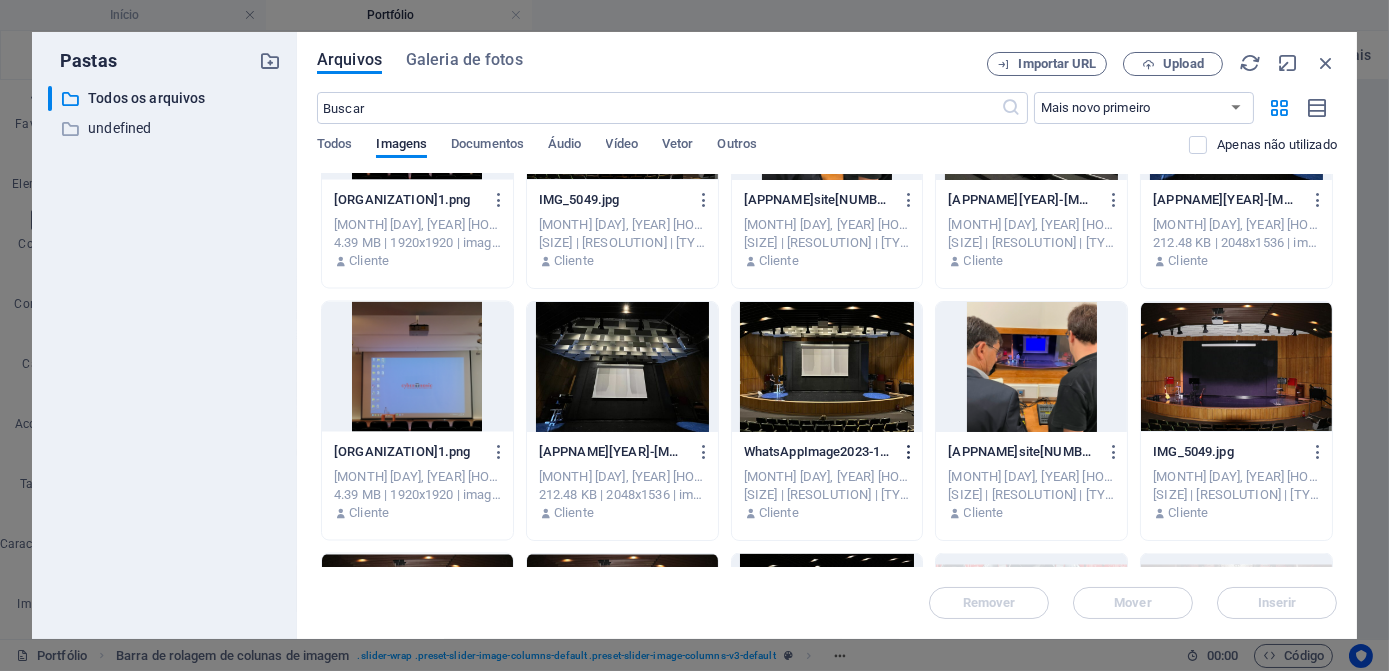 click at bounding box center [909, 452] 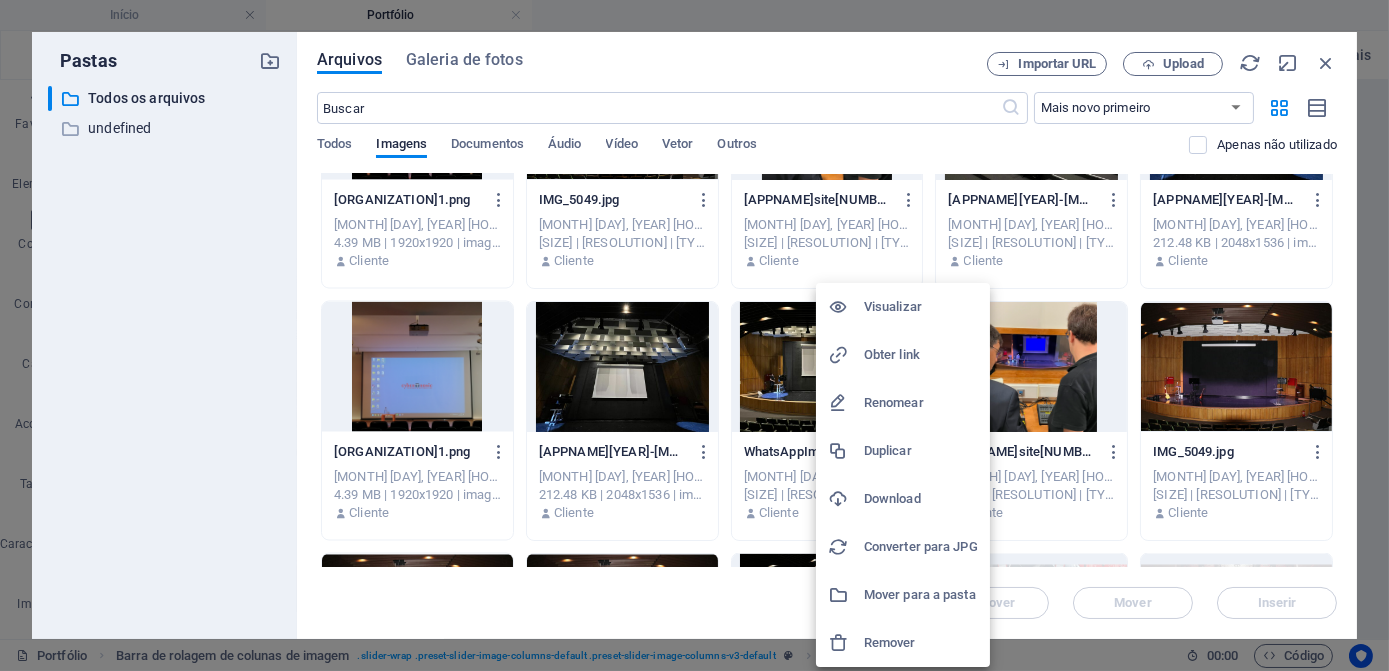 click on "Download" at bounding box center [921, 499] 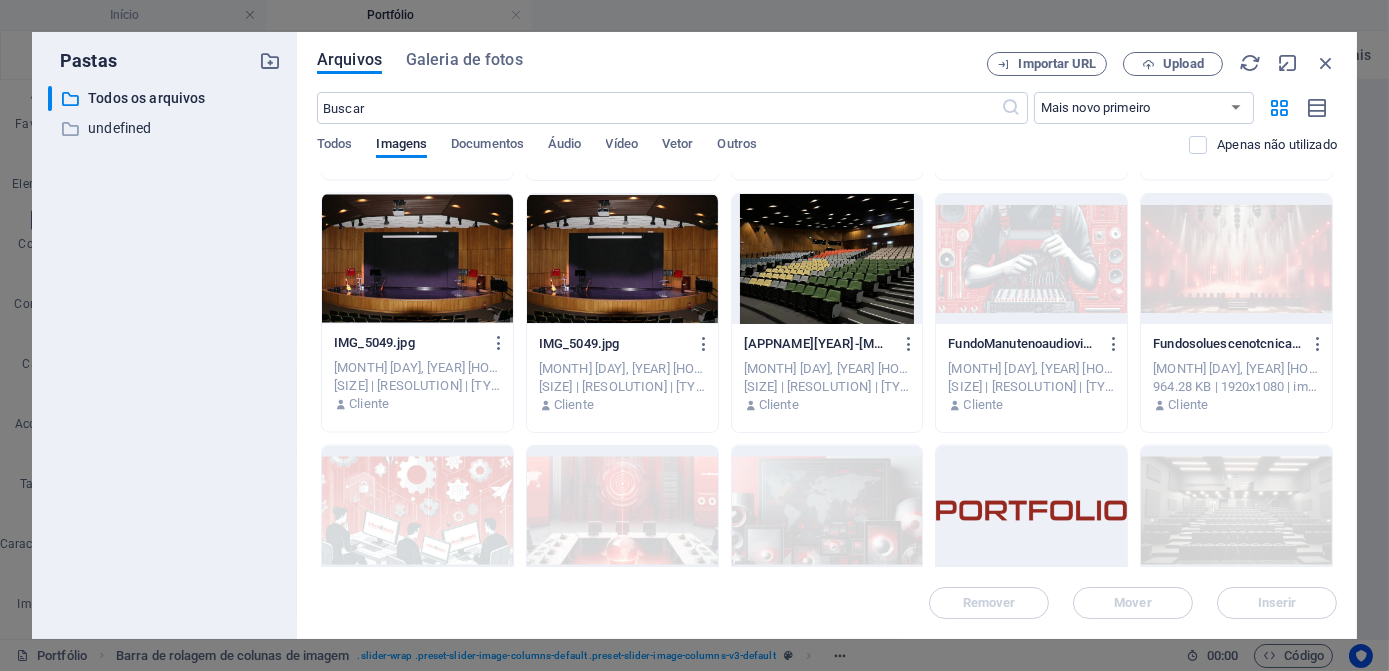 scroll, scrollTop: 7545, scrollLeft: 0, axis: vertical 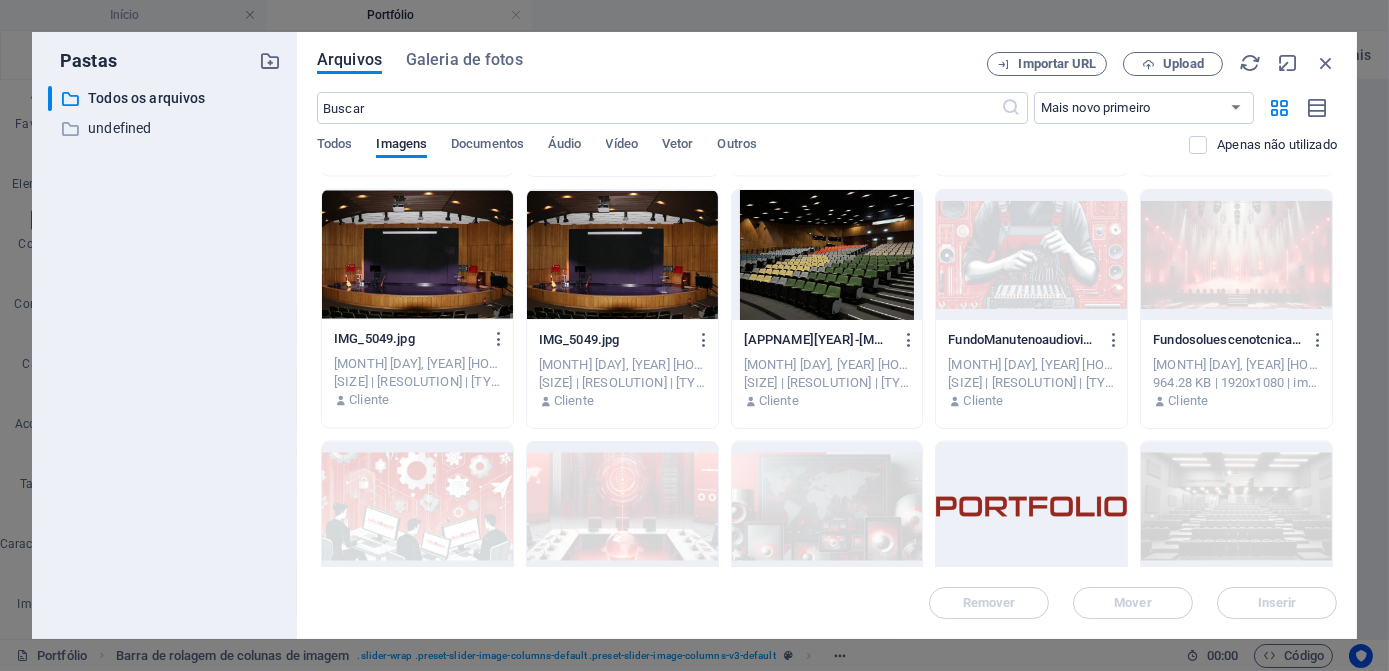click on "[APPNAME]-[ID].png [APPNAME]-[ID].png [MONTH] [DAY], [YEAR] [HOUR]:[MINUTE] [AM/PM] [SIZE] | [RESOLUTION] | [TYPE] Cliente [APPNAME]-[ID].png [APPNAME]-[ID].png [MONTH] [DAY], [YEAR] [HOUR]:[MINUTE] [AM/PM] [SIZE] | [RESOLUTION] | [TYPE] Cliente [APPNAME]-[ID].png [APPNAME]-[ID].png [MONTH] [DAY], [YEAR] [HOUR]:[MINUTE] [AM/PM] [SIZE] | [RESOLUTION] | [TYPE] Cliente [APPNAME]-[ID].png [APPNAME]-[ID].png [MONTH] [DAY], [YEAR] [HOUR]:[MINUTE] [AM/PM] [SIZE] | [RESOLUTION] | [TYPE] Cliente [APPNAME]-[ID].png [APPNAME]-[ID].png [MONTH] [DAY], [YEAR] [HOUR]:[MINUTE] [AM/PM] [SIZE] | [RESOLUTION] | [TYPE] Cliente [APPNAME]-[ID].png [APPNAME]-[ID].png [MONTH] [DAY], [YEAR] [HOUR]:[MINUTE] [AM/PM] [SIZE] | [RESOLUTION] | [TYPE] Cliente [APPNAME]-[ID].png [APPNAME]-[ID].png [MONTH] [DAY], [YEAR] [HOUR]:[MINUTE] [AM/PM] [SIZE] | [RESOLUTION] | [TYPE] Cliente" at bounding box center (827, -2841) 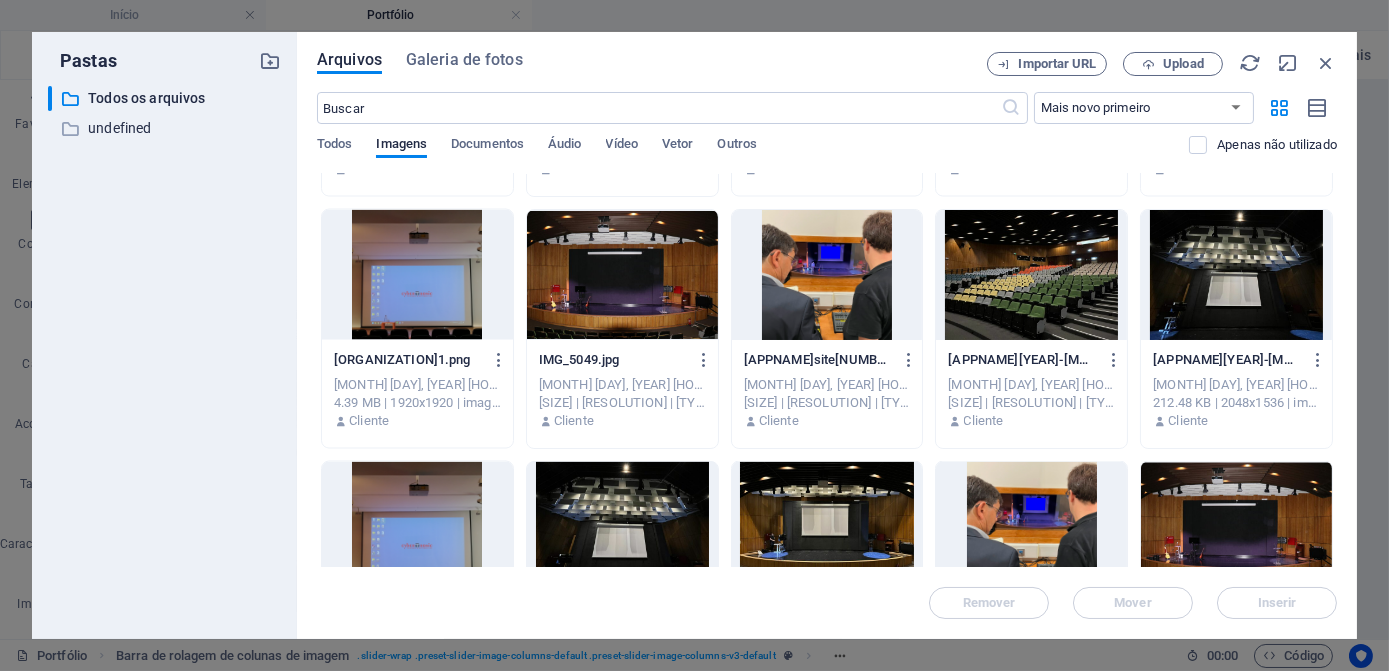 scroll, scrollTop: 6968, scrollLeft: 0, axis: vertical 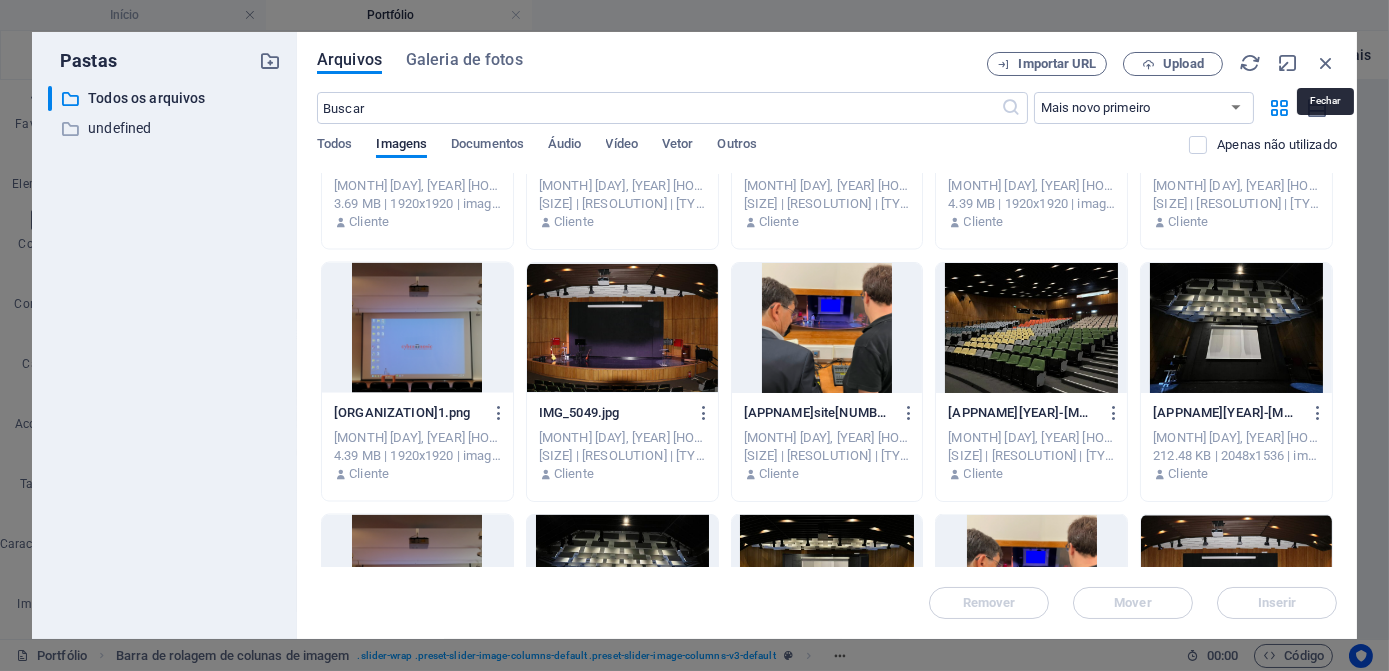 click at bounding box center [1326, 63] 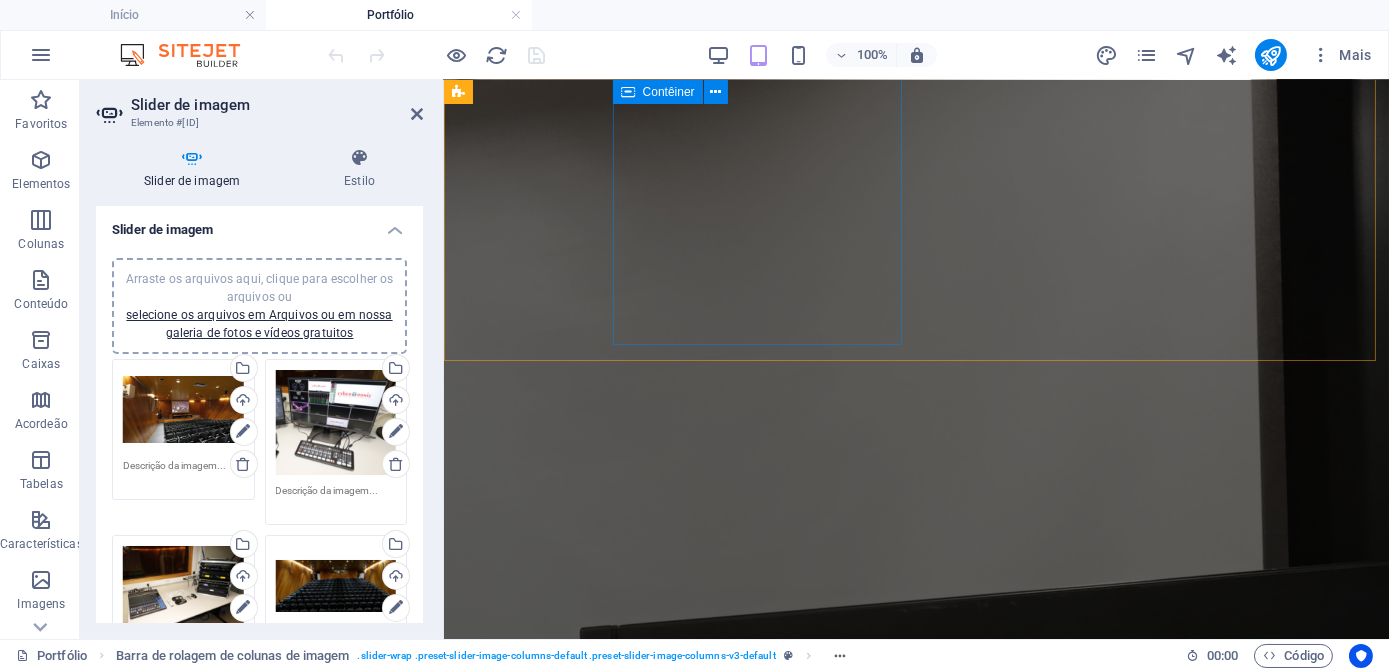 scroll, scrollTop: 3612, scrollLeft: 0, axis: vertical 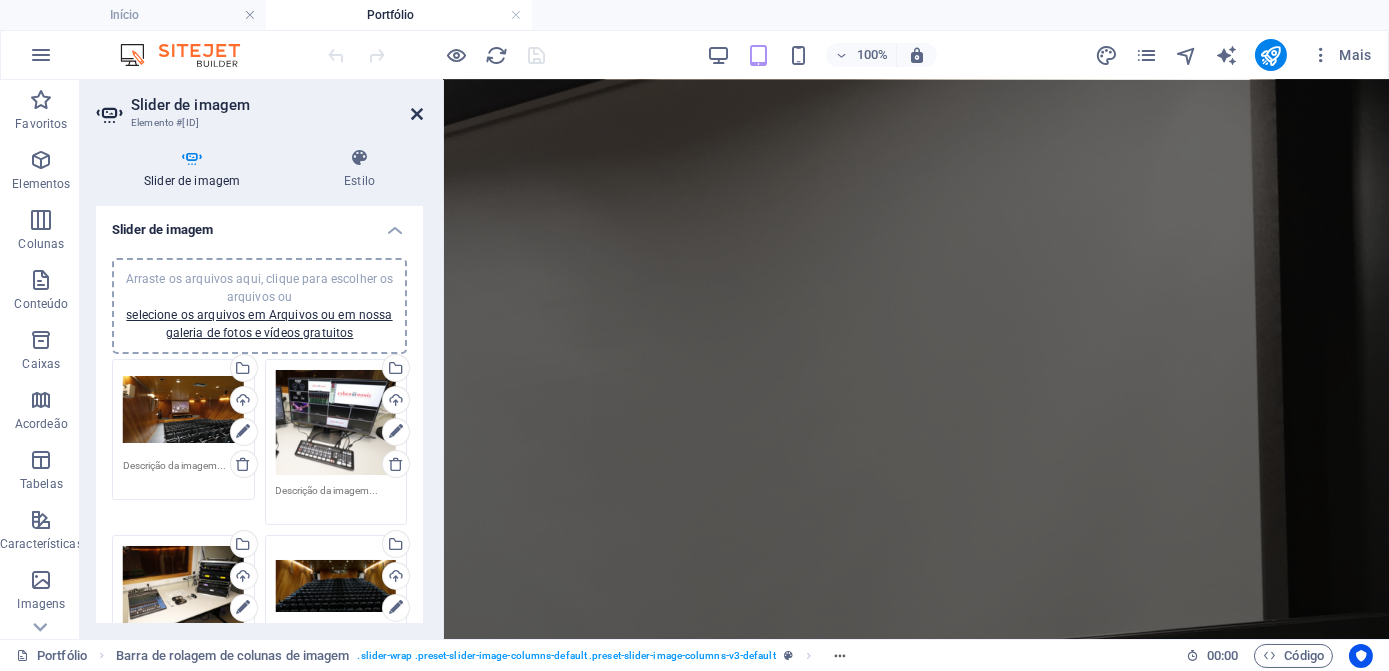 drag, startPoint x: 416, startPoint y: 110, endPoint x: 336, endPoint y: 30, distance: 113.137085 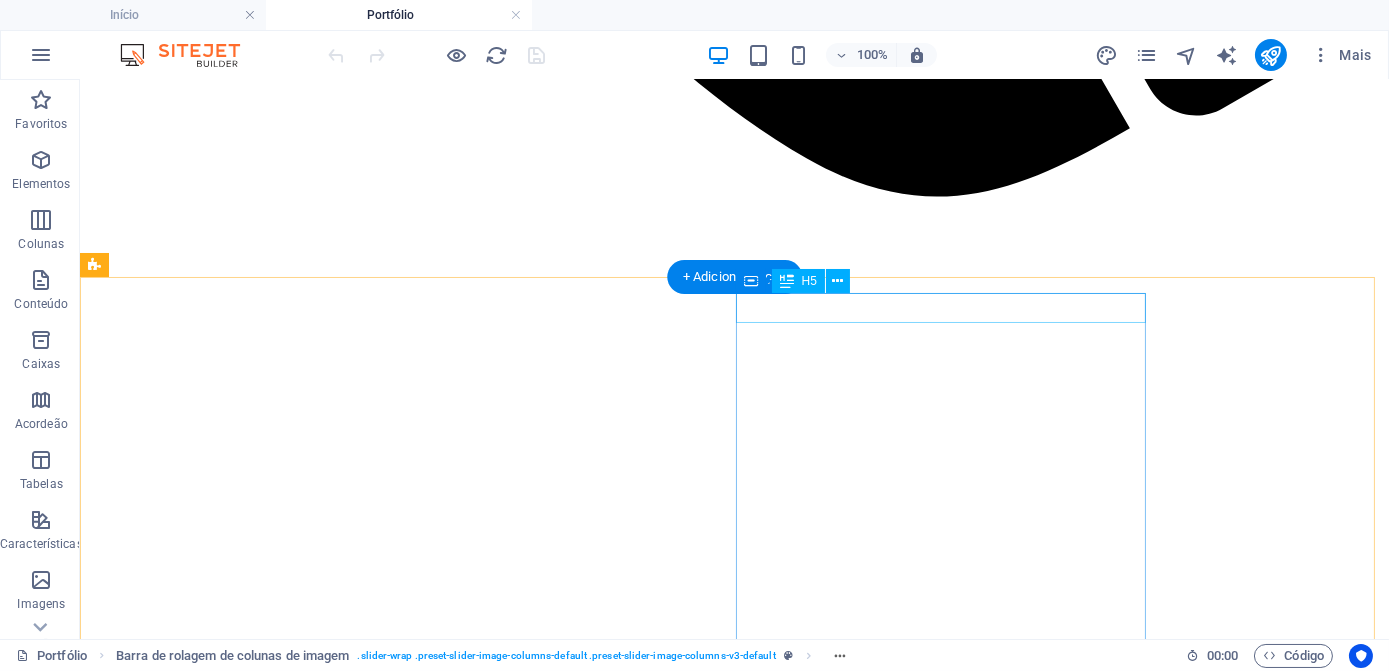 scroll, scrollTop: 1664, scrollLeft: 0, axis: vertical 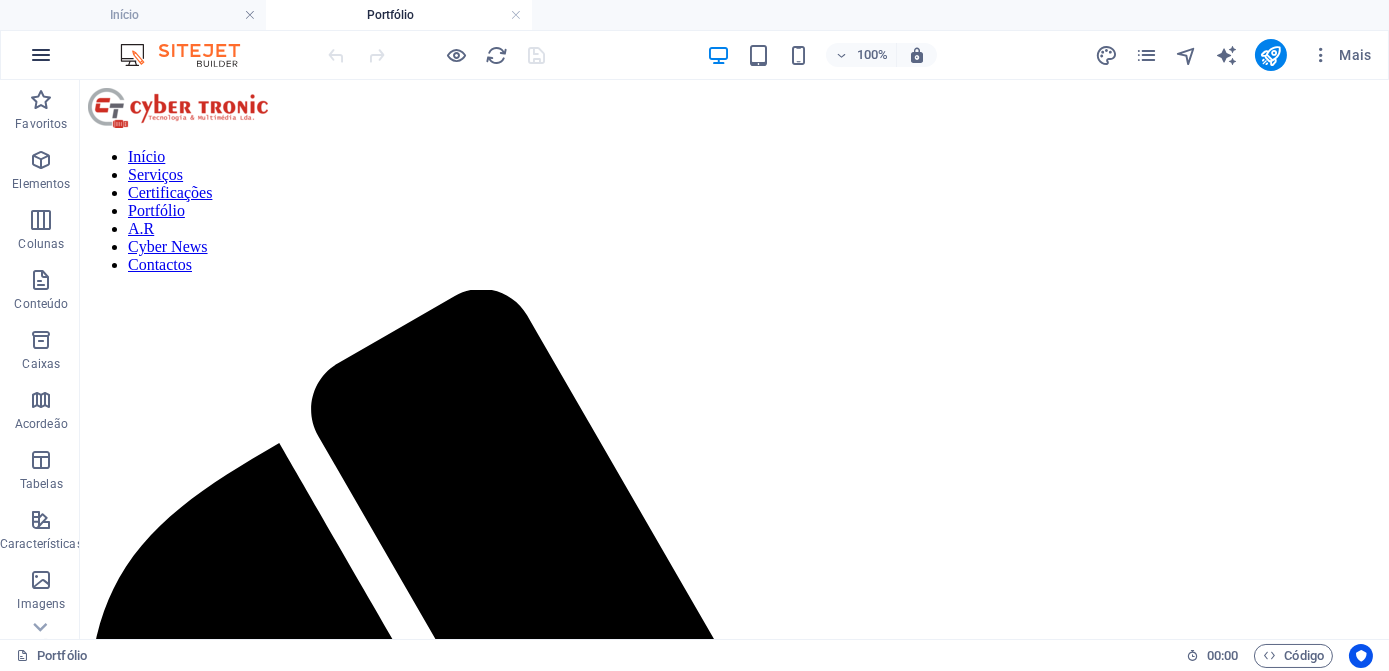 click at bounding box center [41, 55] 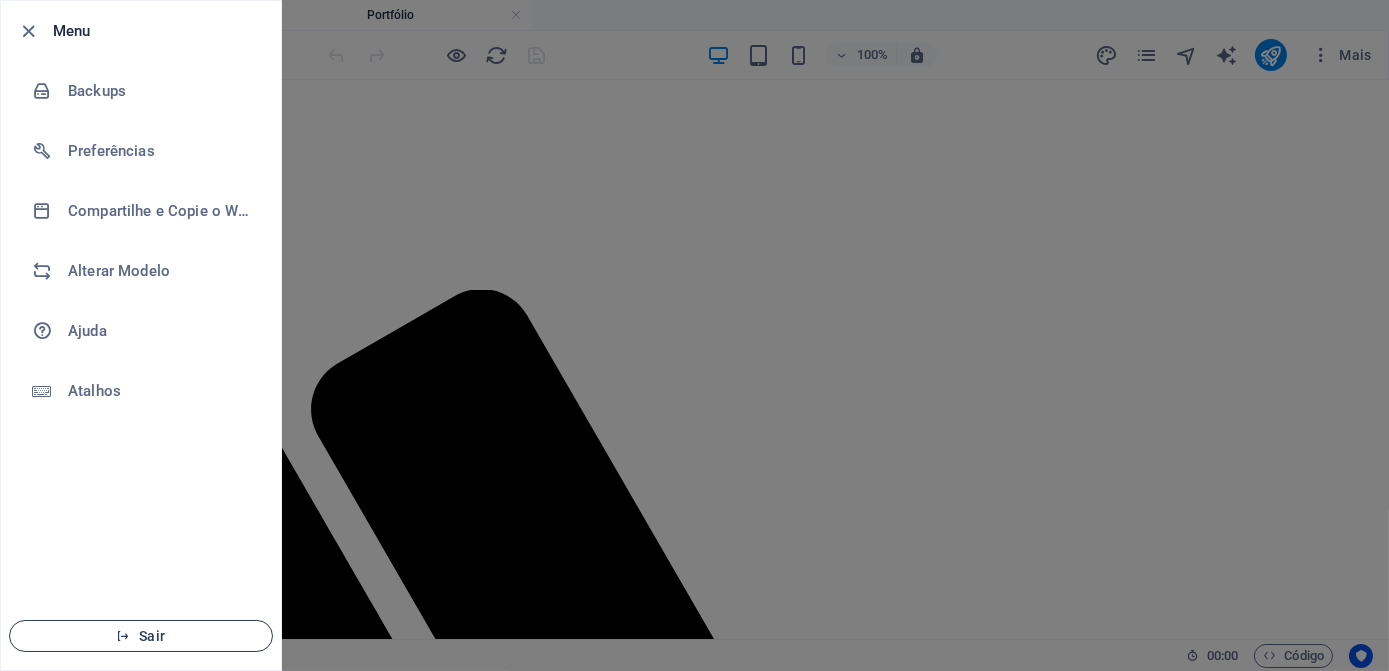 click on "Sair" at bounding box center (141, 636) 